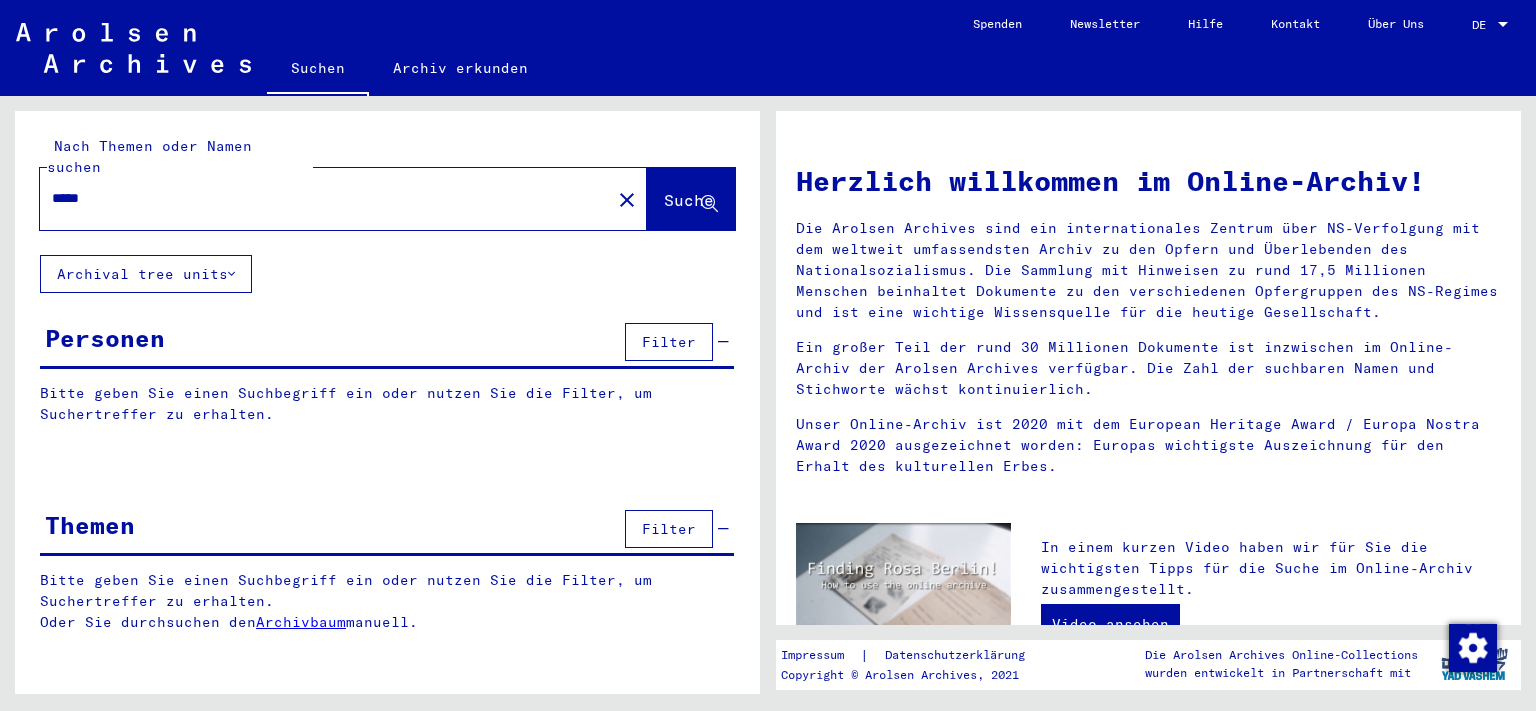 scroll, scrollTop: 0, scrollLeft: 0, axis: both 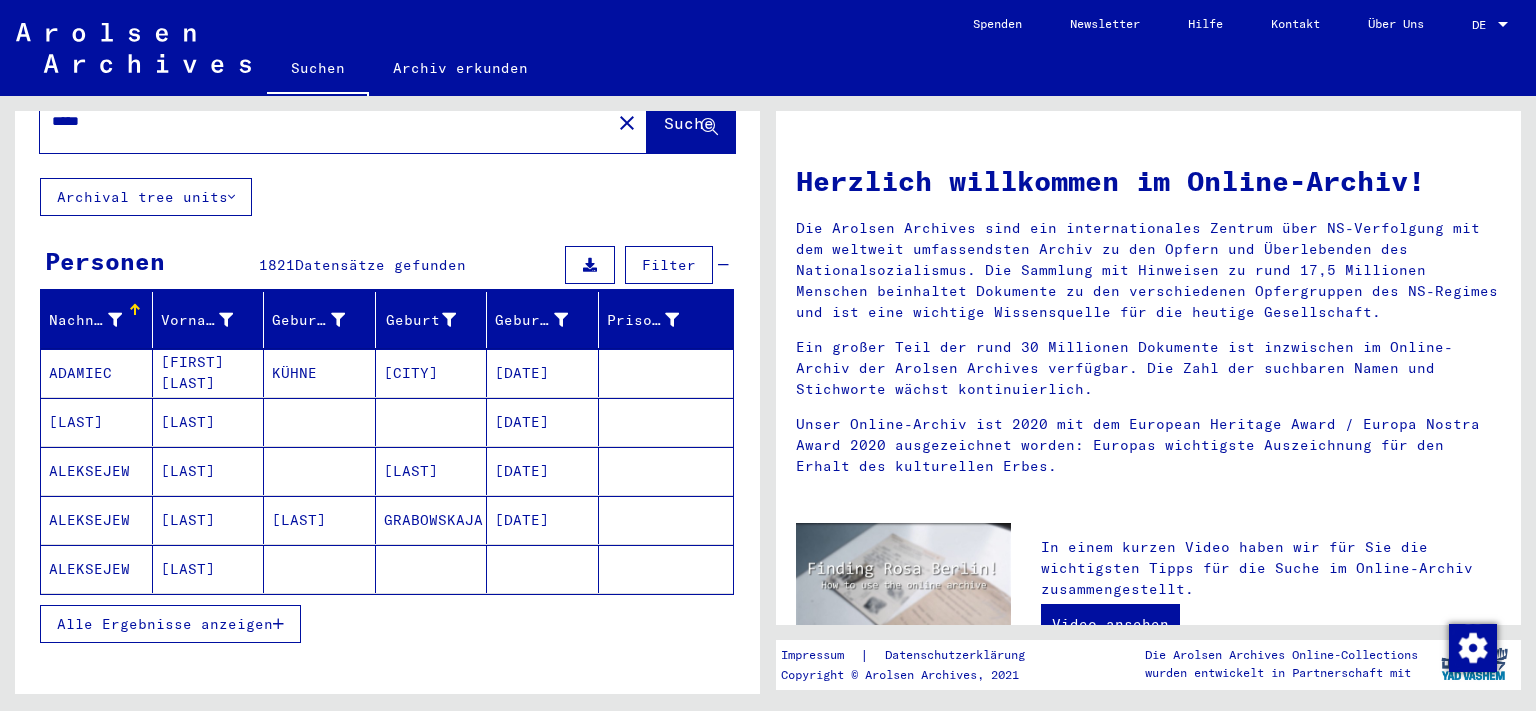click on "Alle Ergebnisse anzeigen" at bounding box center (165, 624) 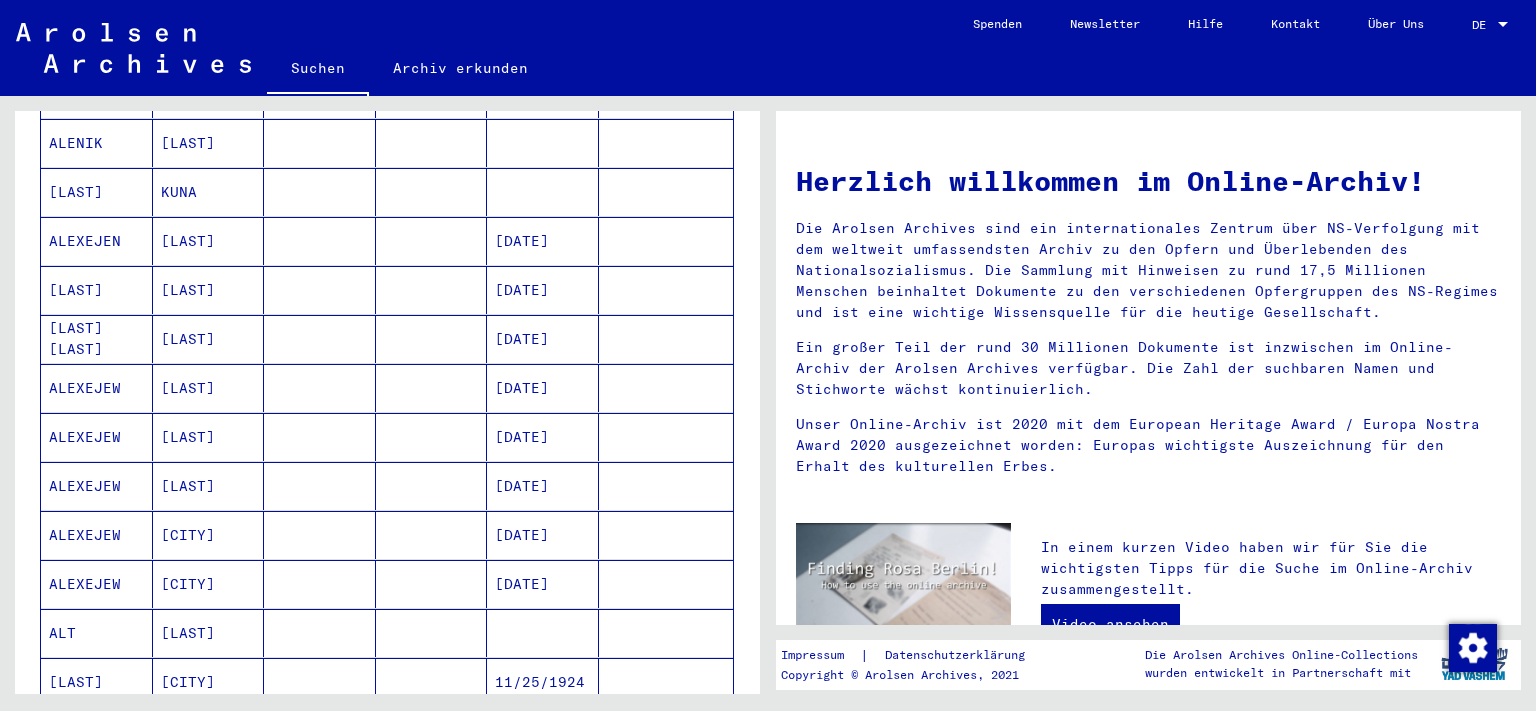 scroll, scrollTop: 0, scrollLeft: 0, axis: both 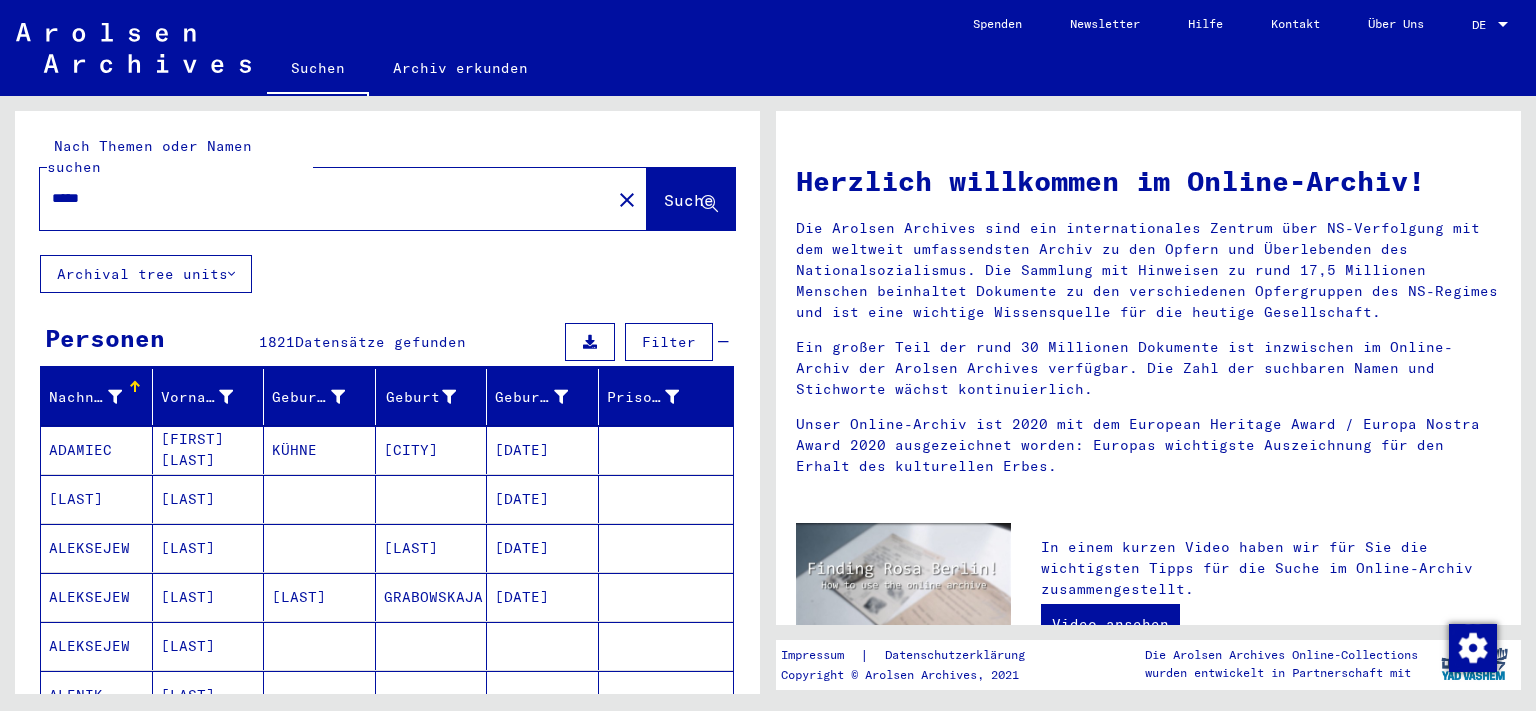 click on "*****" at bounding box center [319, 198] 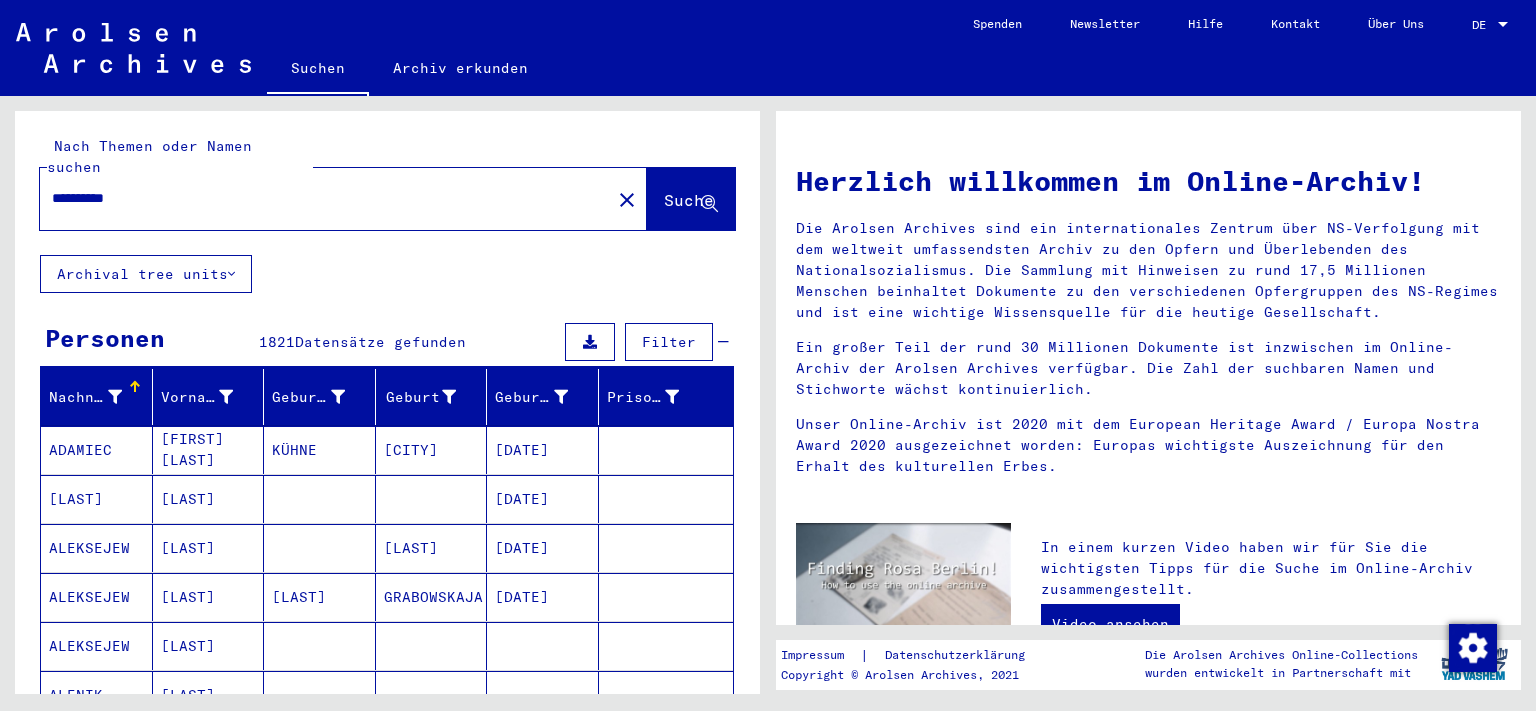 type on "**********" 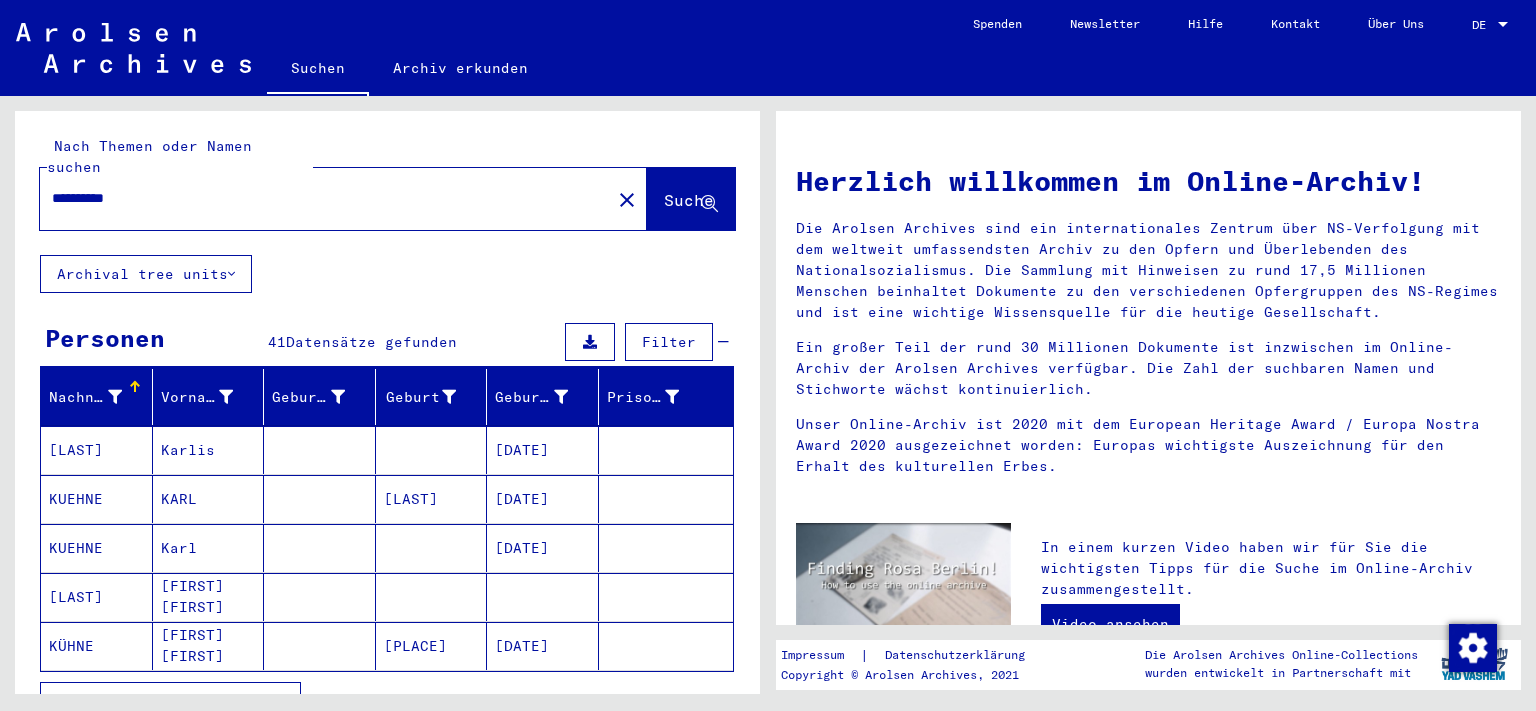scroll, scrollTop: 110, scrollLeft: 0, axis: vertical 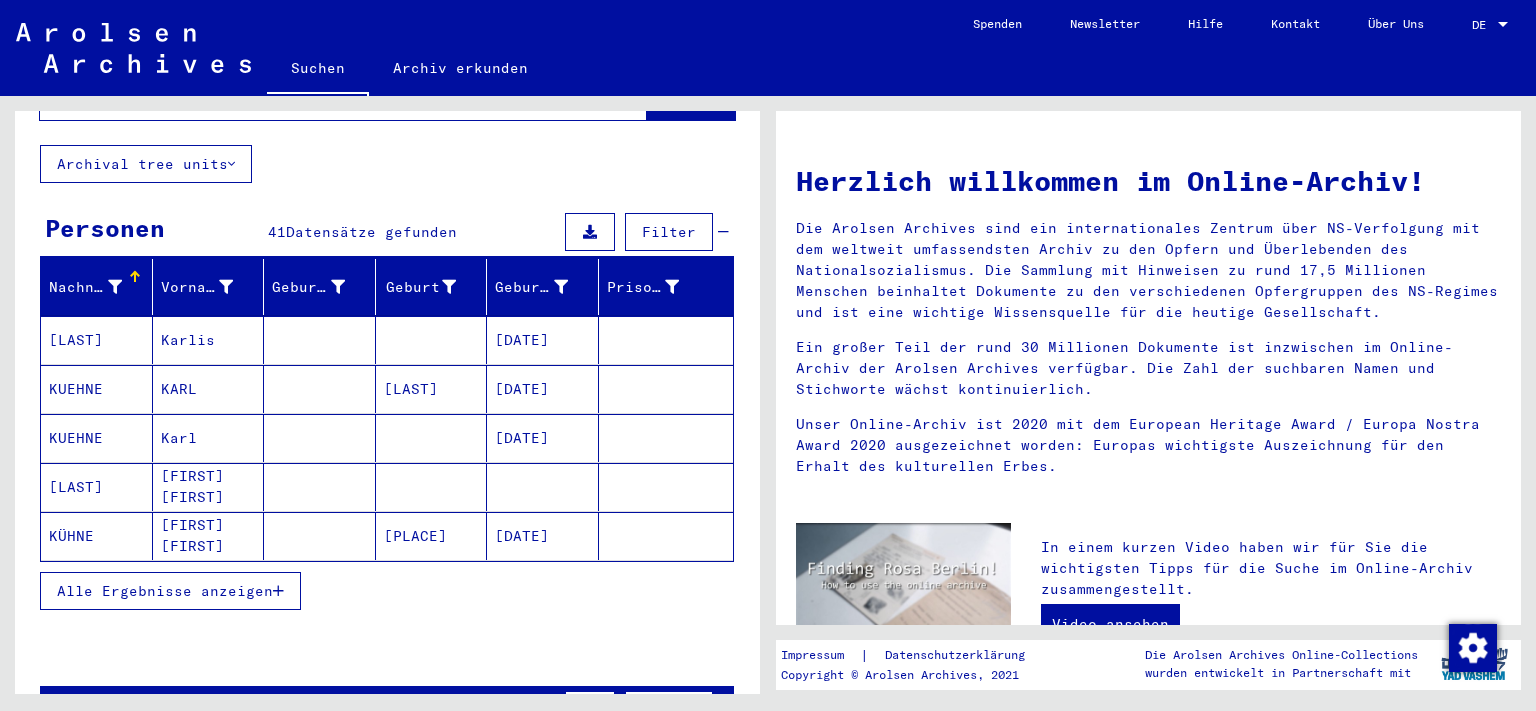 click on "KUEHNE" at bounding box center (97, 438) 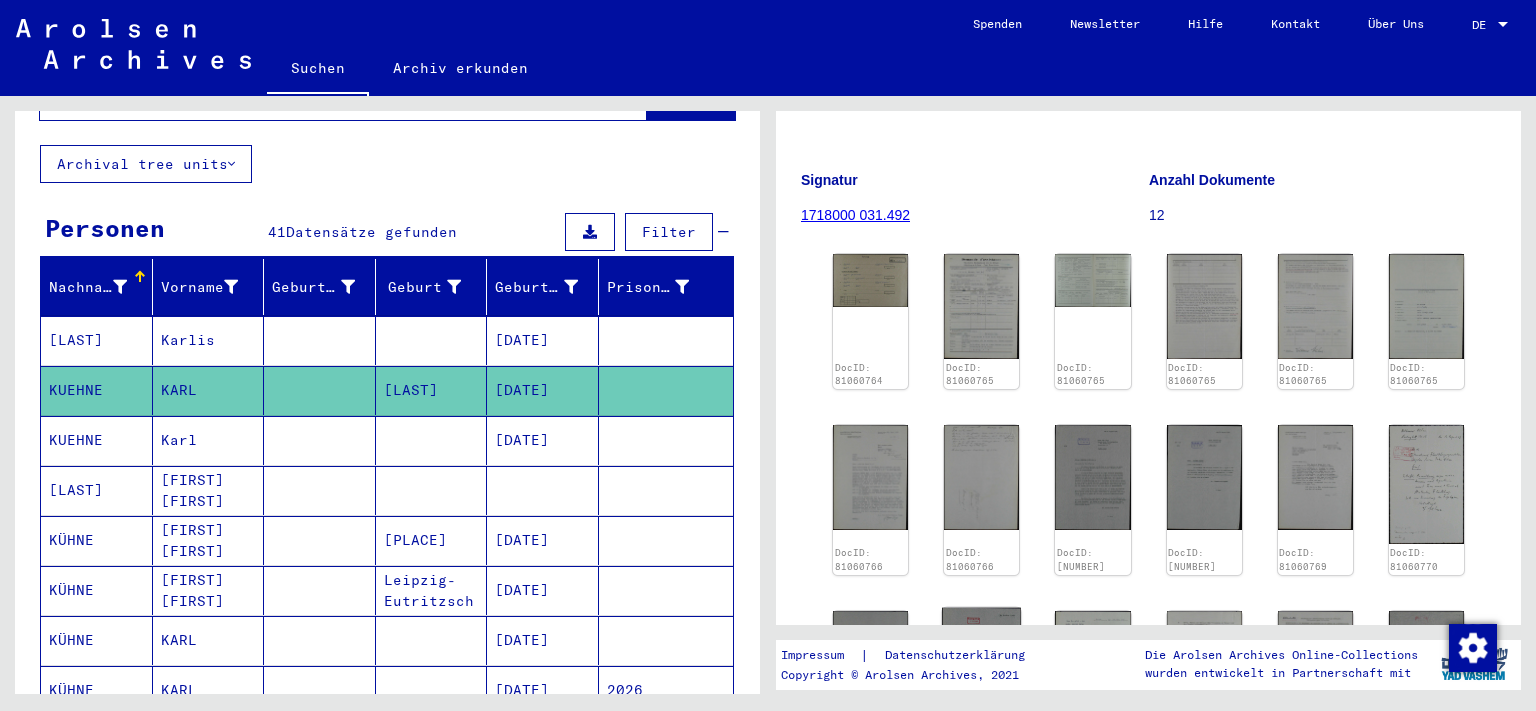scroll, scrollTop: 221, scrollLeft: 0, axis: vertical 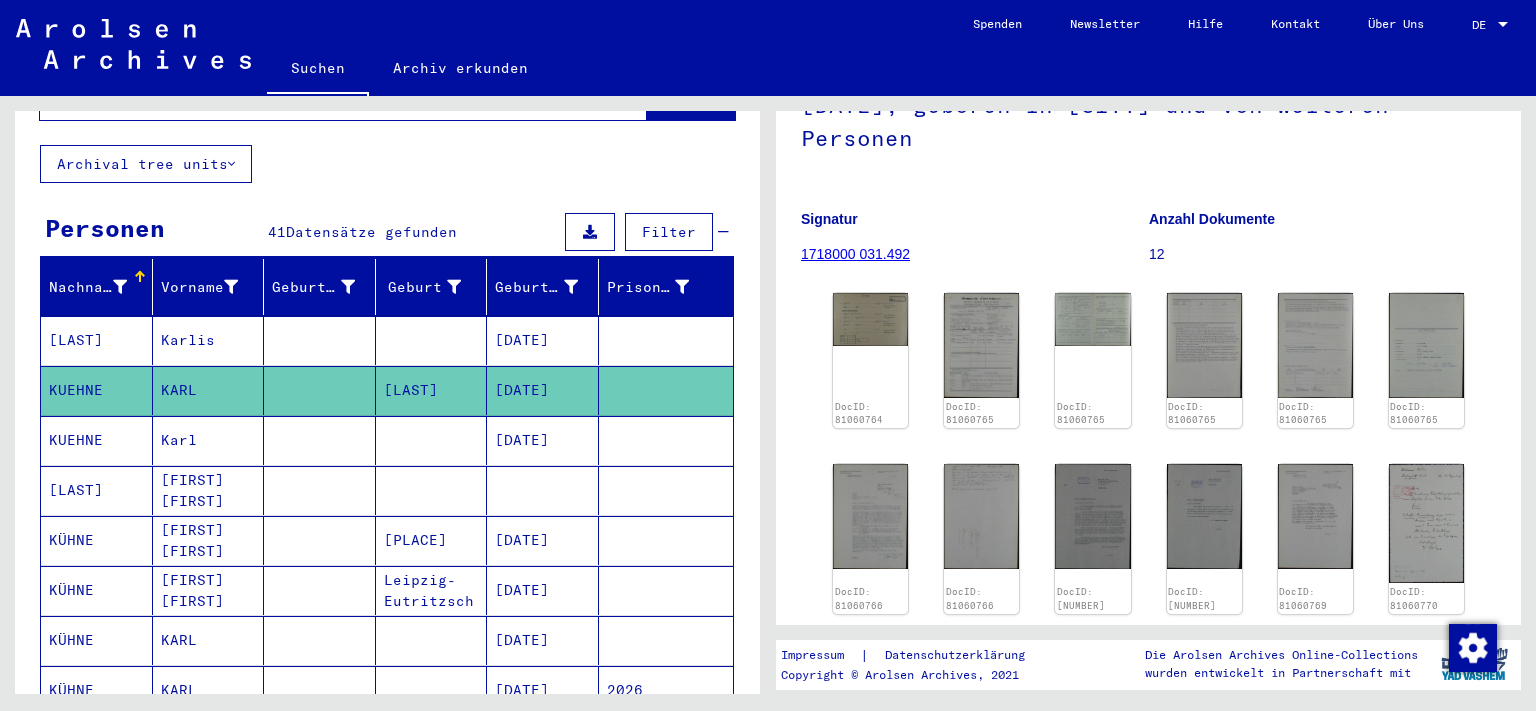 click on "Karl" at bounding box center (209, 490) 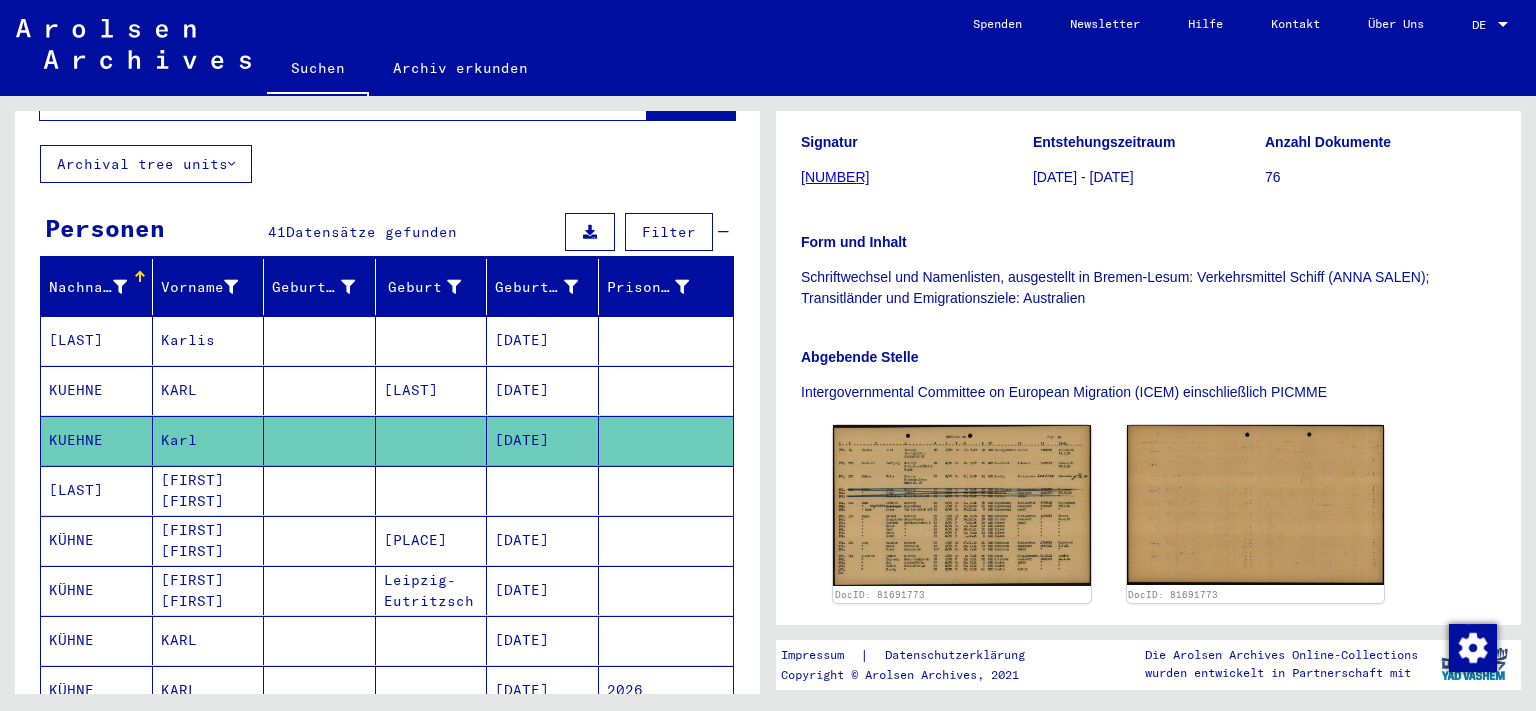 scroll, scrollTop: 331, scrollLeft: 0, axis: vertical 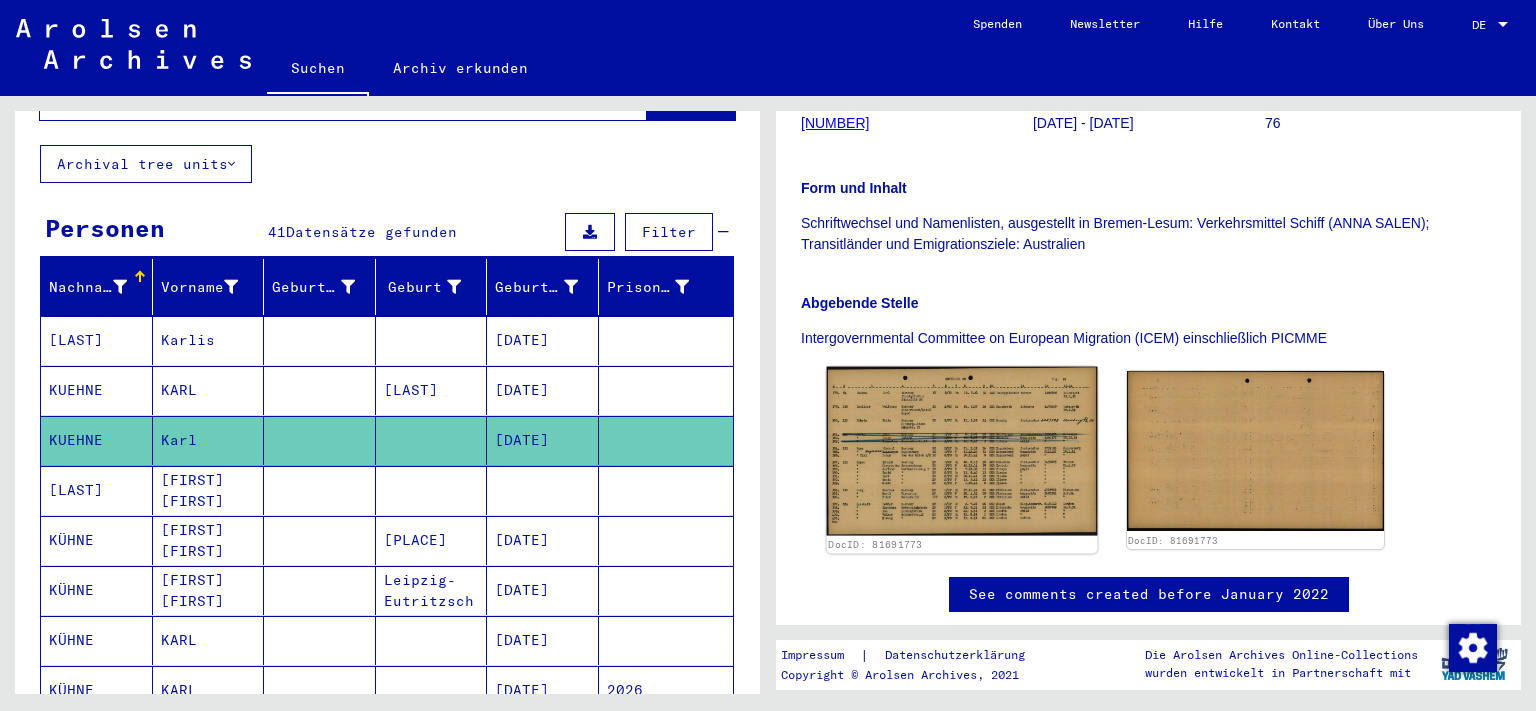 click 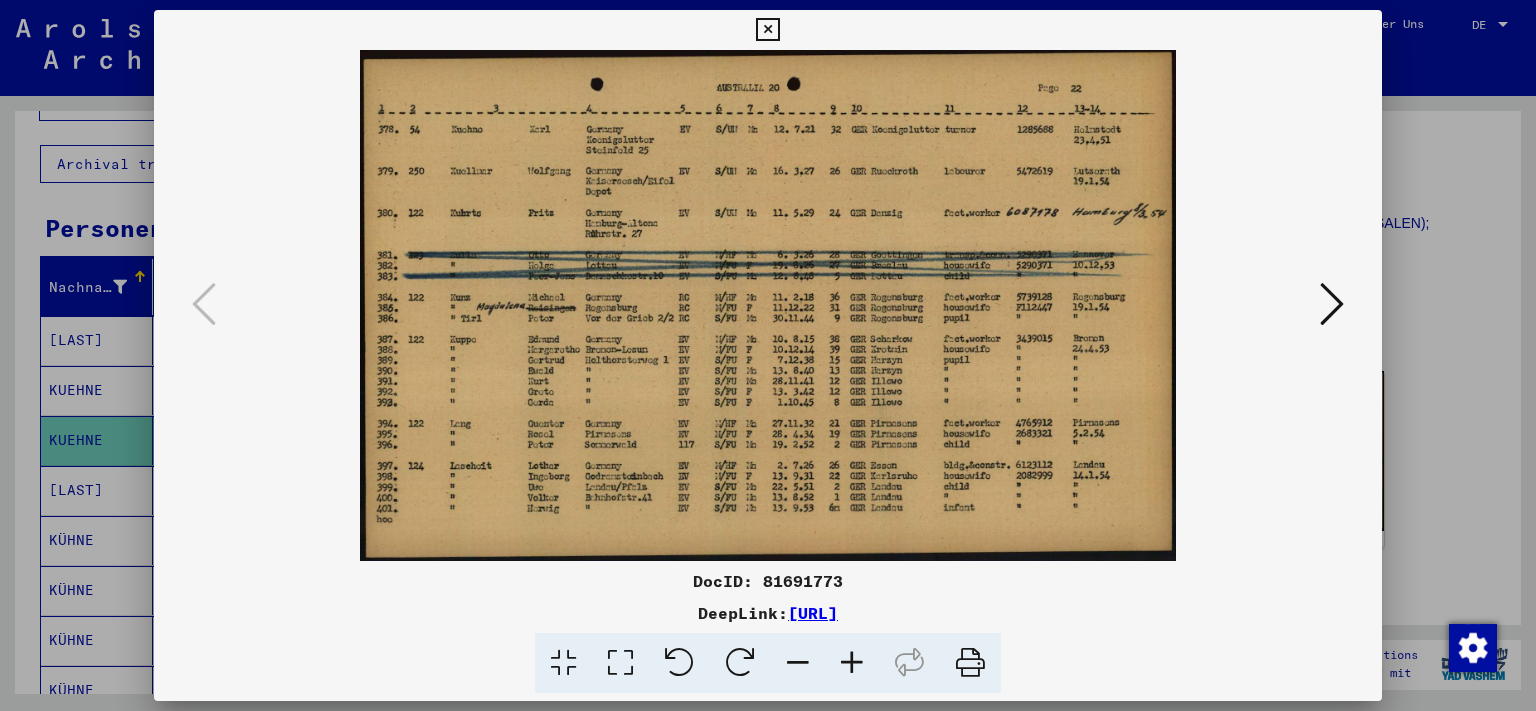 click at bounding box center [852, 663] 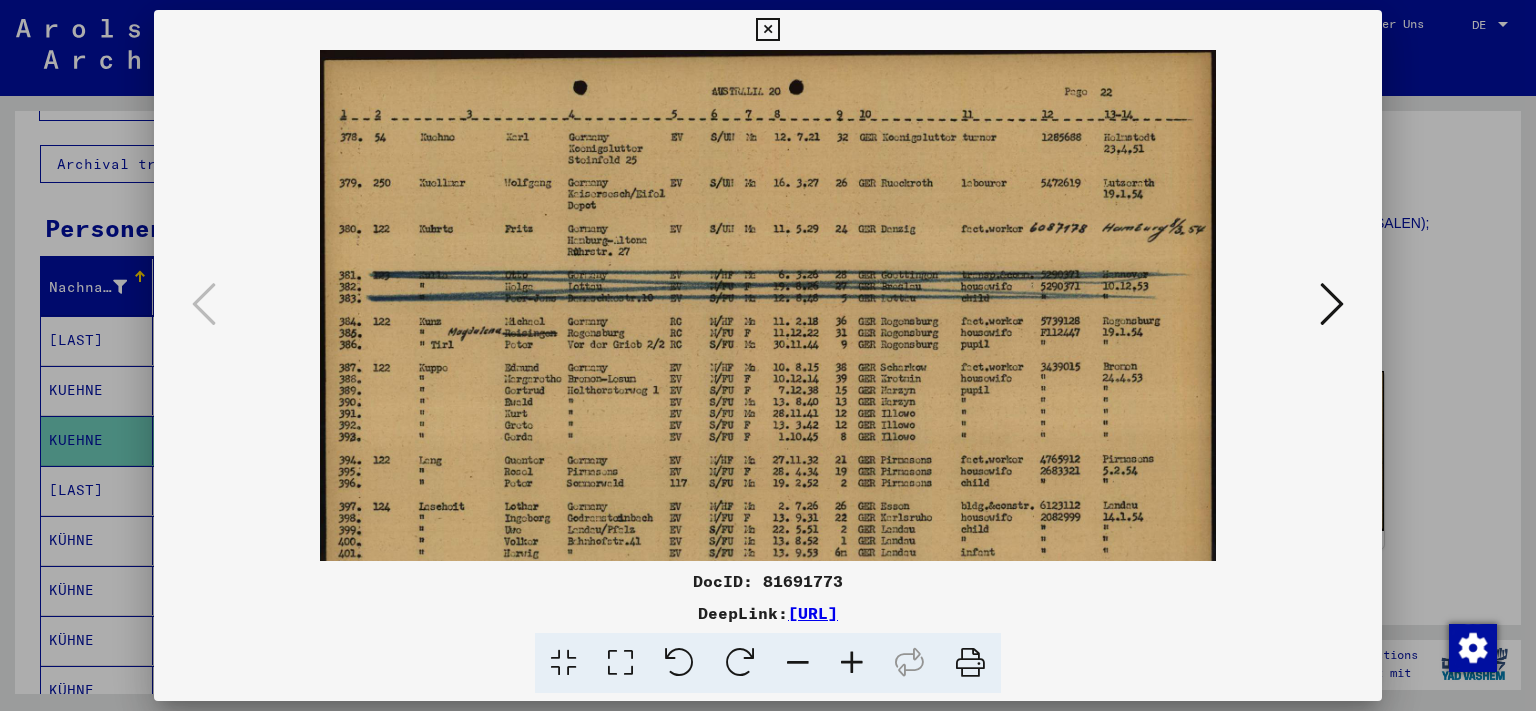 click at bounding box center (852, 663) 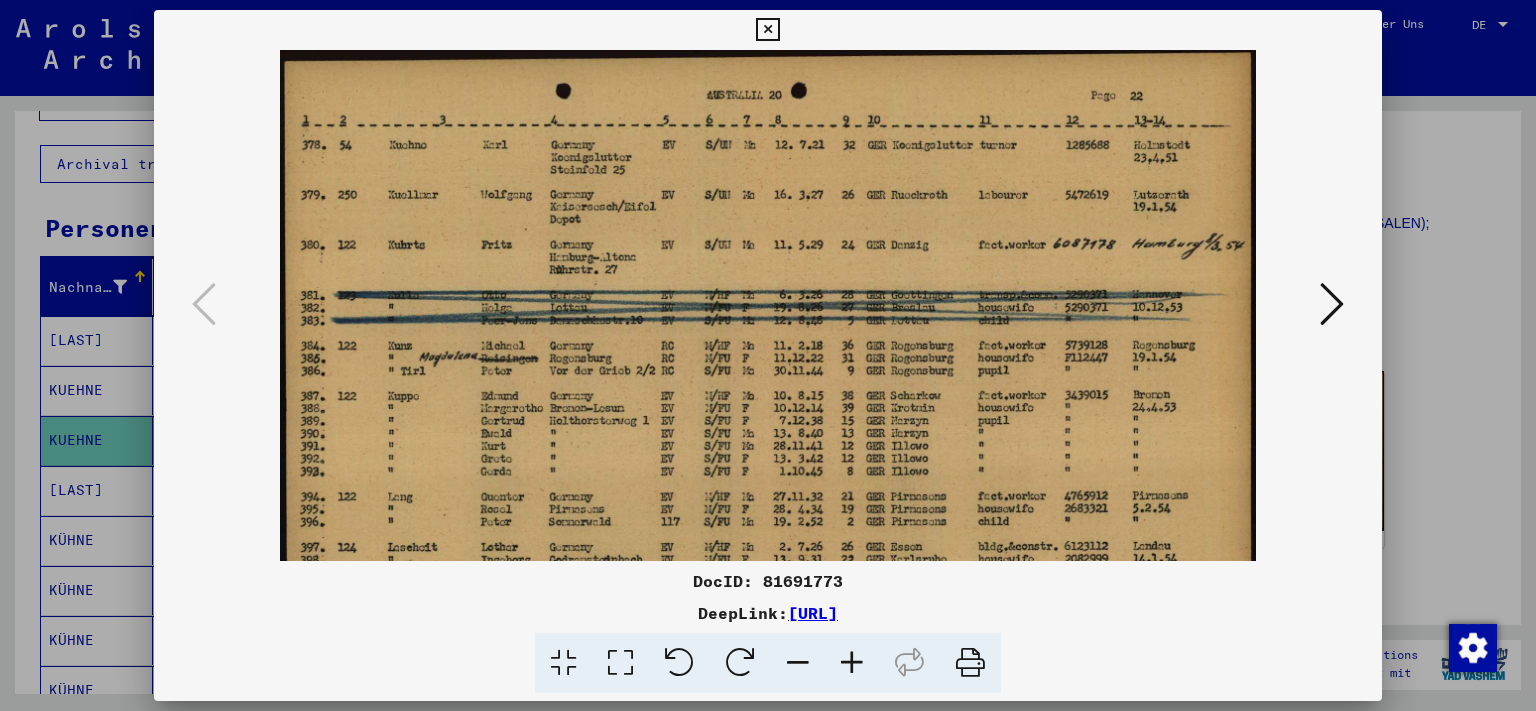 click at bounding box center (852, 663) 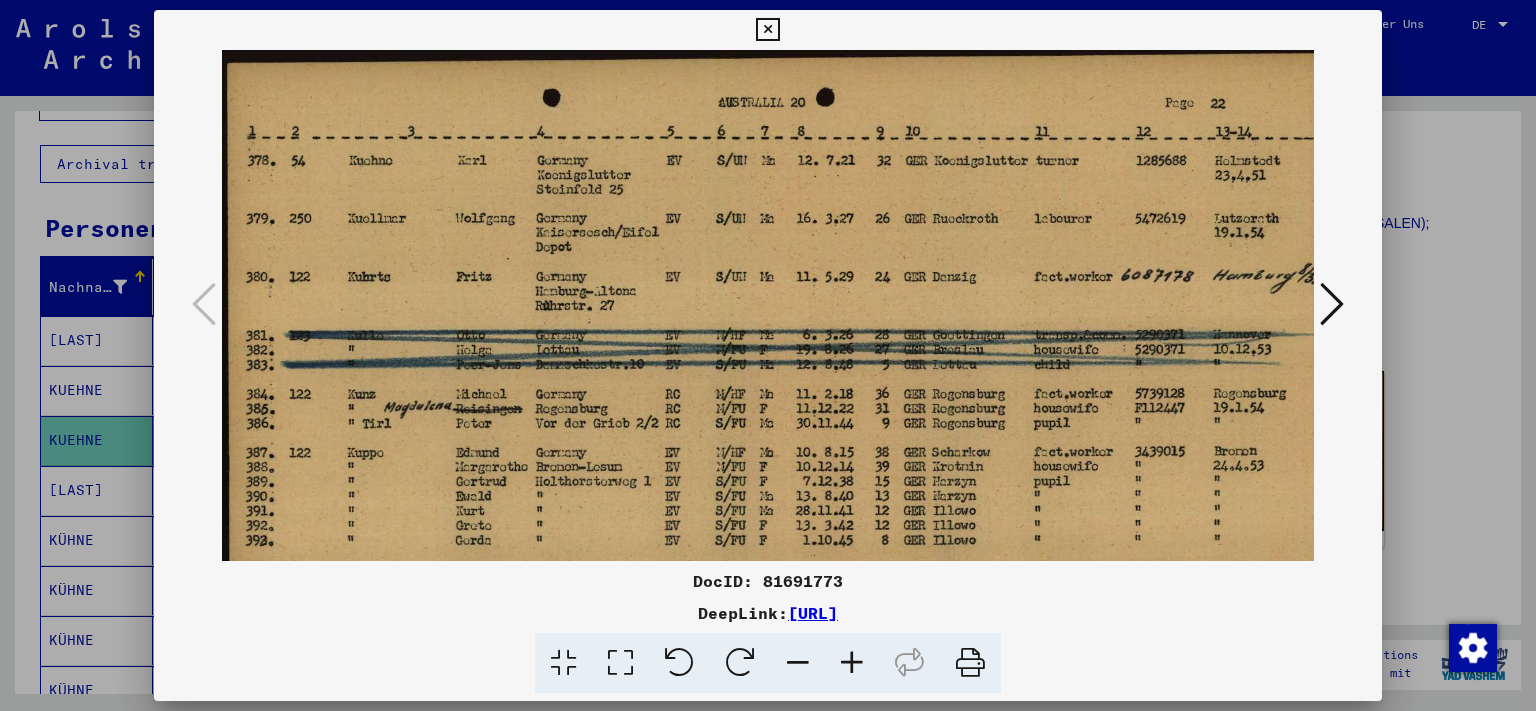 click at bounding box center (852, 663) 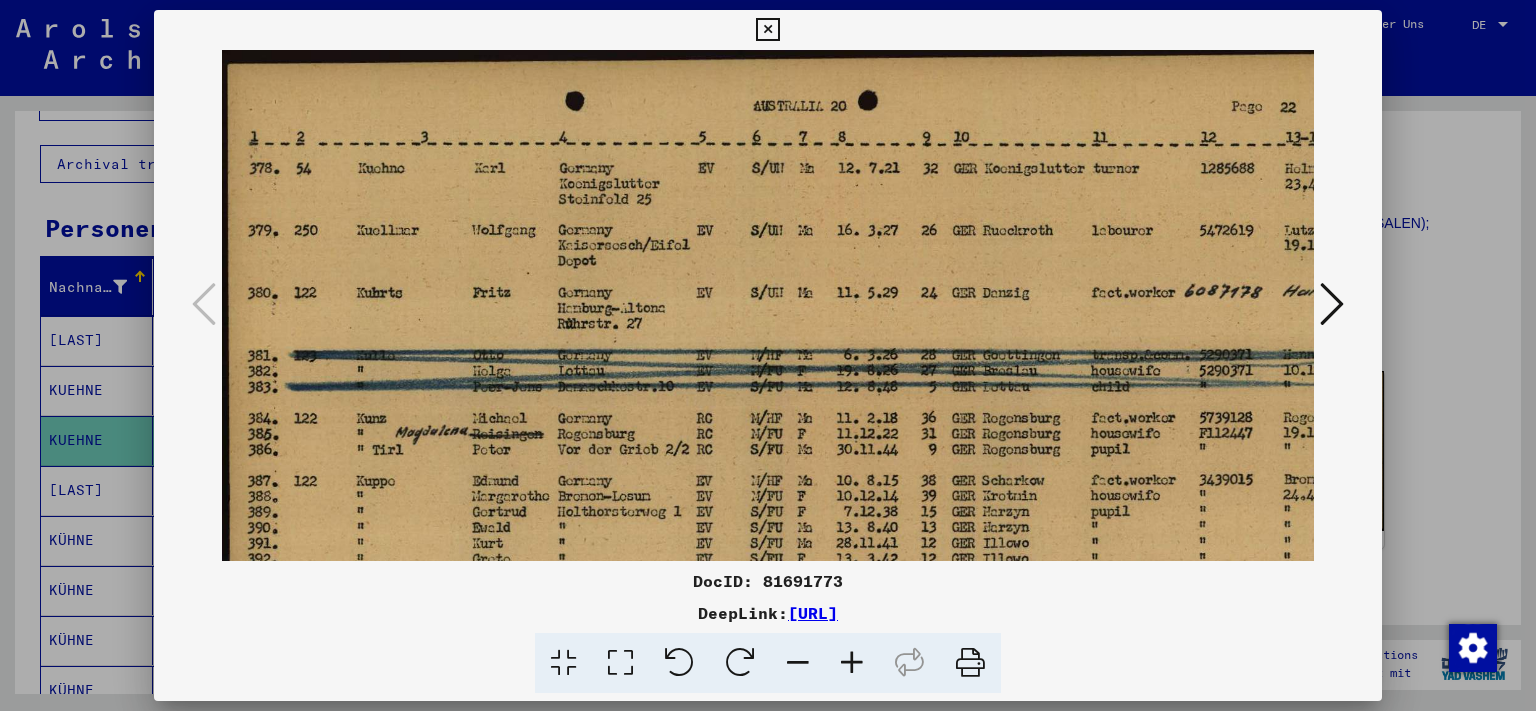 click at bounding box center [852, 663] 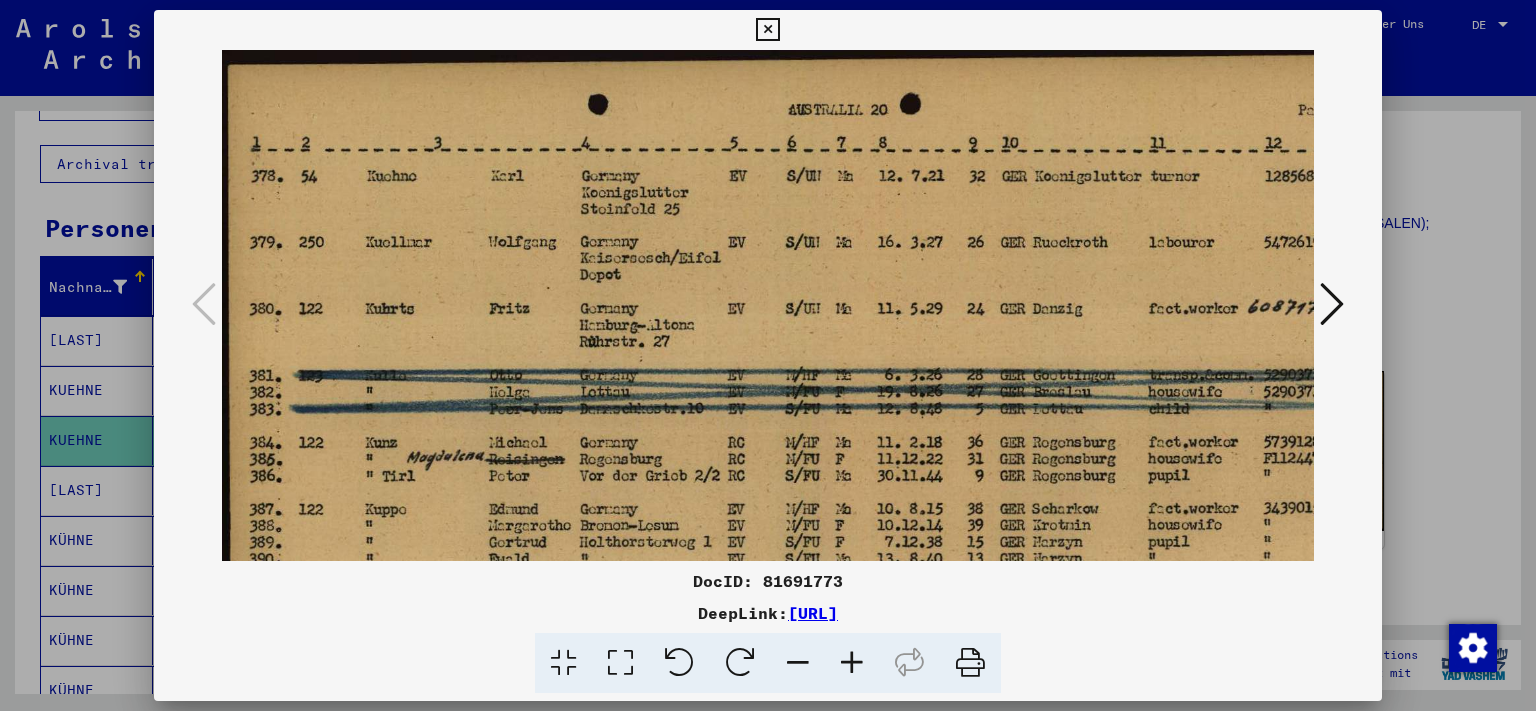 click at bounding box center [852, 663] 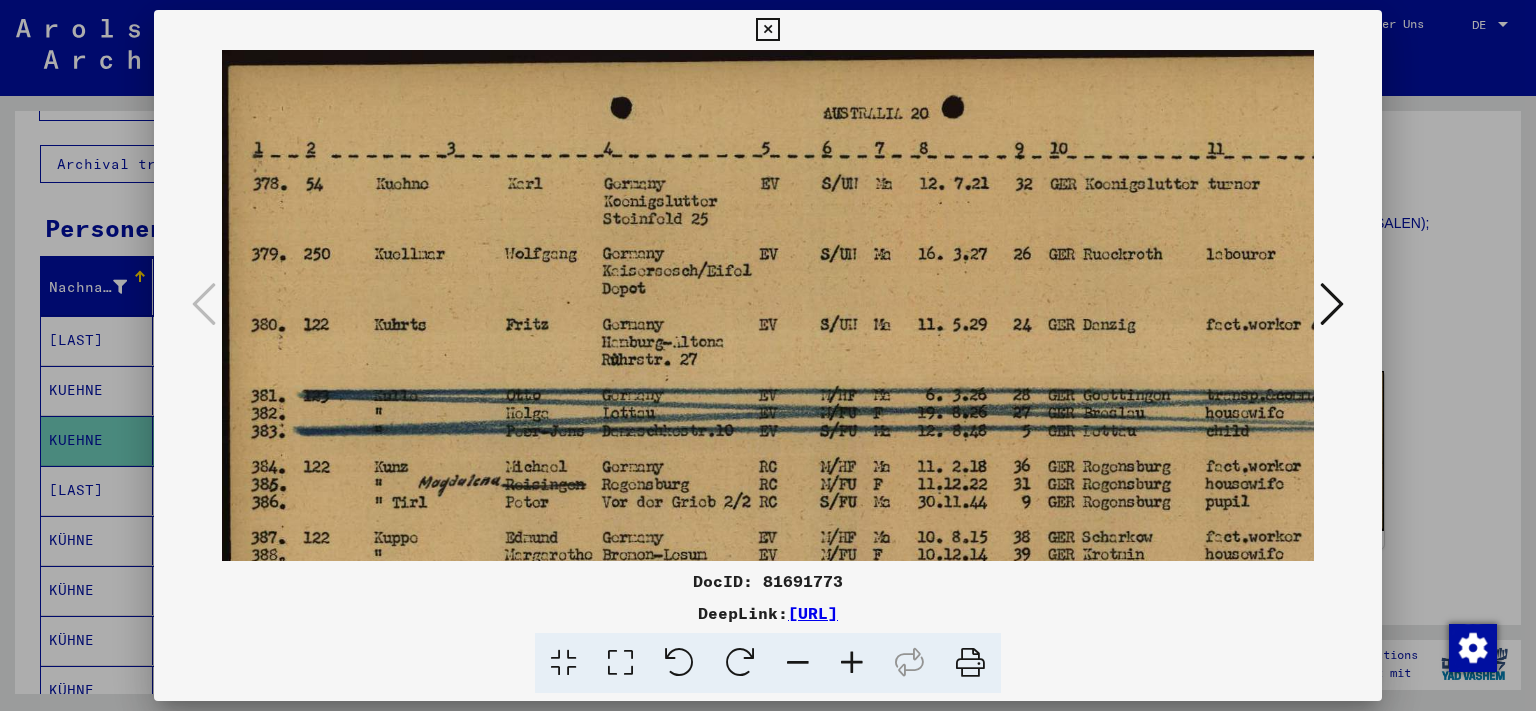 click at bounding box center (852, 663) 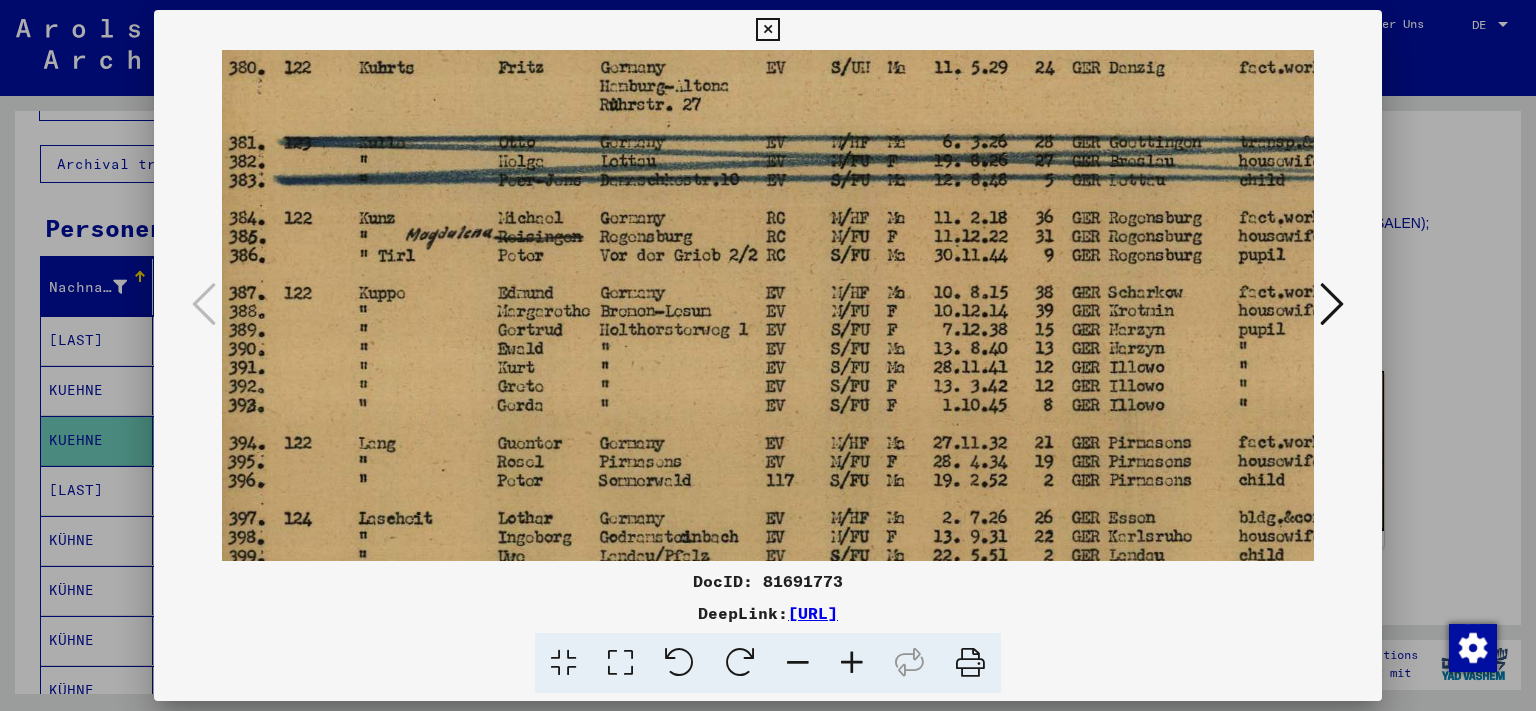 scroll, scrollTop: 287, scrollLeft: 25, axis: both 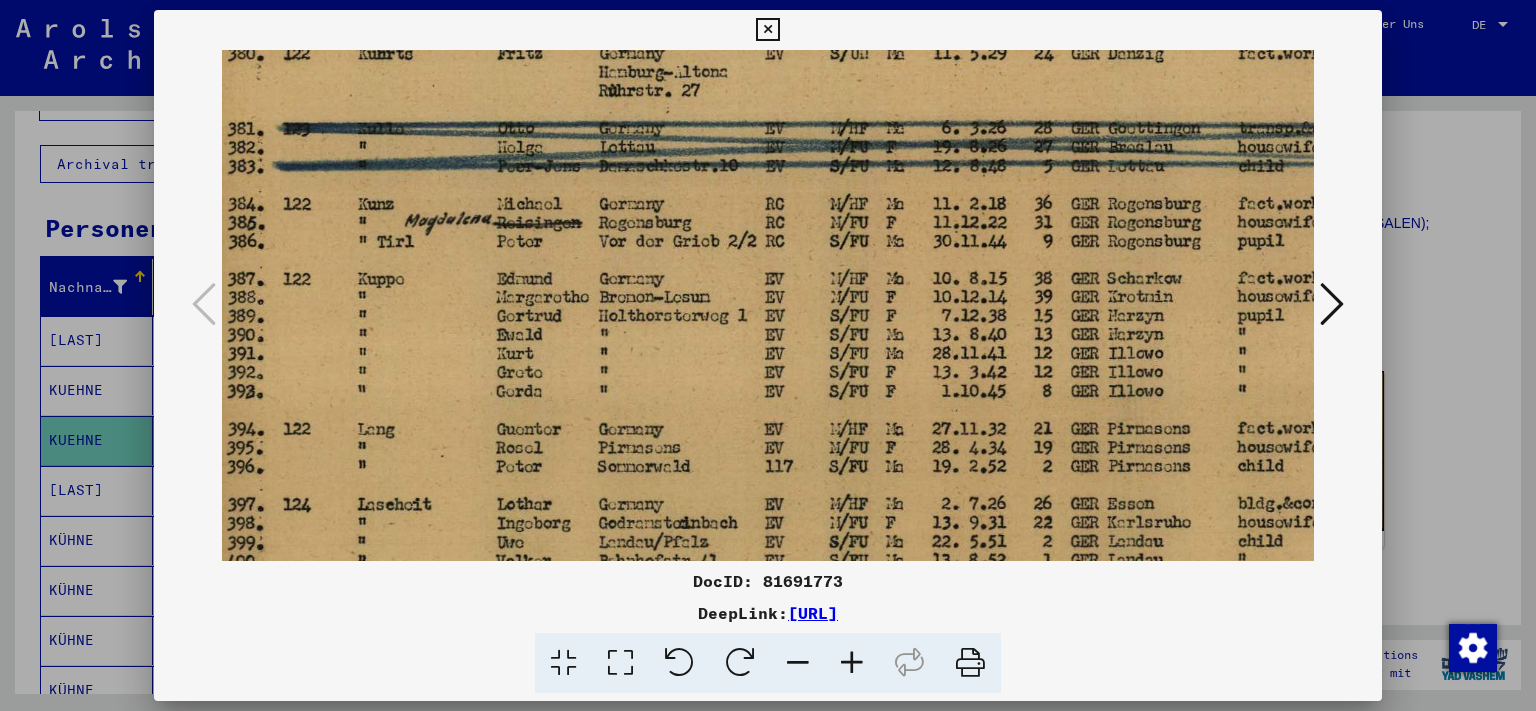 drag, startPoint x: 798, startPoint y: 494, endPoint x: 773, endPoint y: 207, distance: 288.0868 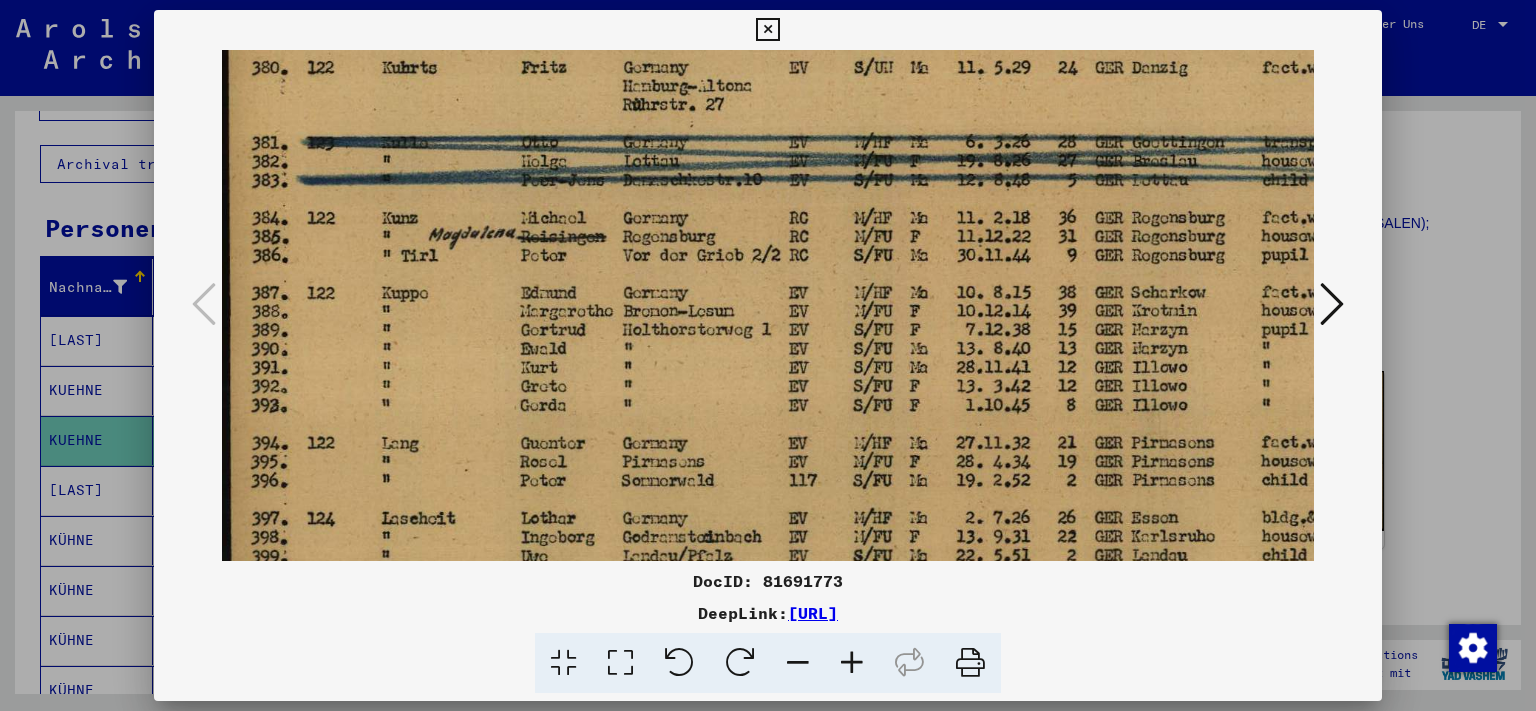 drag, startPoint x: 727, startPoint y: 474, endPoint x: 786, endPoint y: 386, distance: 105.9481 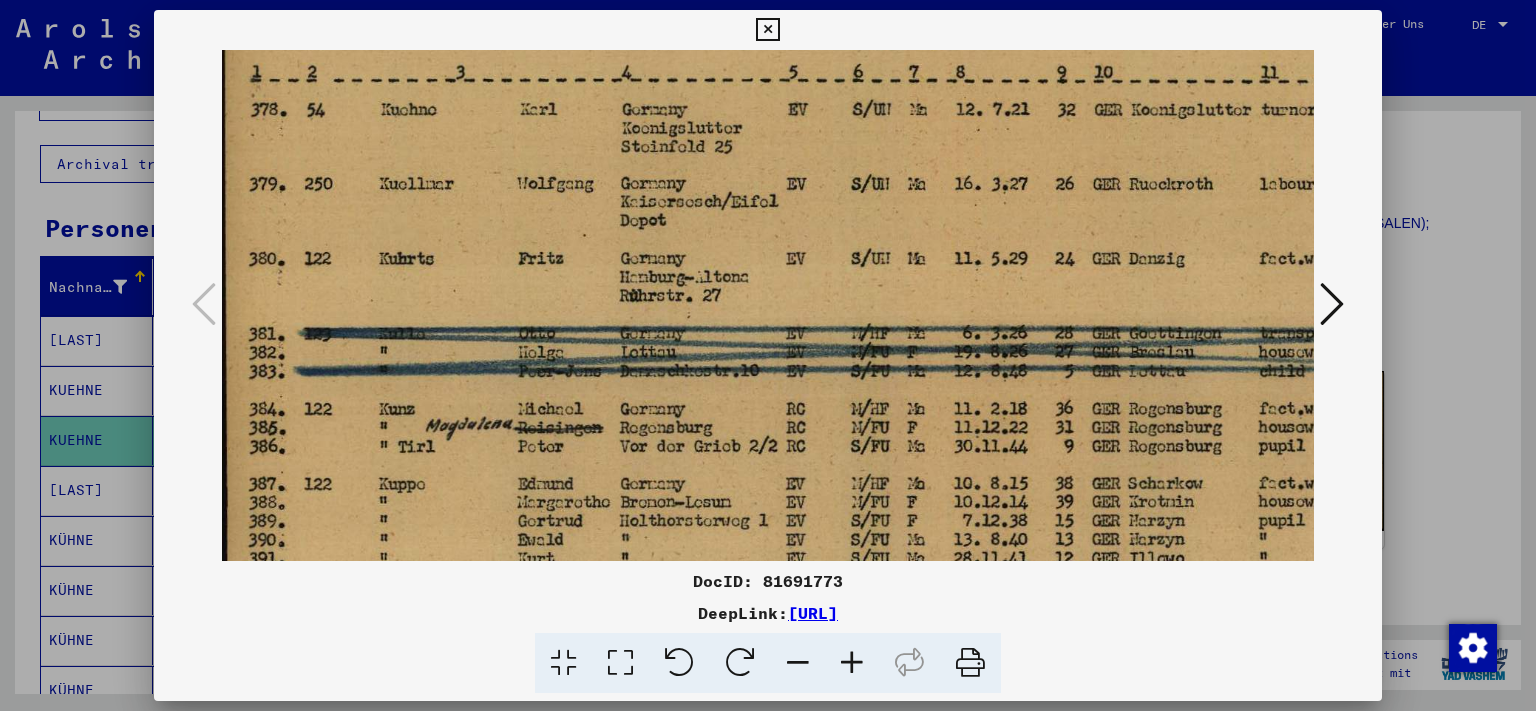 scroll, scrollTop: 78, scrollLeft: 3, axis: both 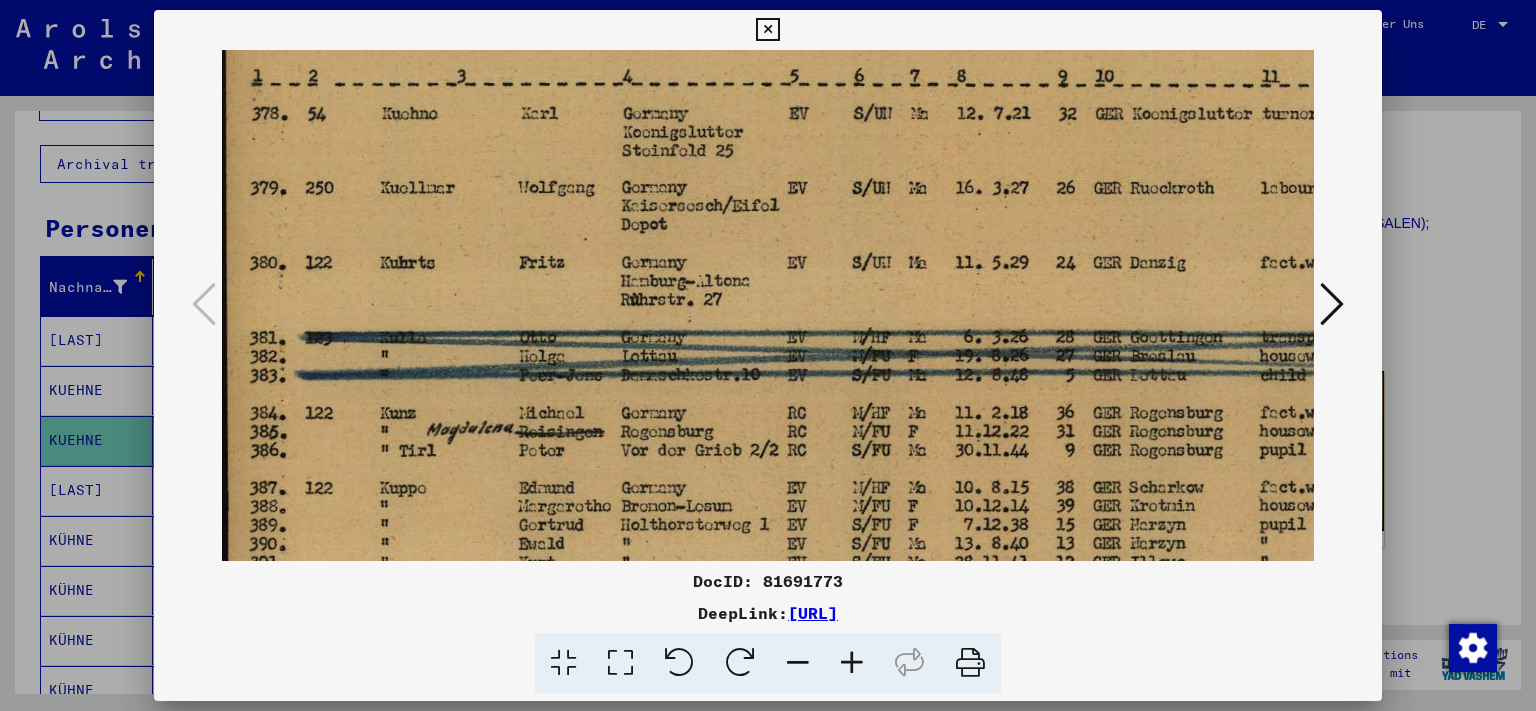 drag, startPoint x: 786, startPoint y: 299, endPoint x: 784, endPoint y: 494, distance: 195.01025 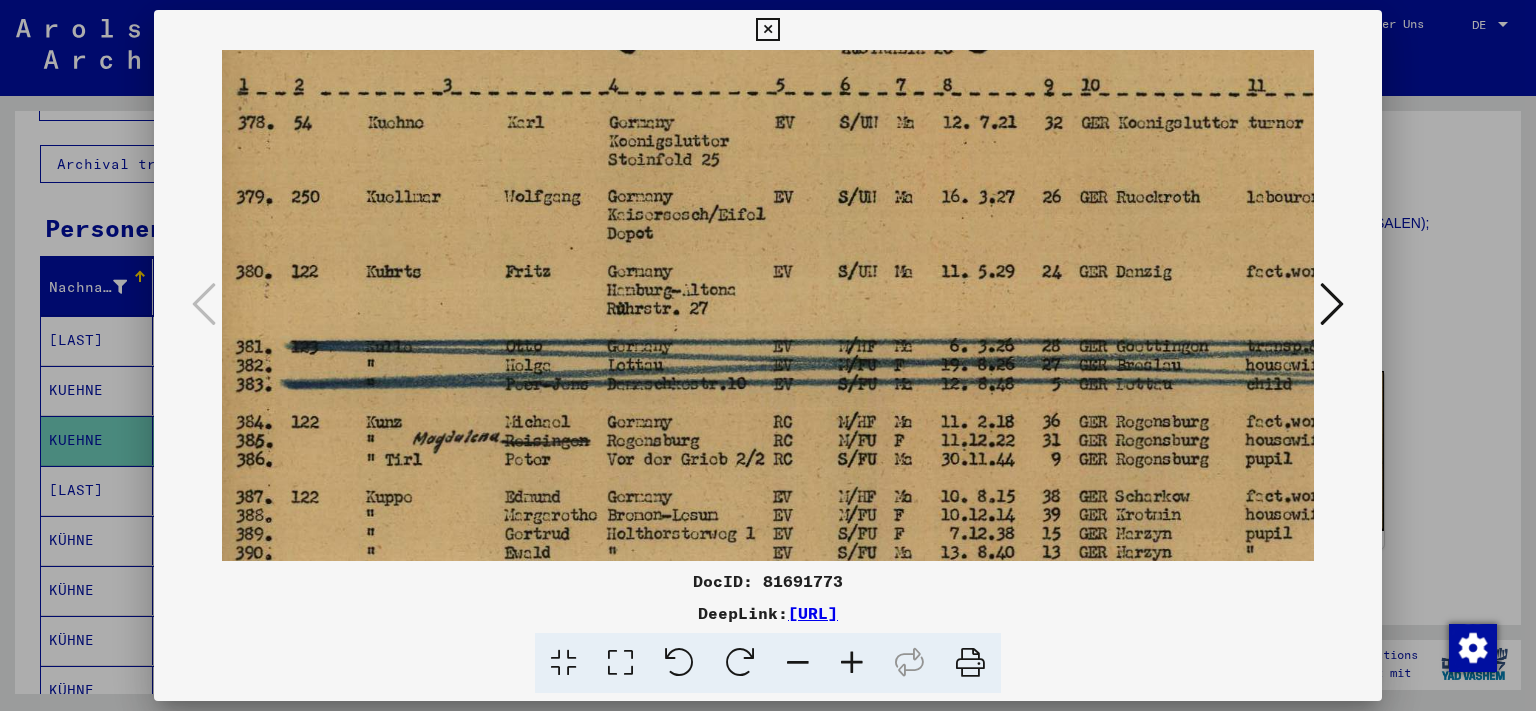 scroll, scrollTop: 58, scrollLeft: 37, axis: both 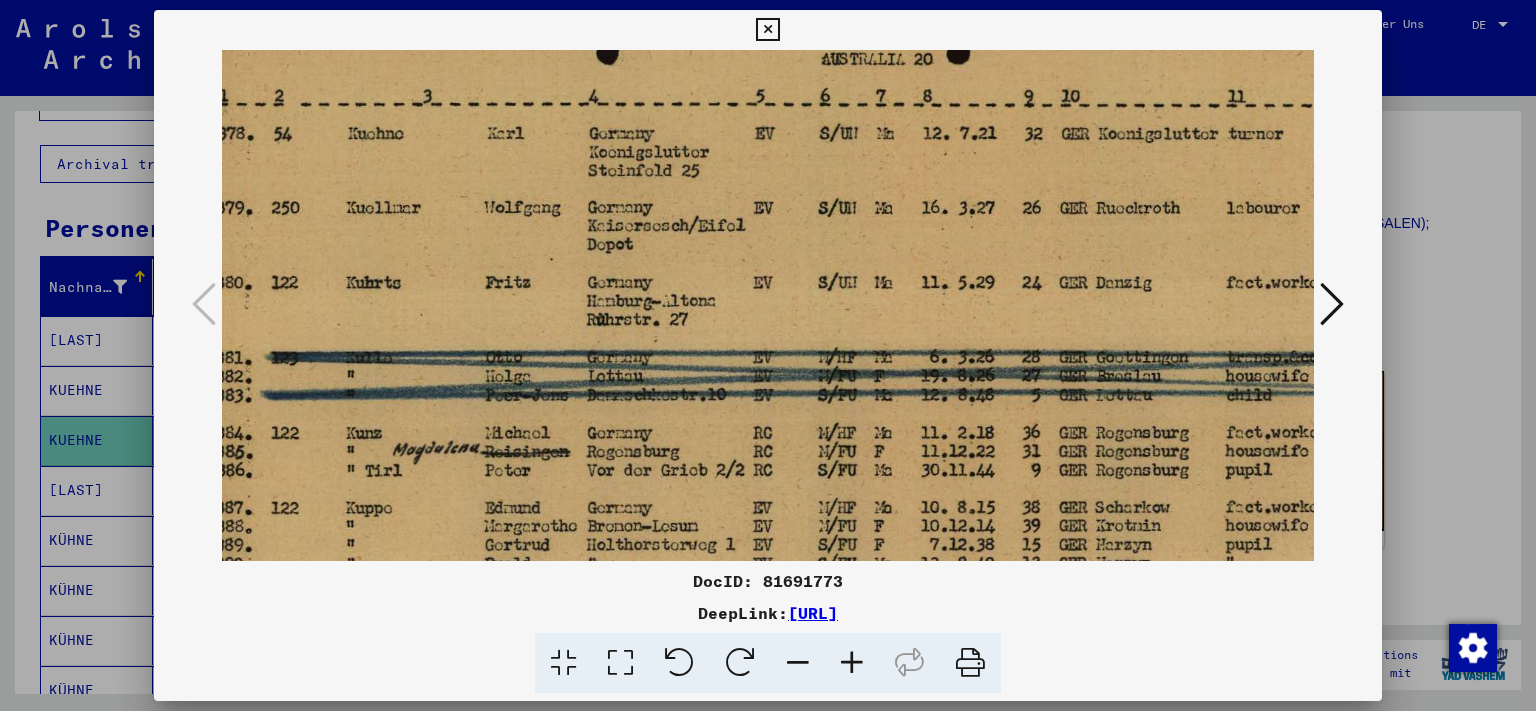 drag, startPoint x: 889, startPoint y: 325, endPoint x: 855, endPoint y: 345, distance: 39.446167 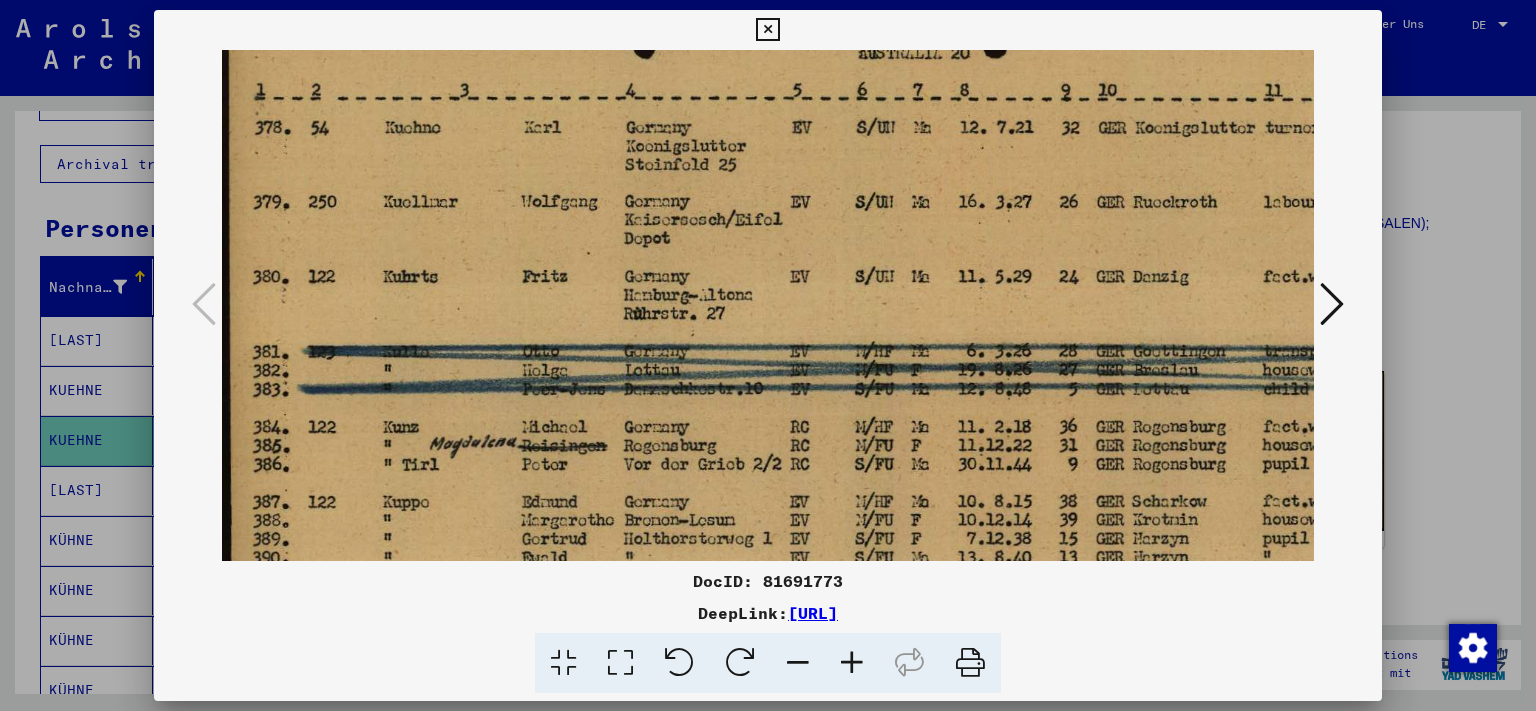 drag, startPoint x: 778, startPoint y: 348, endPoint x: 927, endPoint y: 342, distance: 149.12076 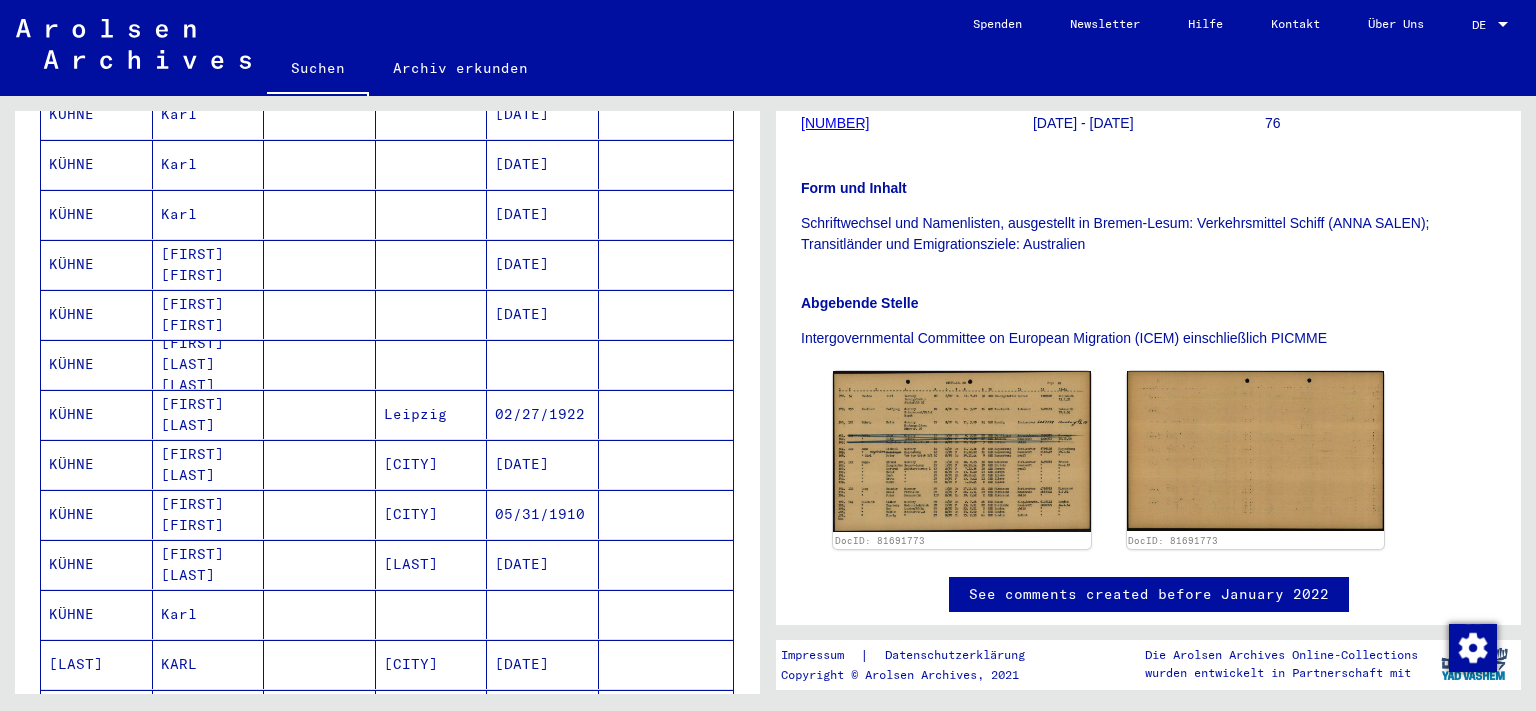 scroll, scrollTop: 773, scrollLeft: 0, axis: vertical 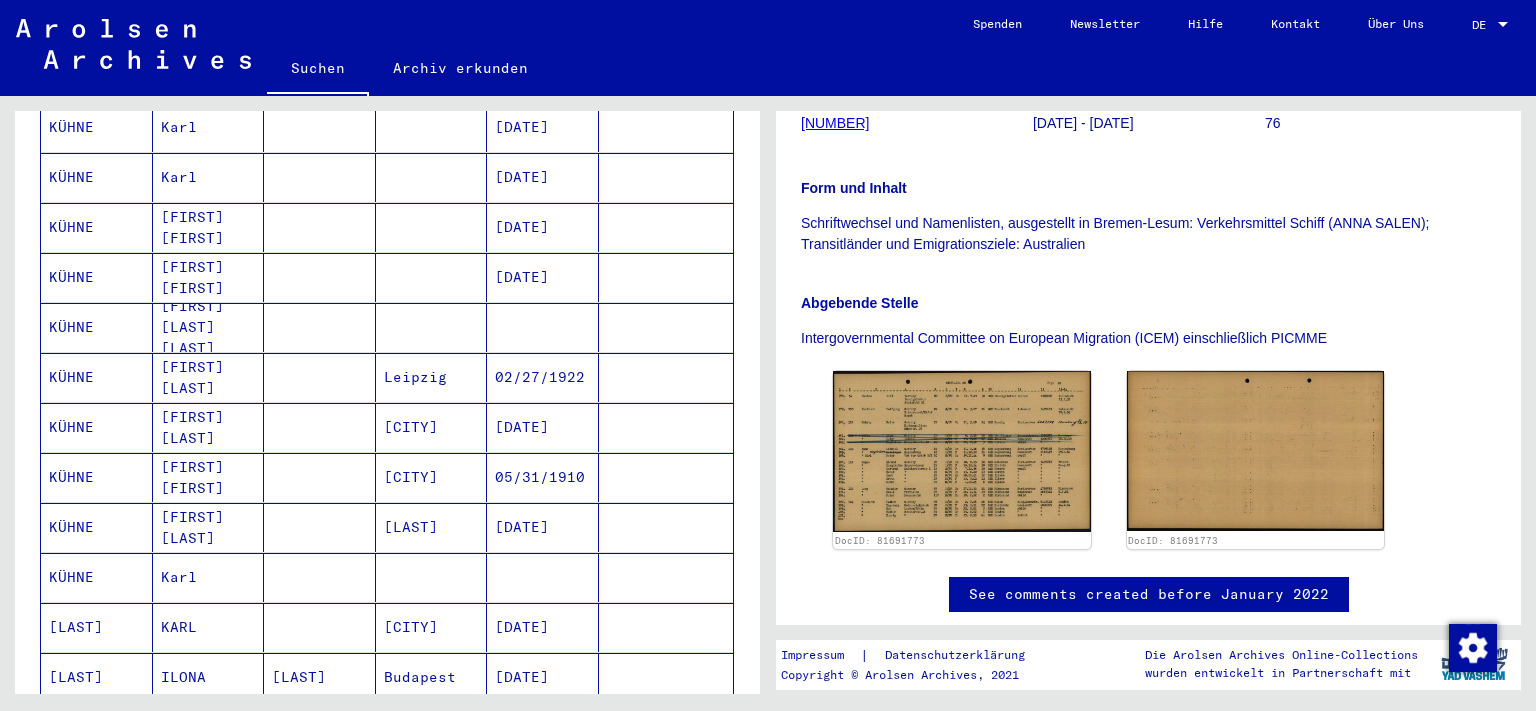 click on "[FIRST] [LAST]" at bounding box center (209, 427) 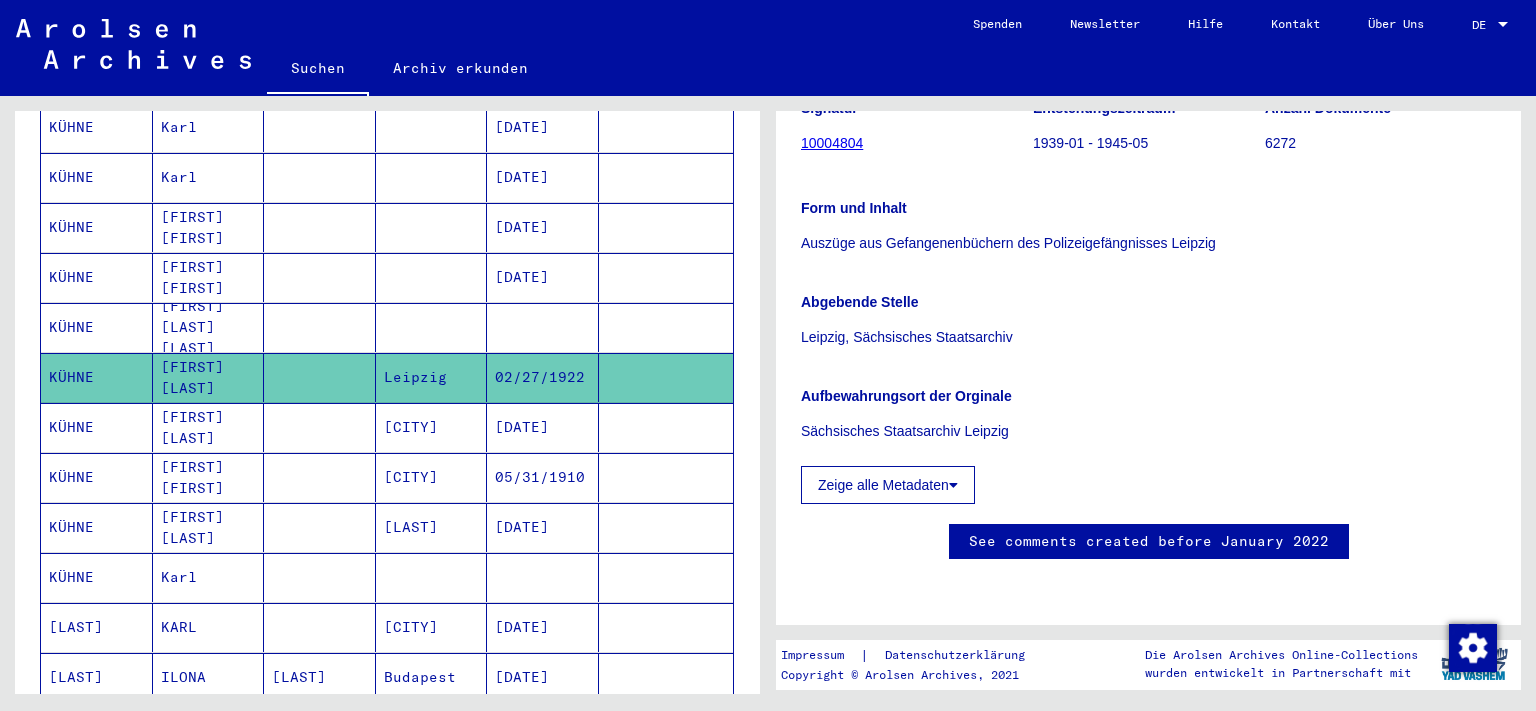 scroll, scrollTop: 338, scrollLeft: 0, axis: vertical 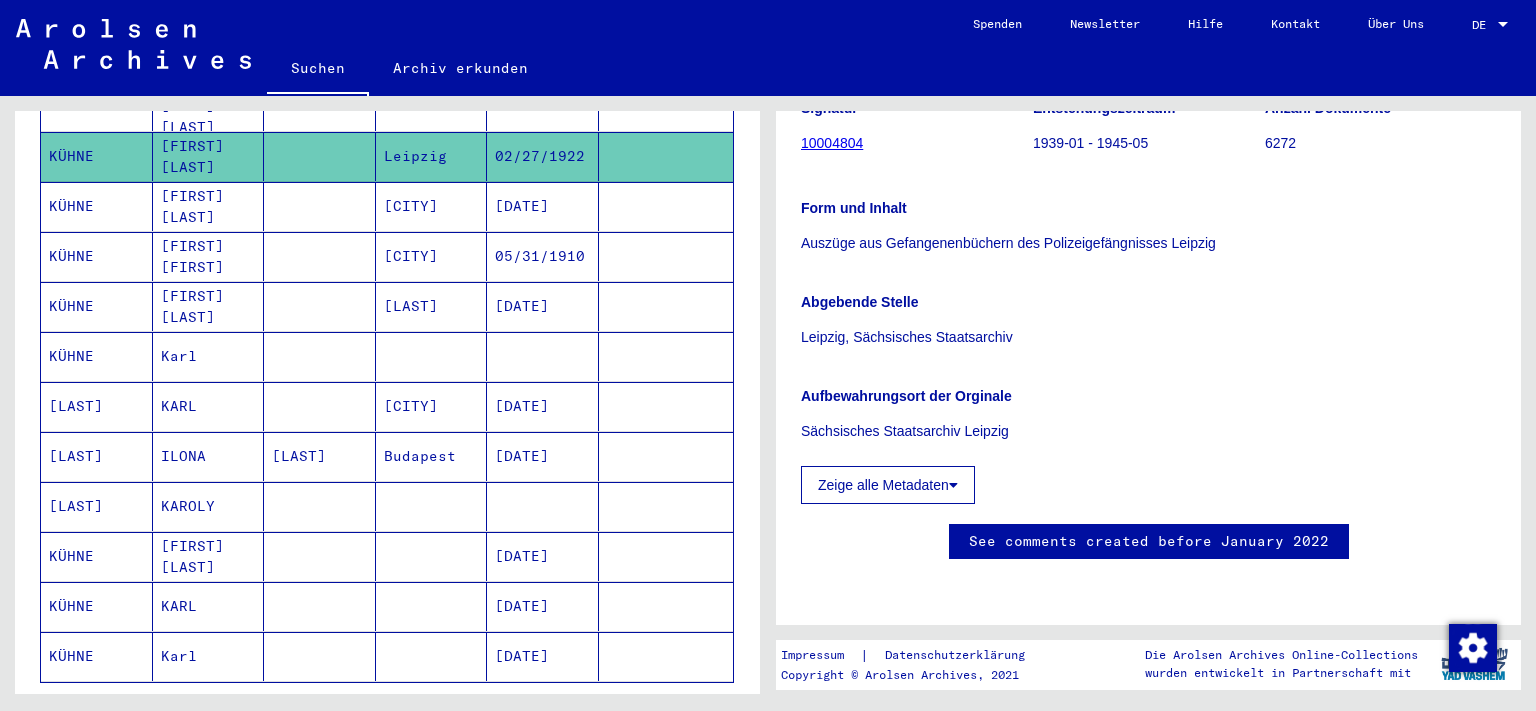 click on "KÜHNE" at bounding box center [97, 406] 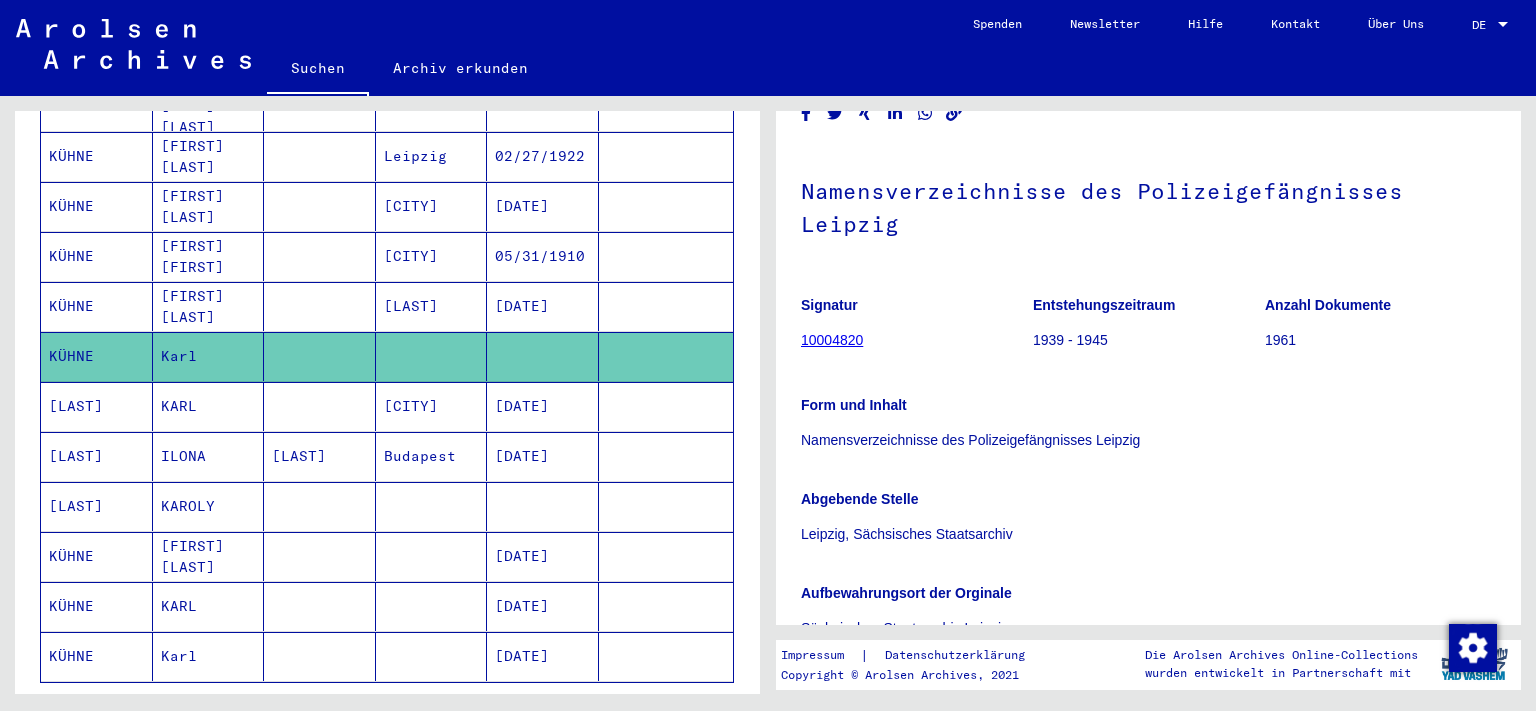 scroll, scrollTop: 0, scrollLeft: 0, axis: both 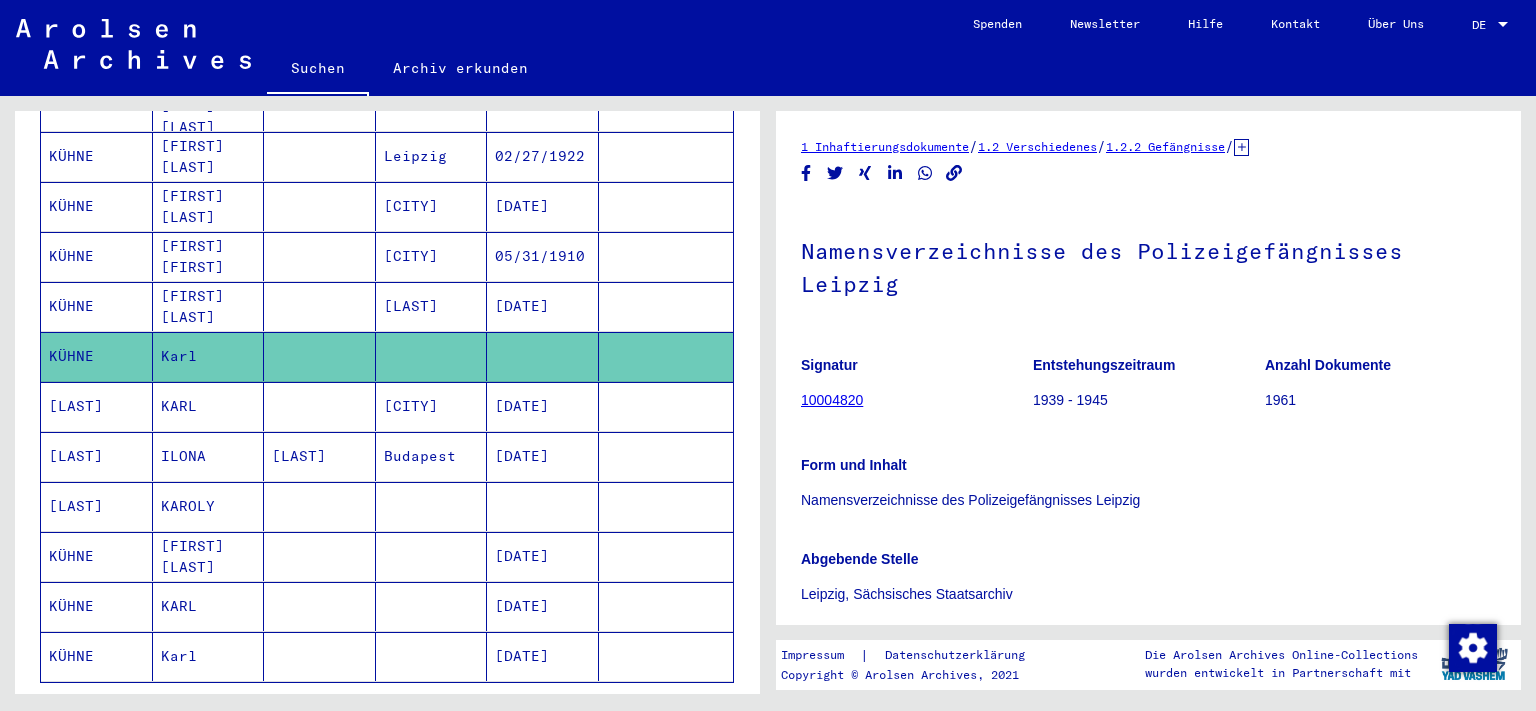 click on "10004820" 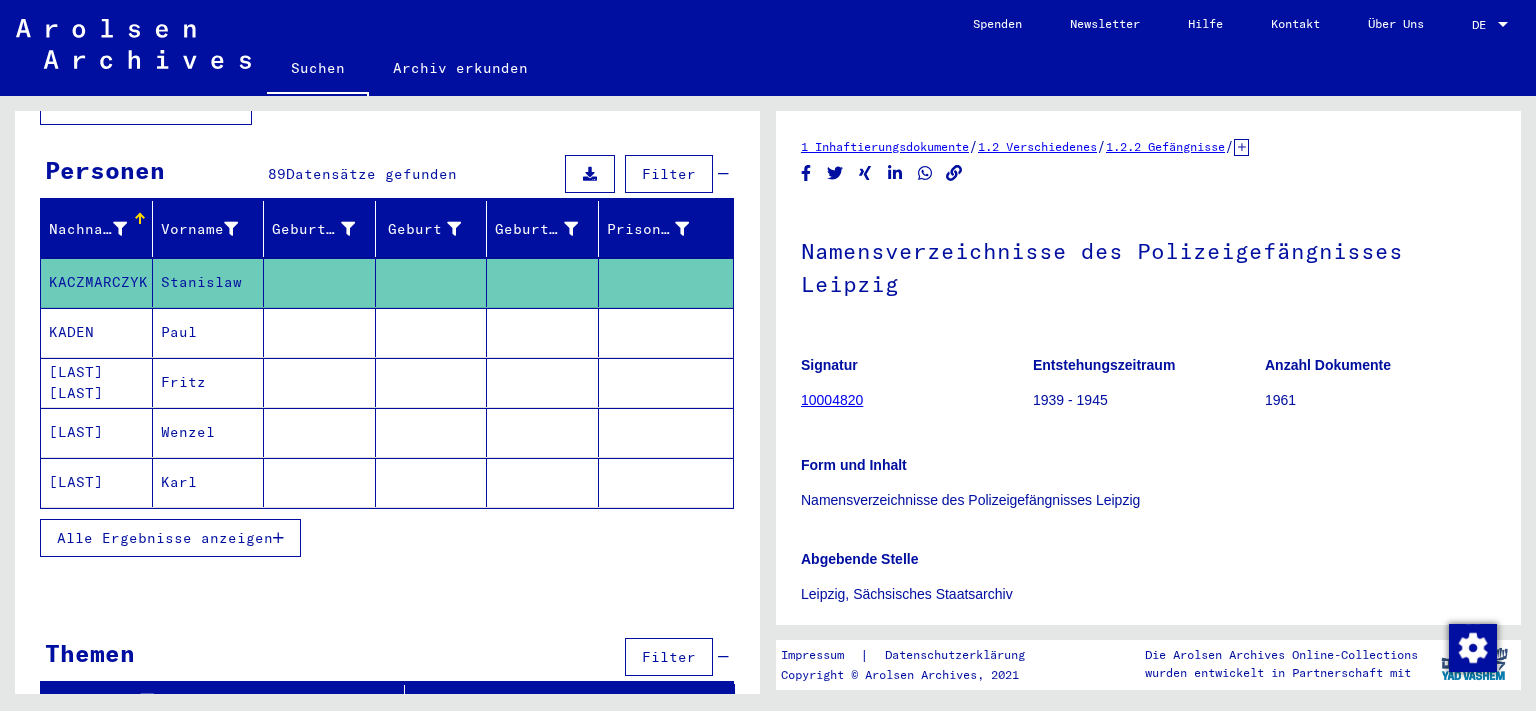 scroll, scrollTop: 0, scrollLeft: 0, axis: both 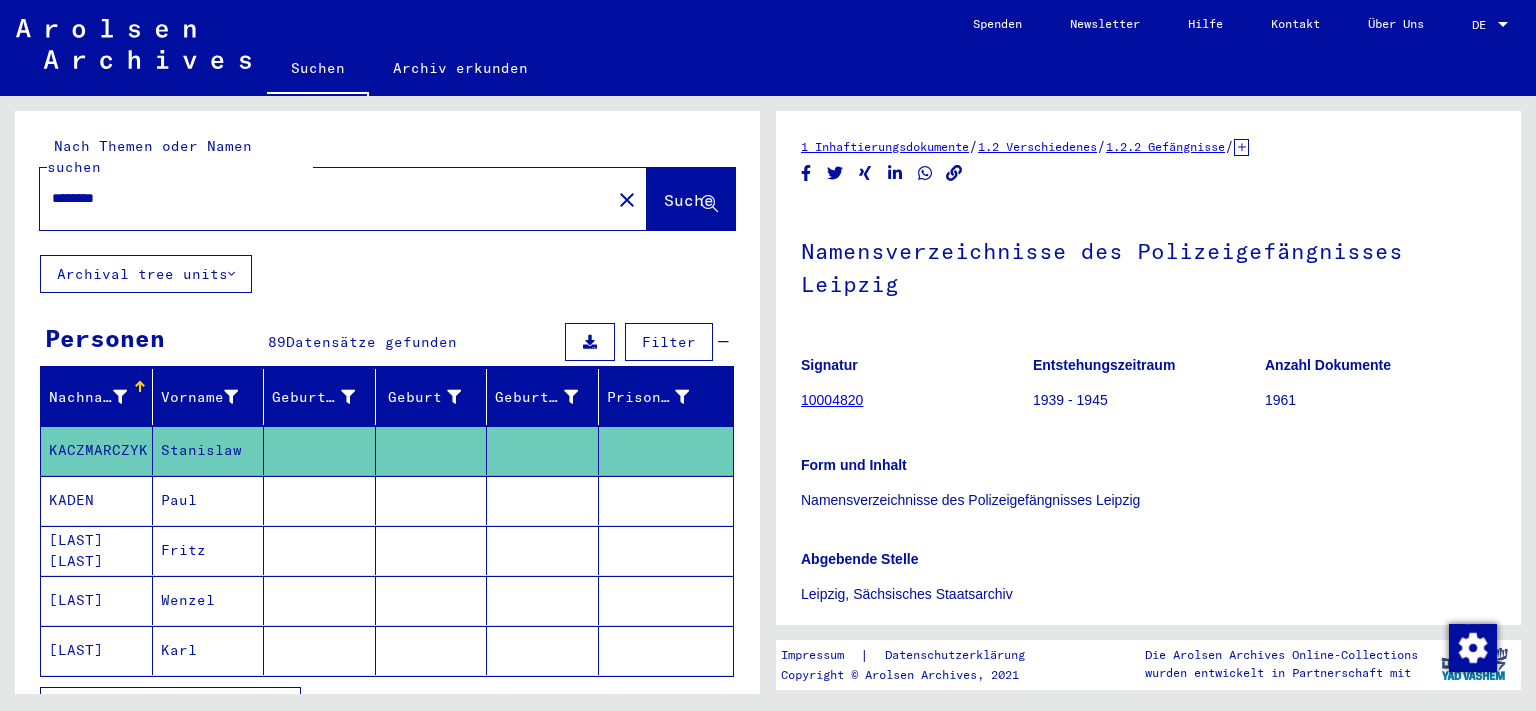type on "**********" 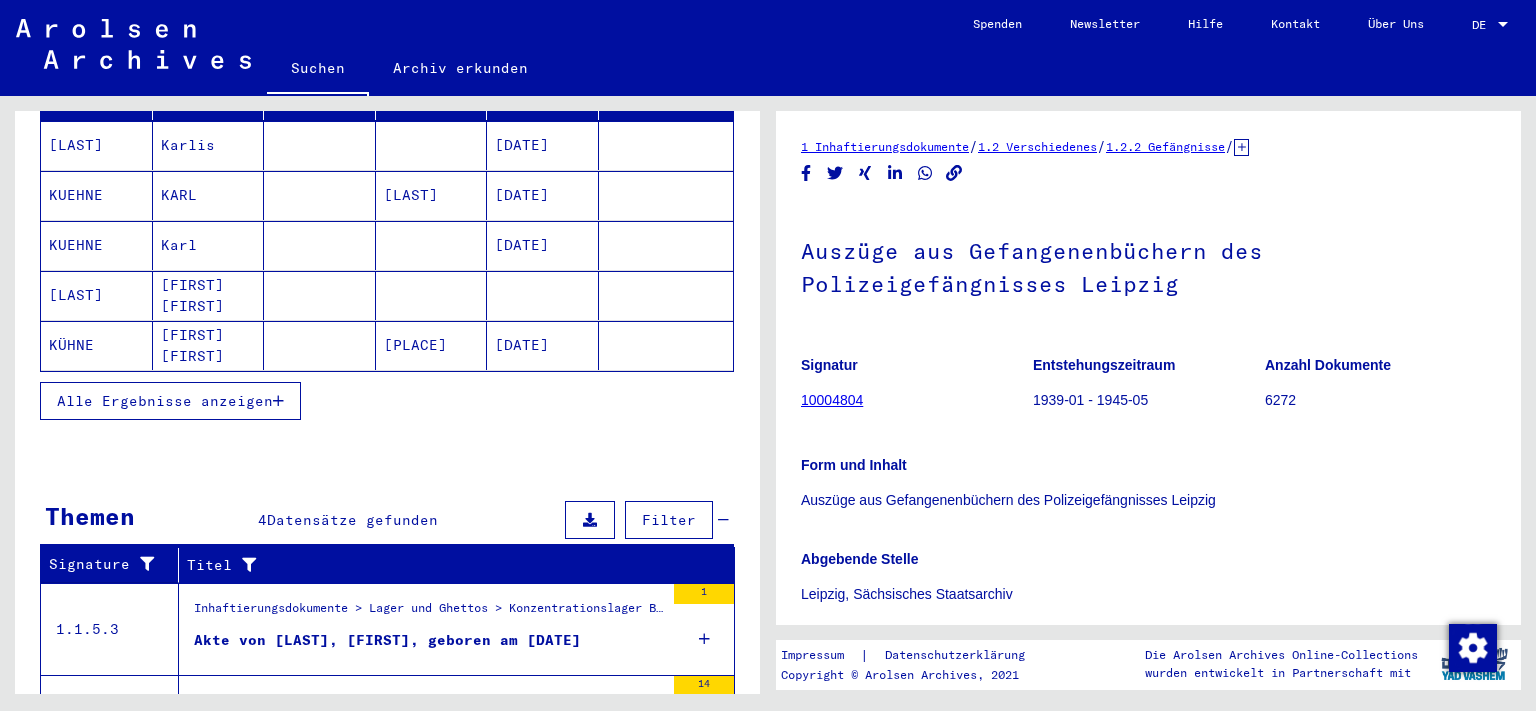 scroll, scrollTop: 331, scrollLeft: 0, axis: vertical 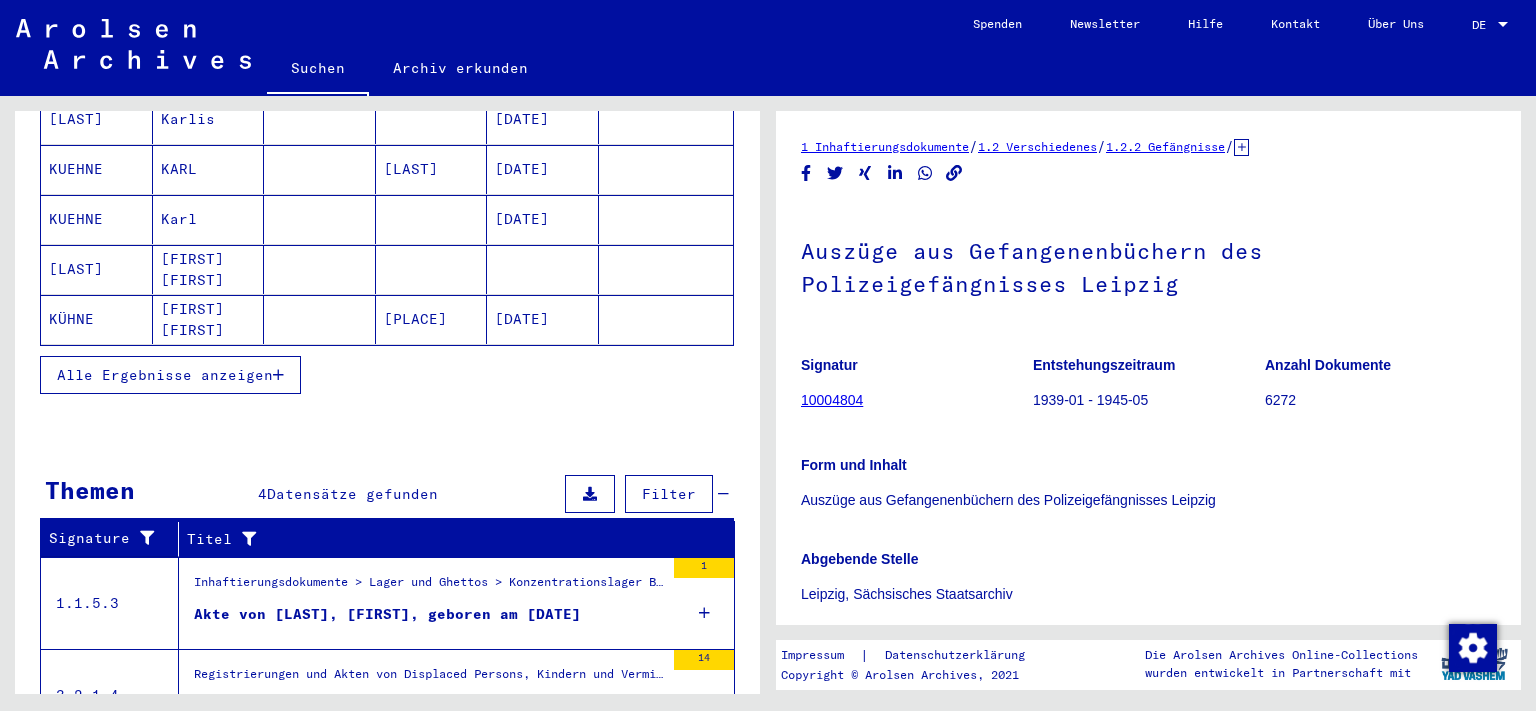 click on "Alle Ergebnisse anzeigen" at bounding box center [165, 375] 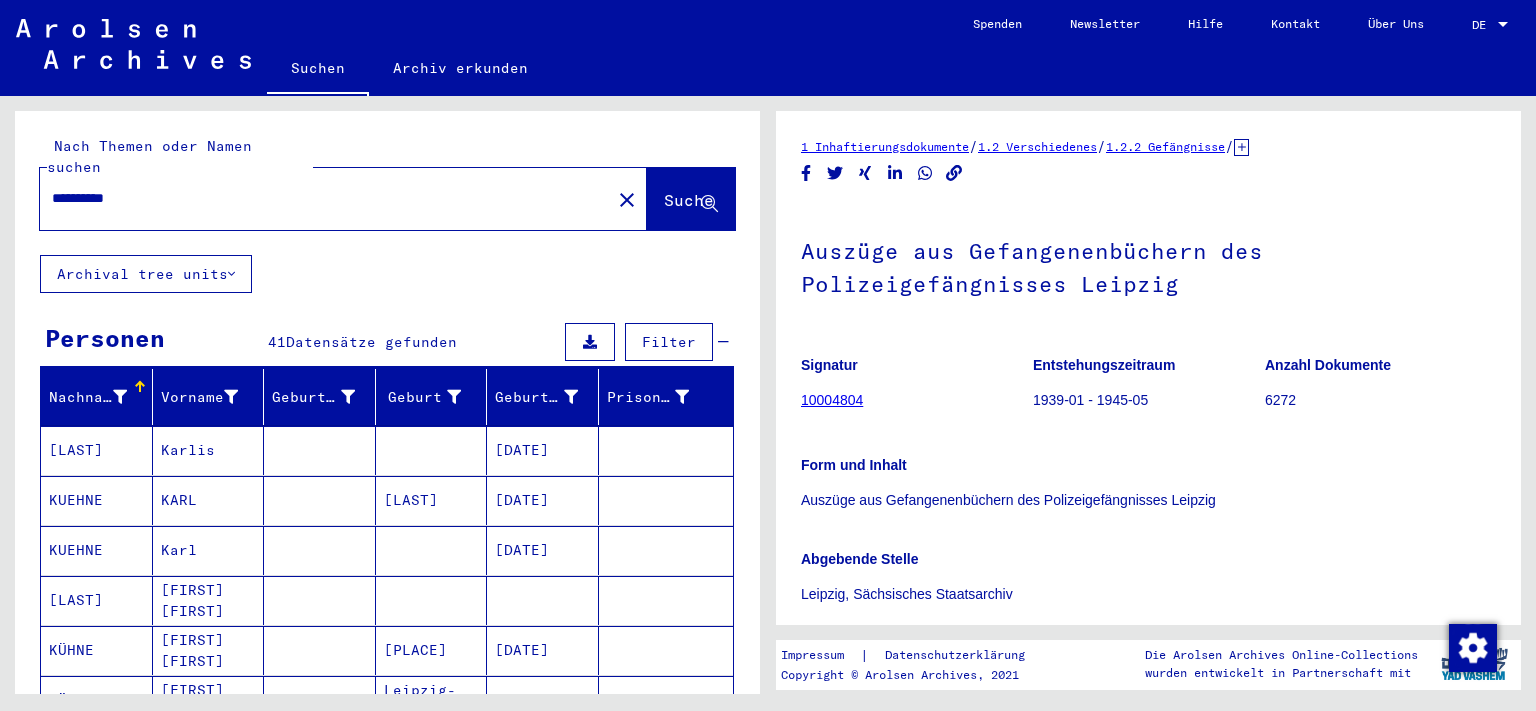 scroll, scrollTop: 221, scrollLeft: 0, axis: vertical 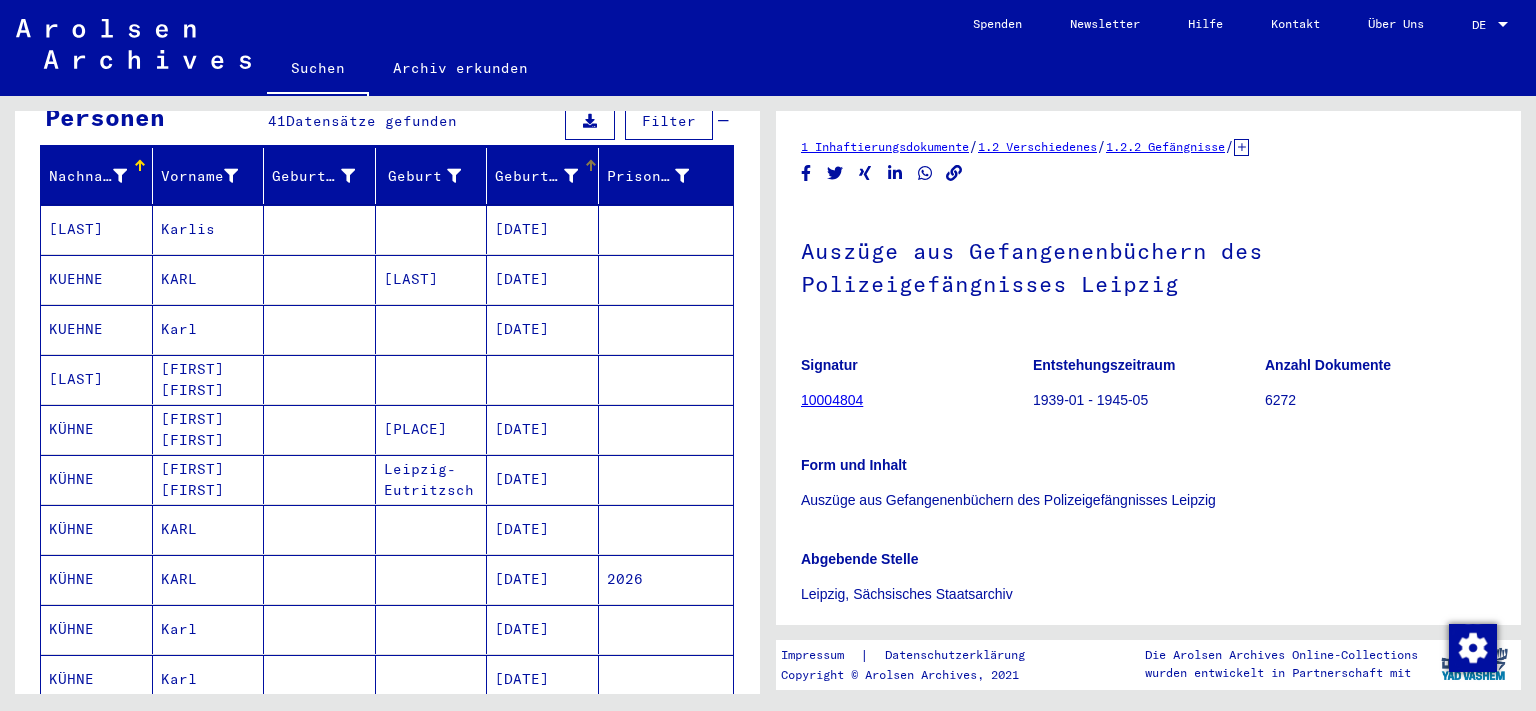 click on "Geburtsdatum" at bounding box center (536, 176) 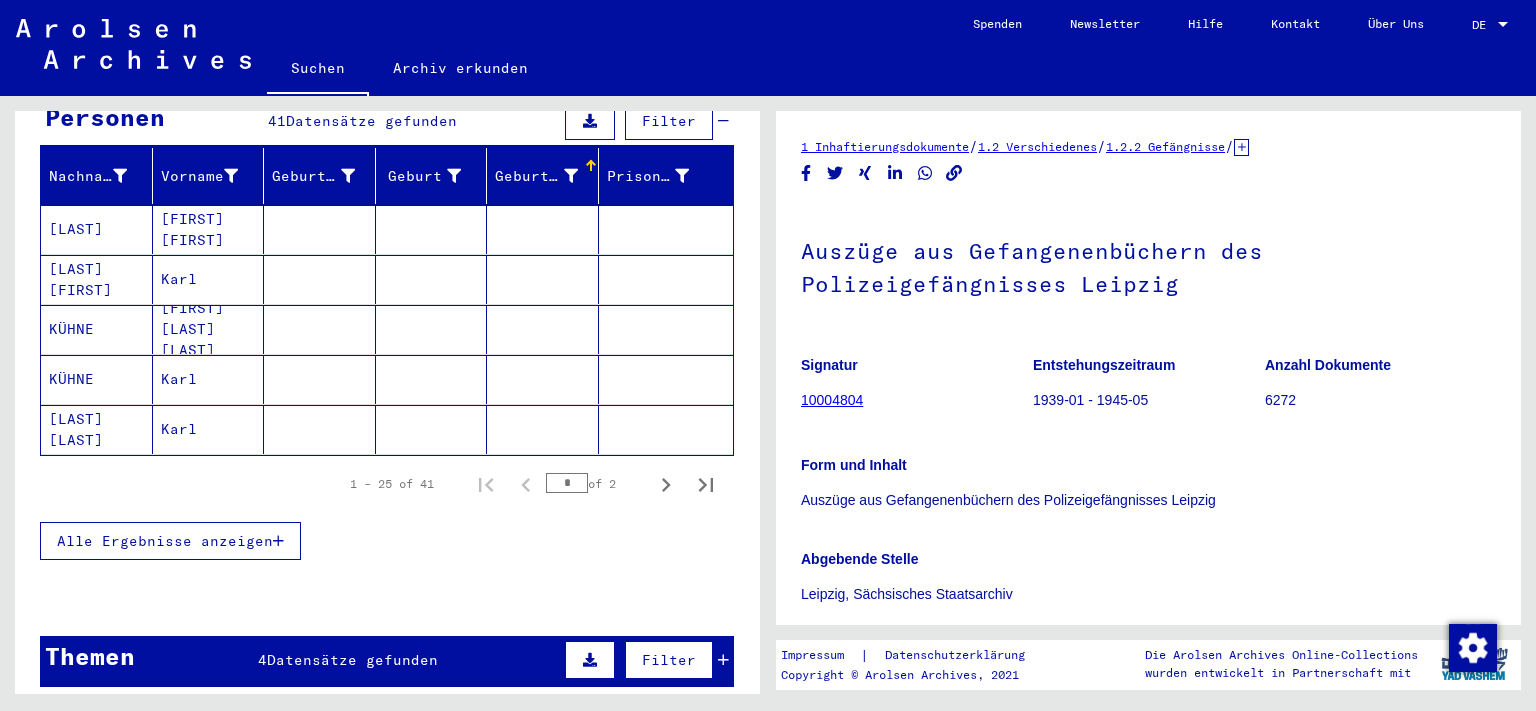 click on "Geburtsdatum" at bounding box center (536, 176) 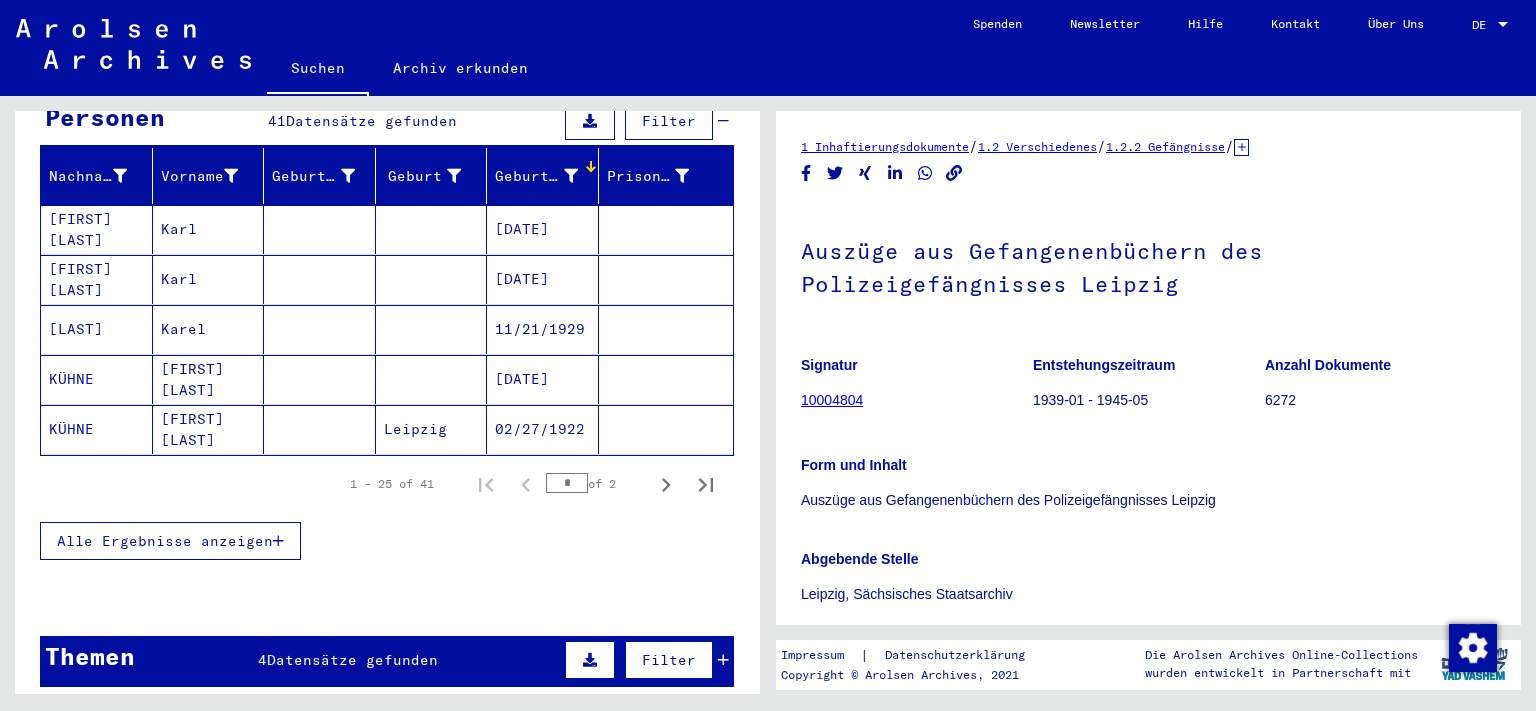 click on "KÜHNE" at bounding box center (97, 429) 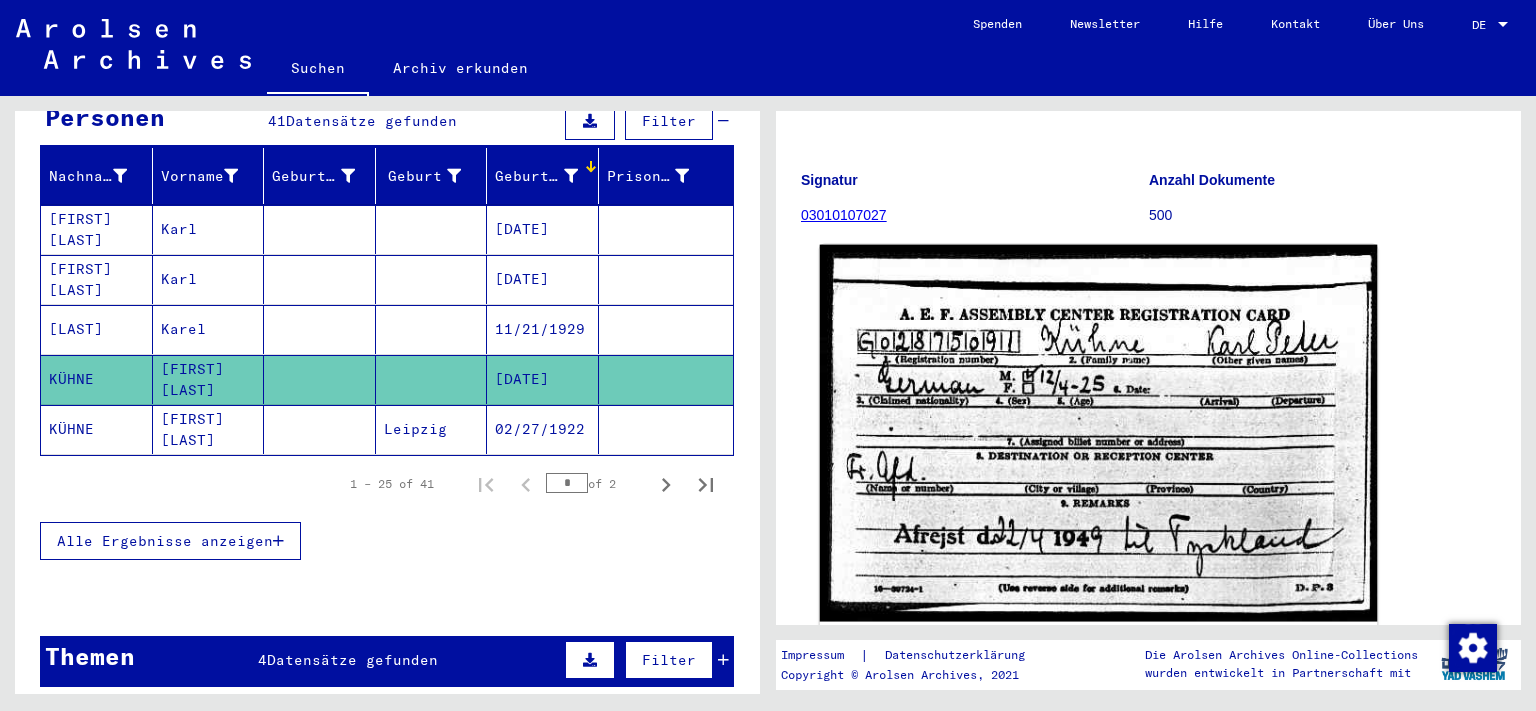 scroll, scrollTop: 221, scrollLeft: 0, axis: vertical 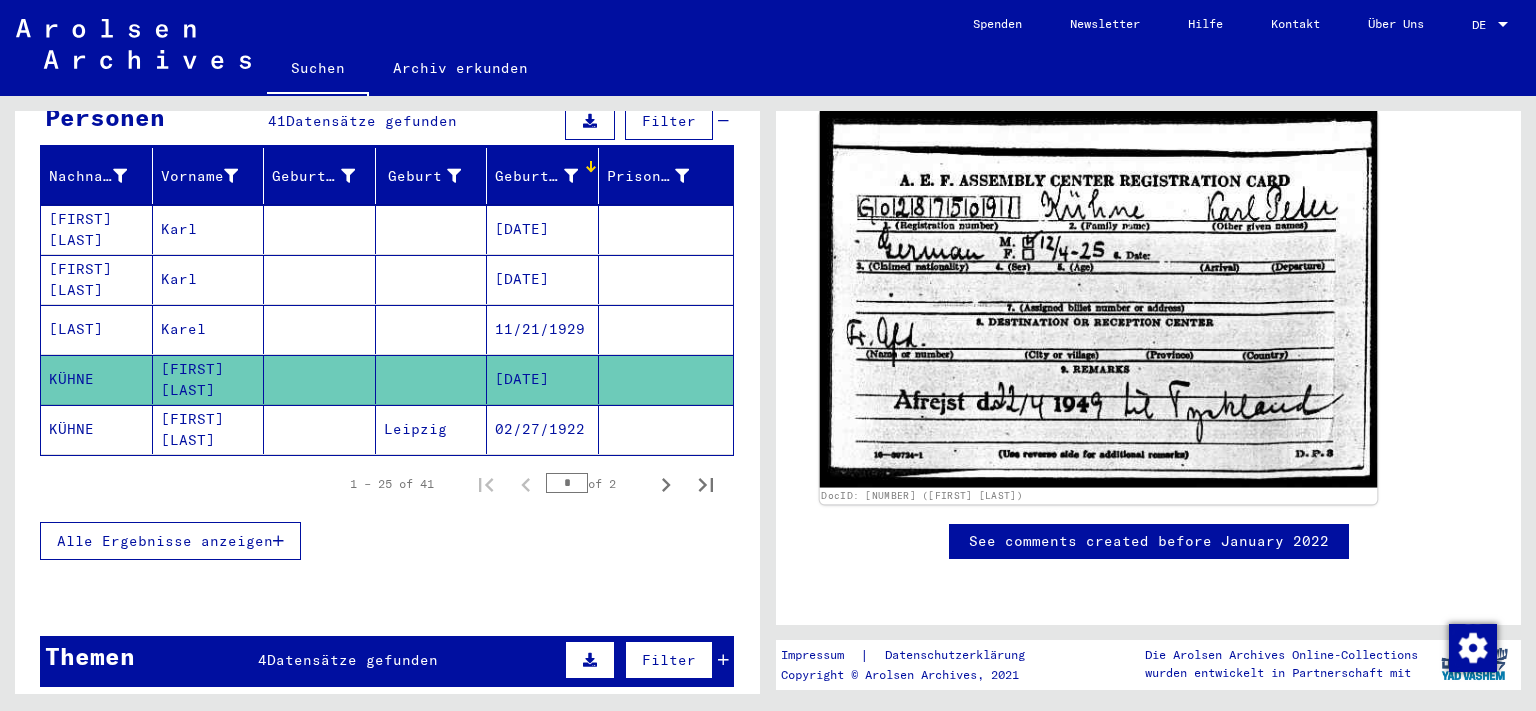 click 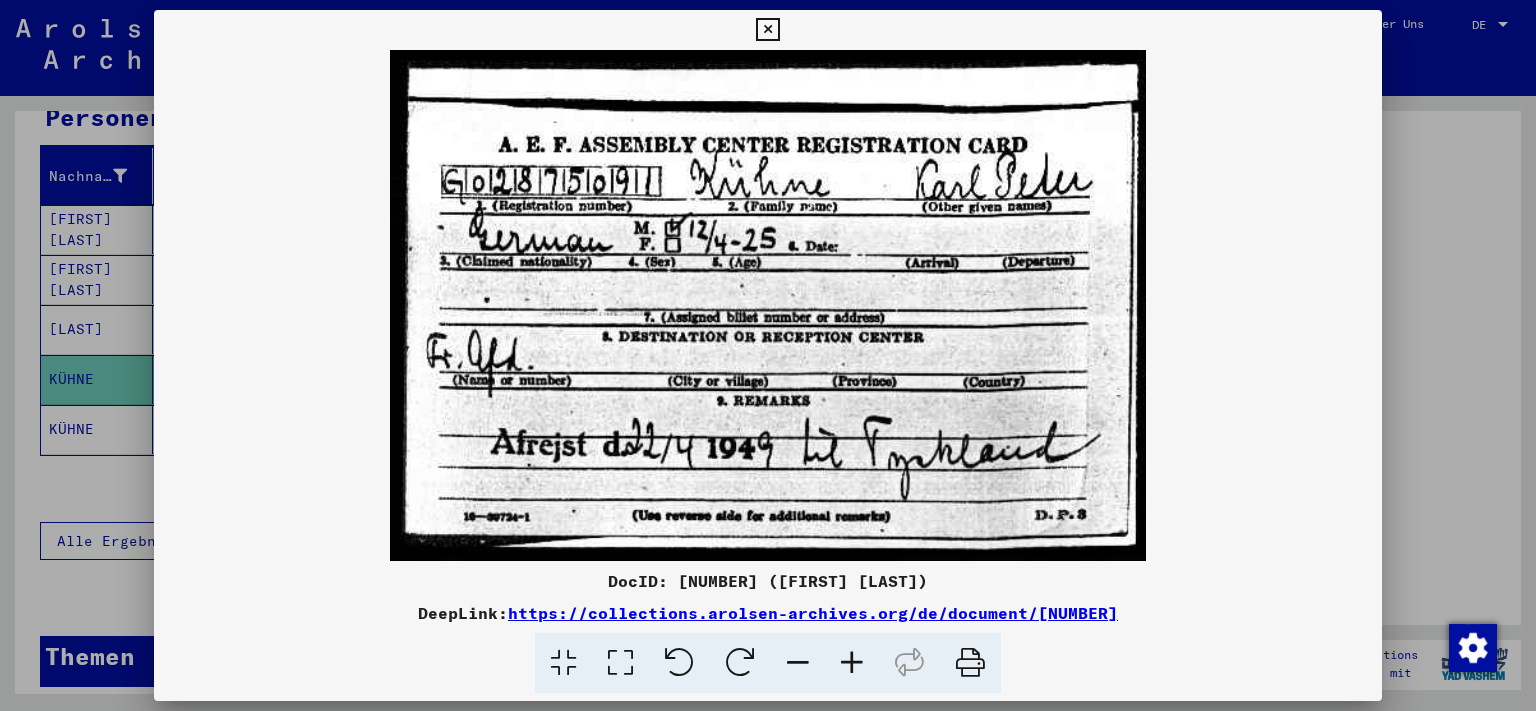 scroll, scrollTop: 441, scrollLeft: 0, axis: vertical 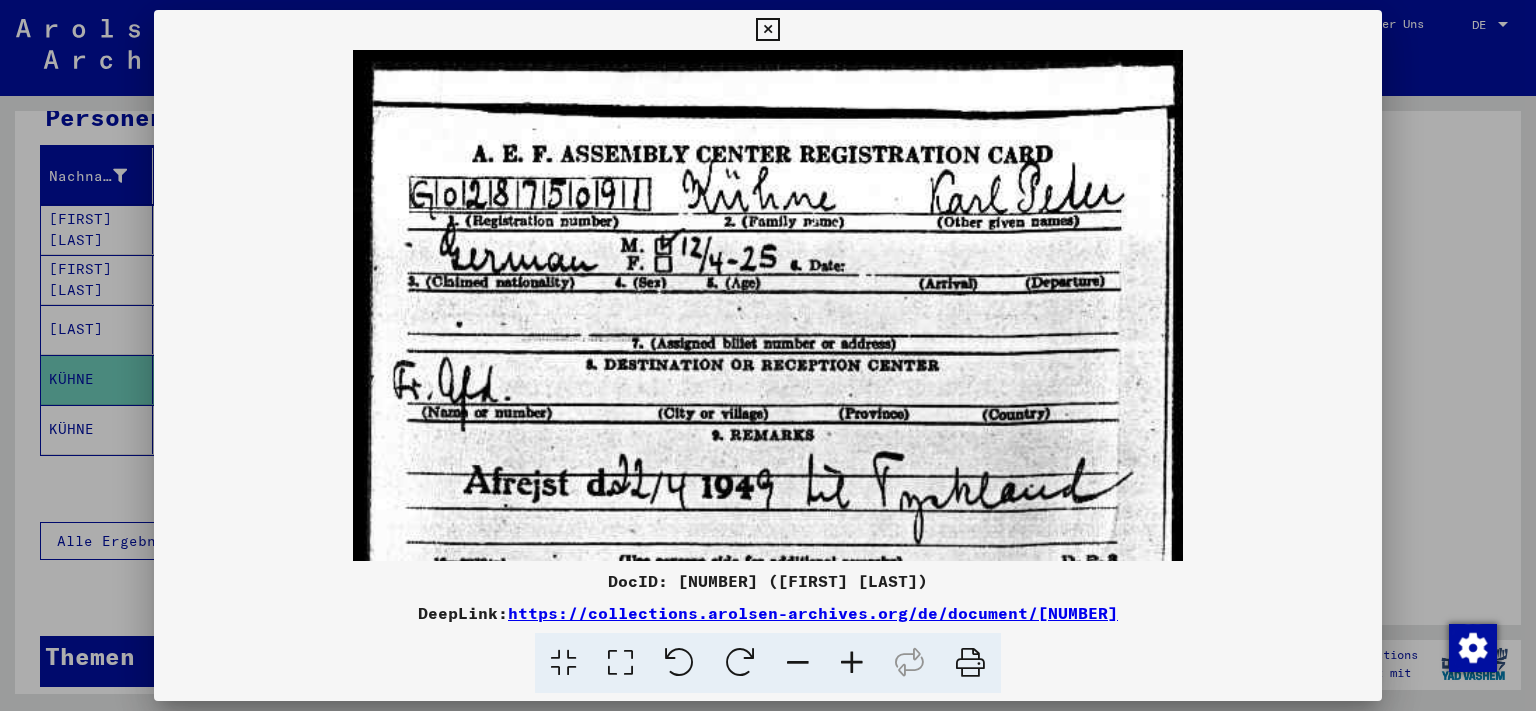 click at bounding box center [852, 663] 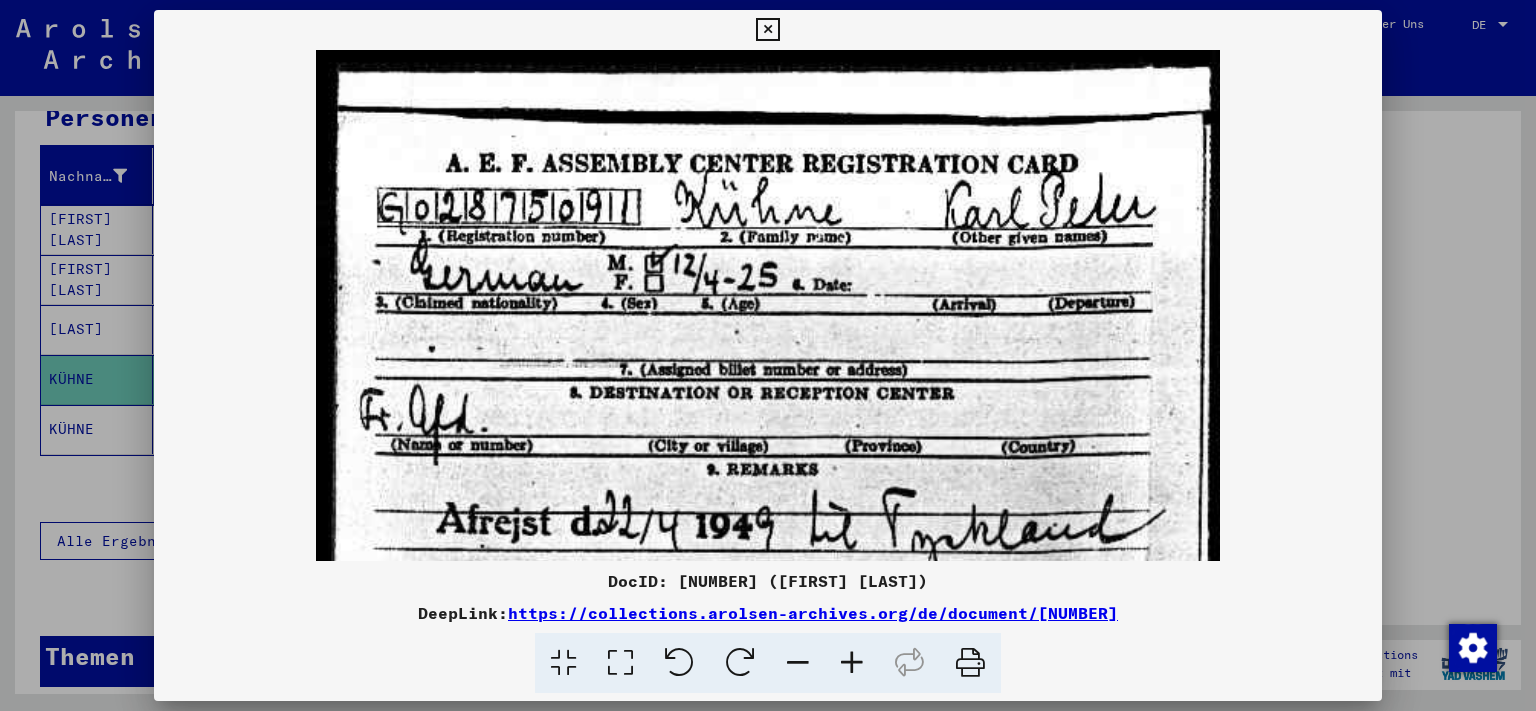 click at bounding box center (852, 663) 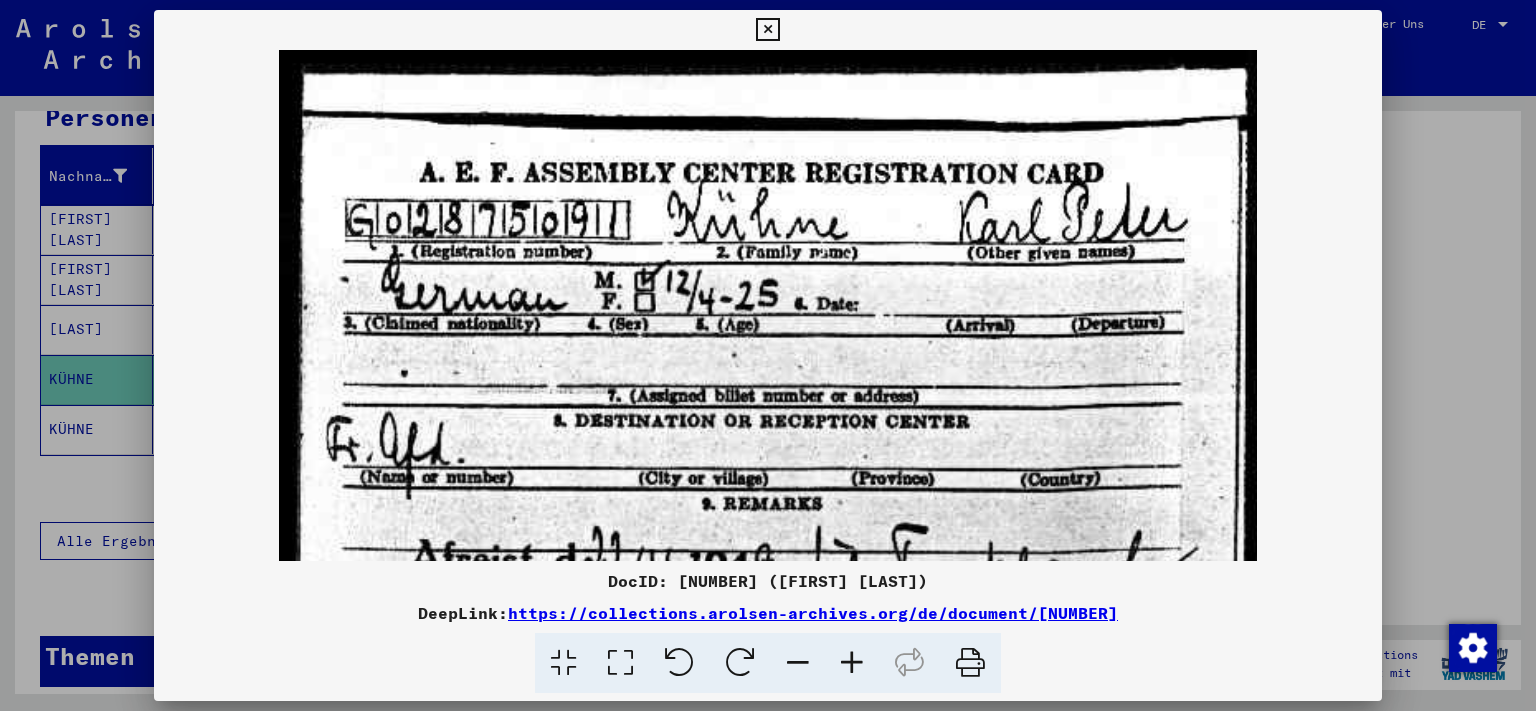 click at bounding box center [852, 663] 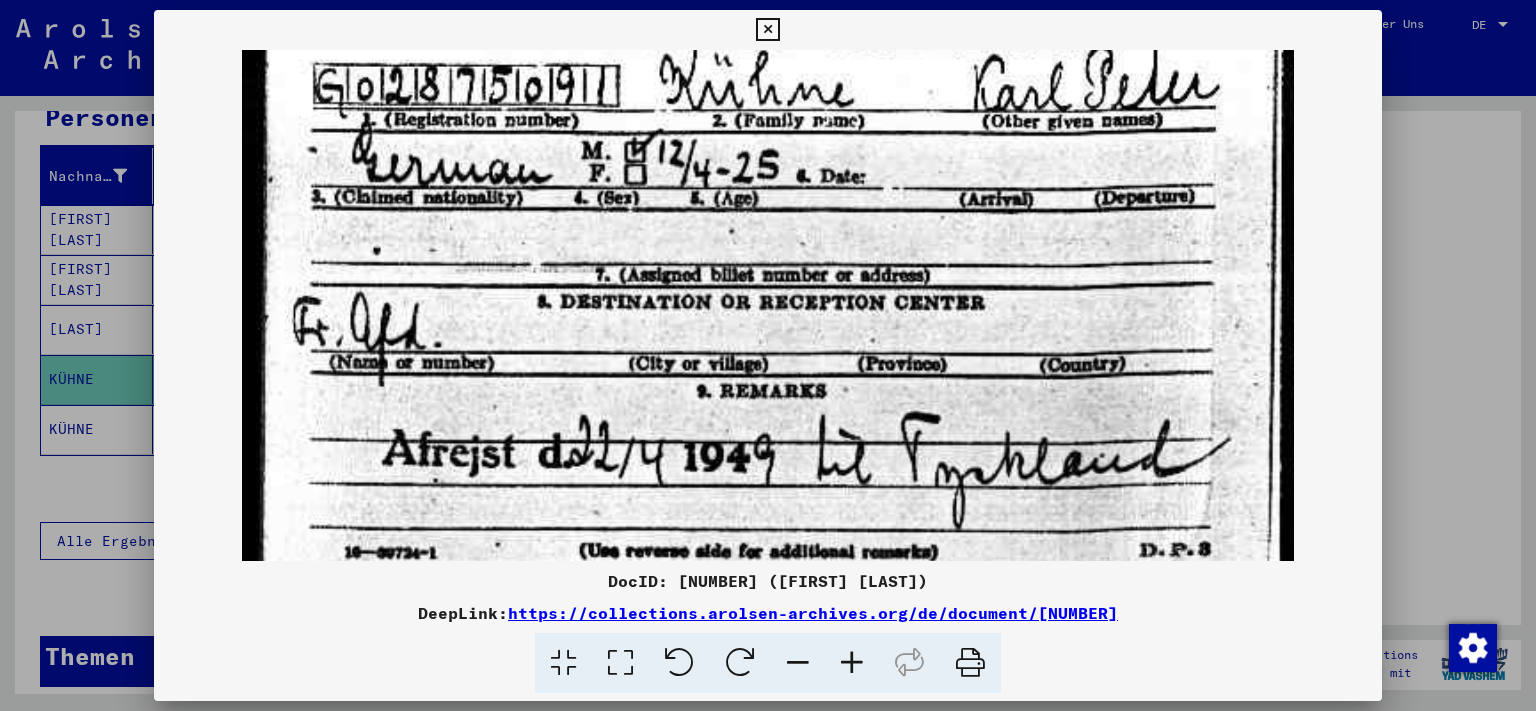 scroll, scrollTop: 200, scrollLeft: 0, axis: vertical 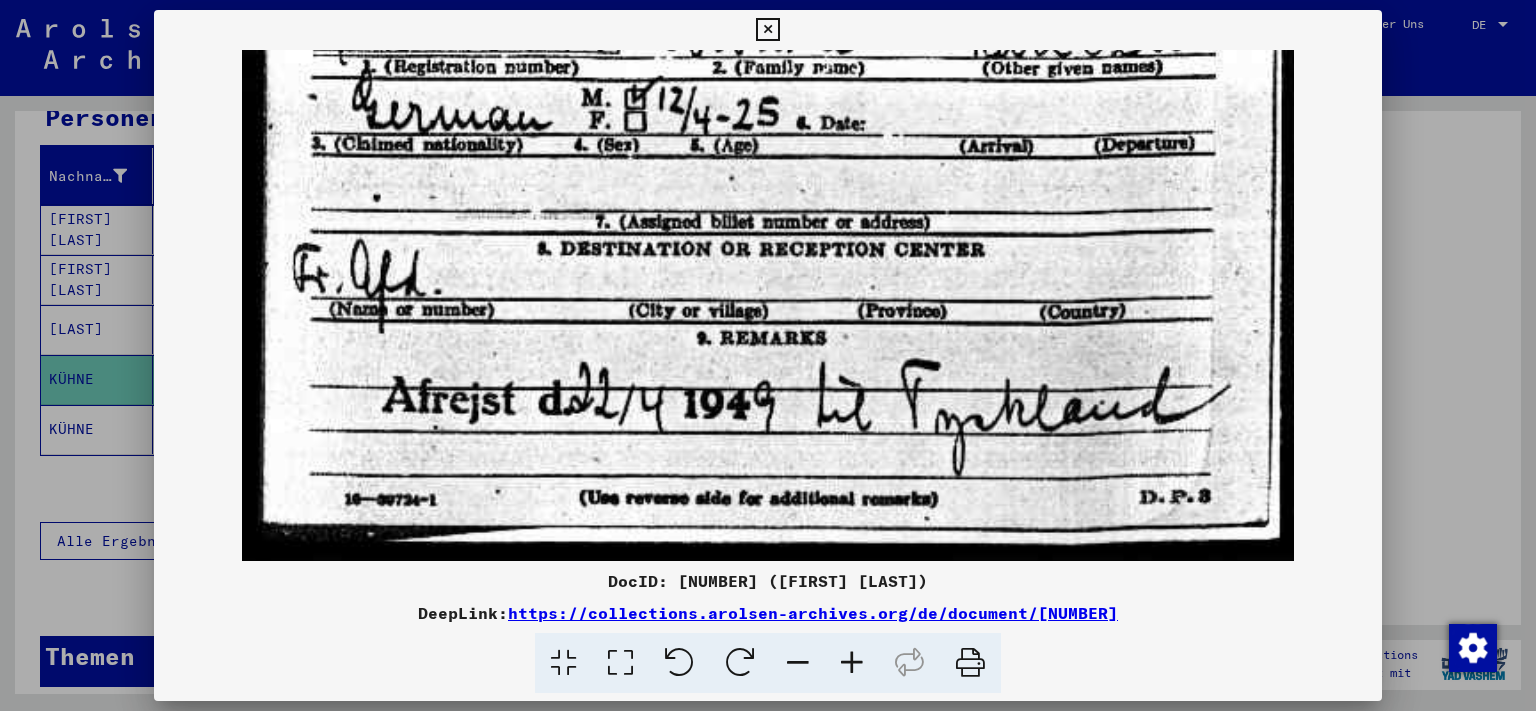 drag, startPoint x: 822, startPoint y: 473, endPoint x: 784, endPoint y: 158, distance: 317.28378 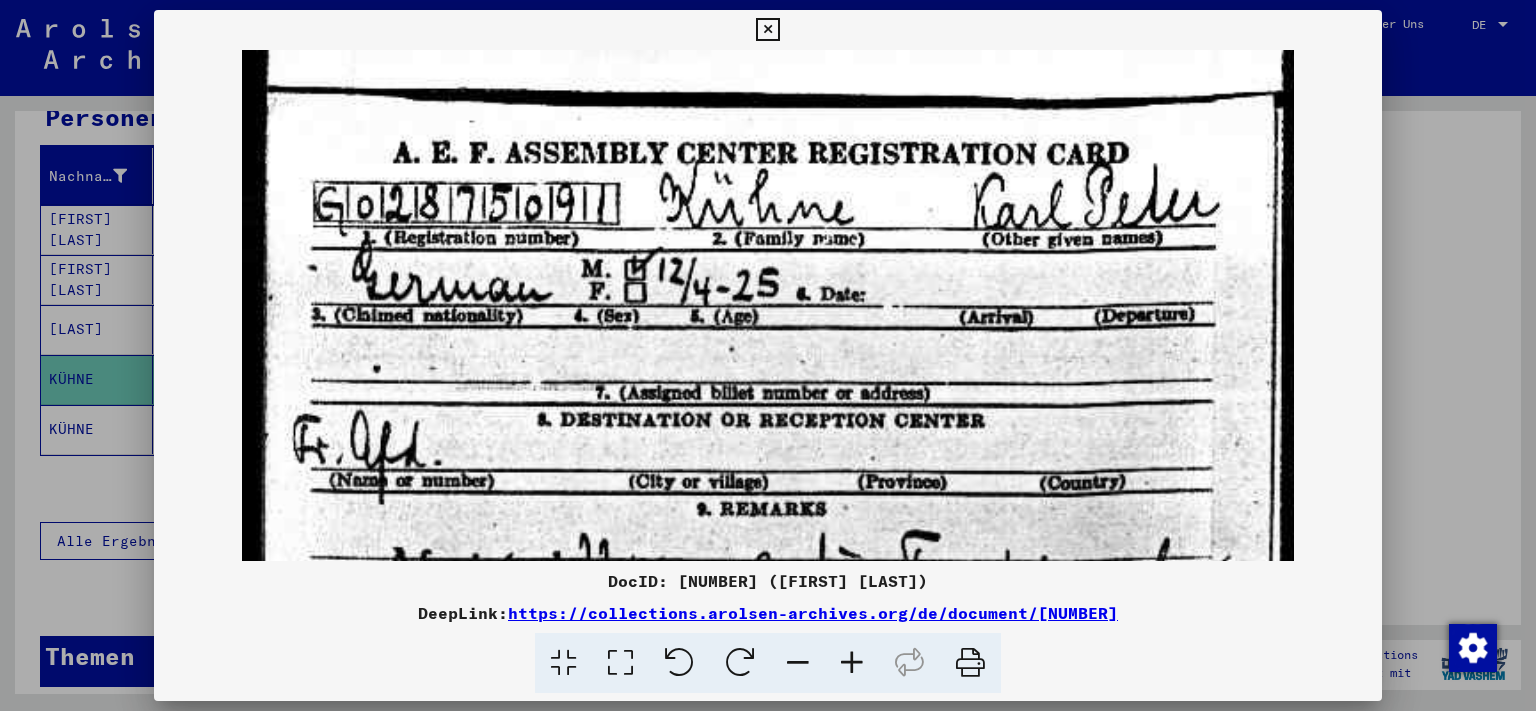 scroll, scrollTop: 28, scrollLeft: 0, axis: vertical 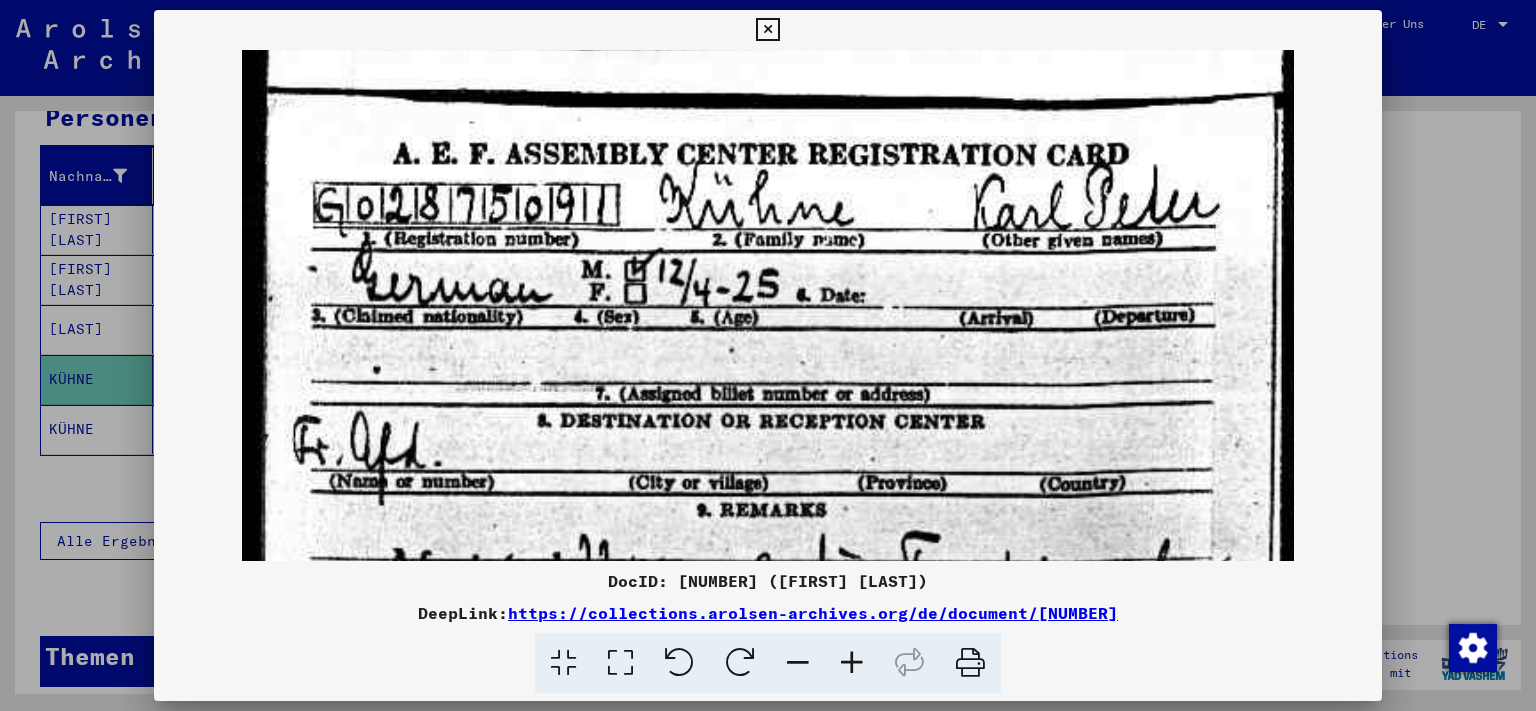 drag, startPoint x: 694, startPoint y: 223, endPoint x: 670, endPoint y: 395, distance: 173.66635 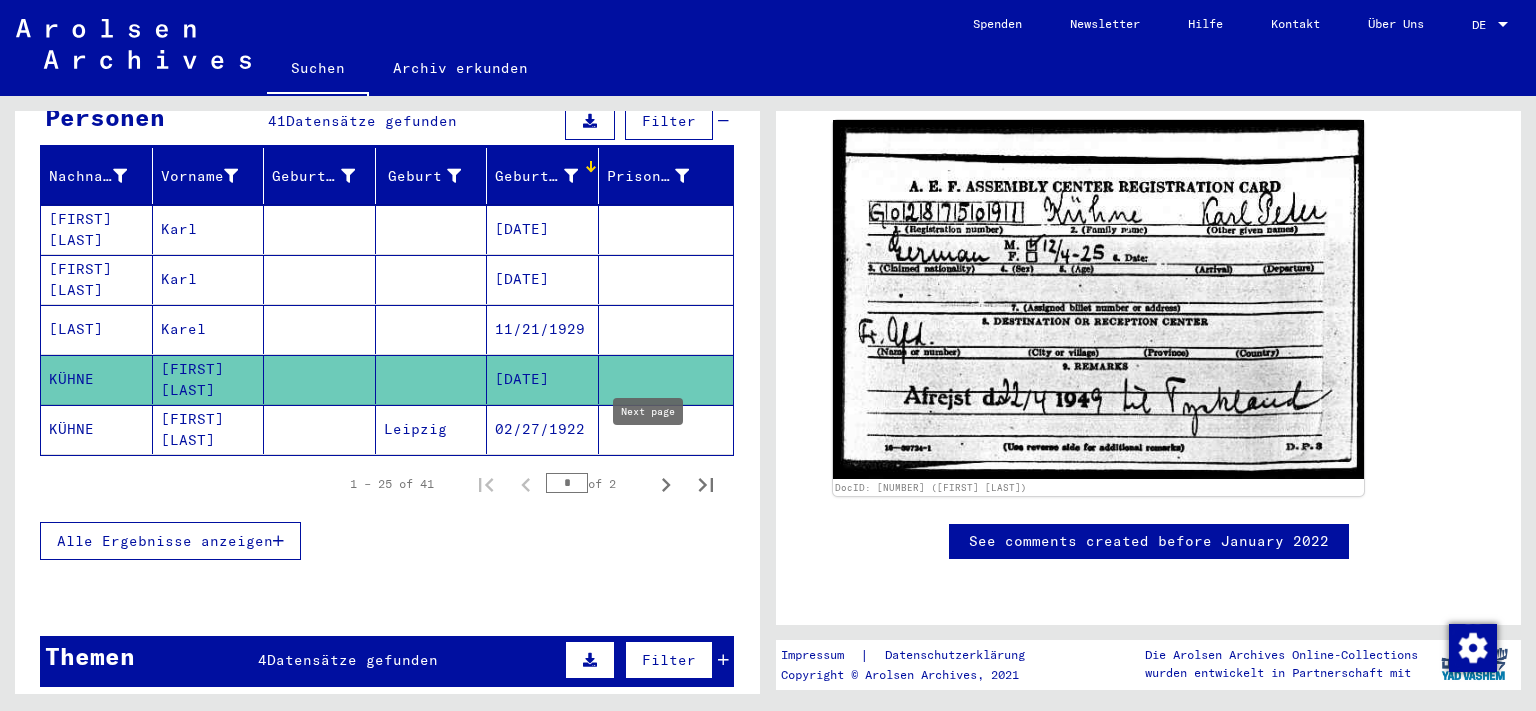click 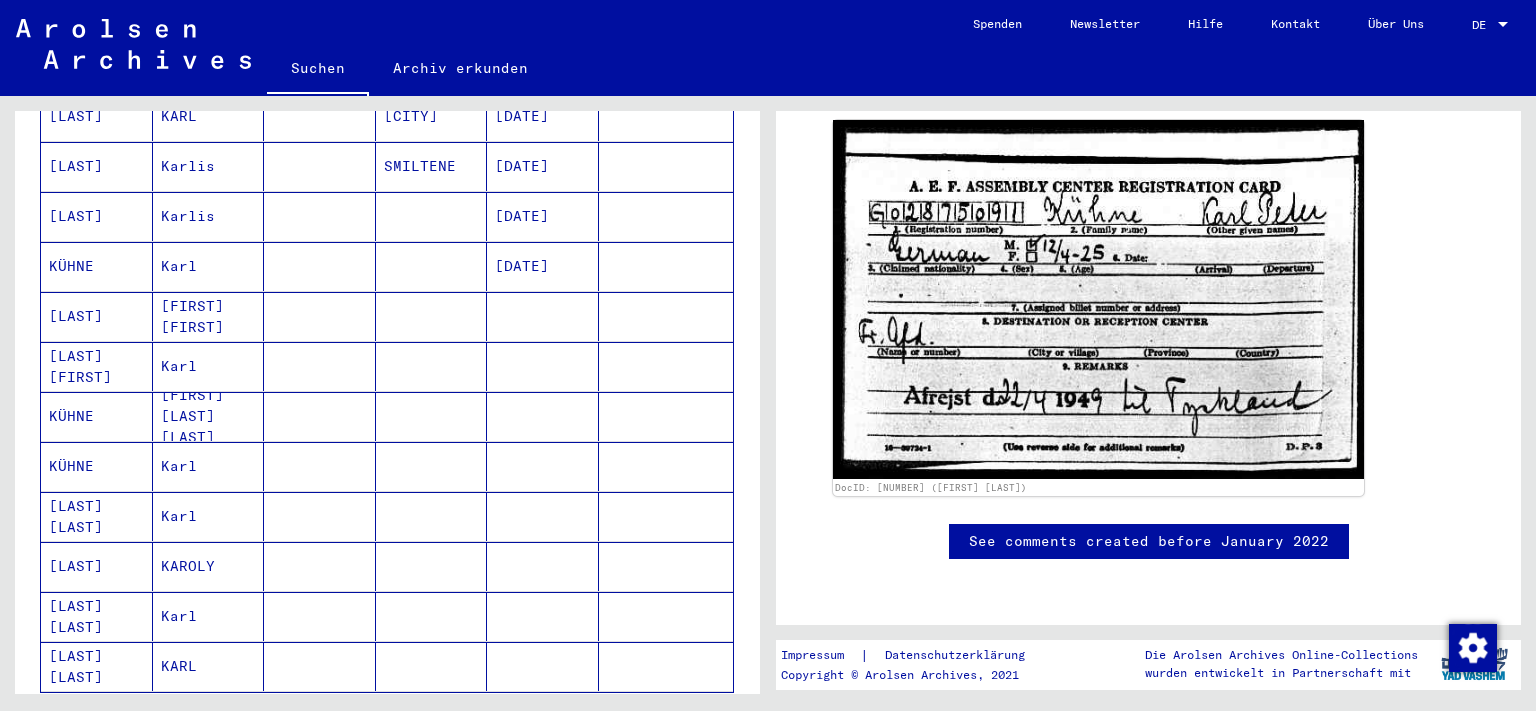 scroll, scrollTop: 552, scrollLeft: 0, axis: vertical 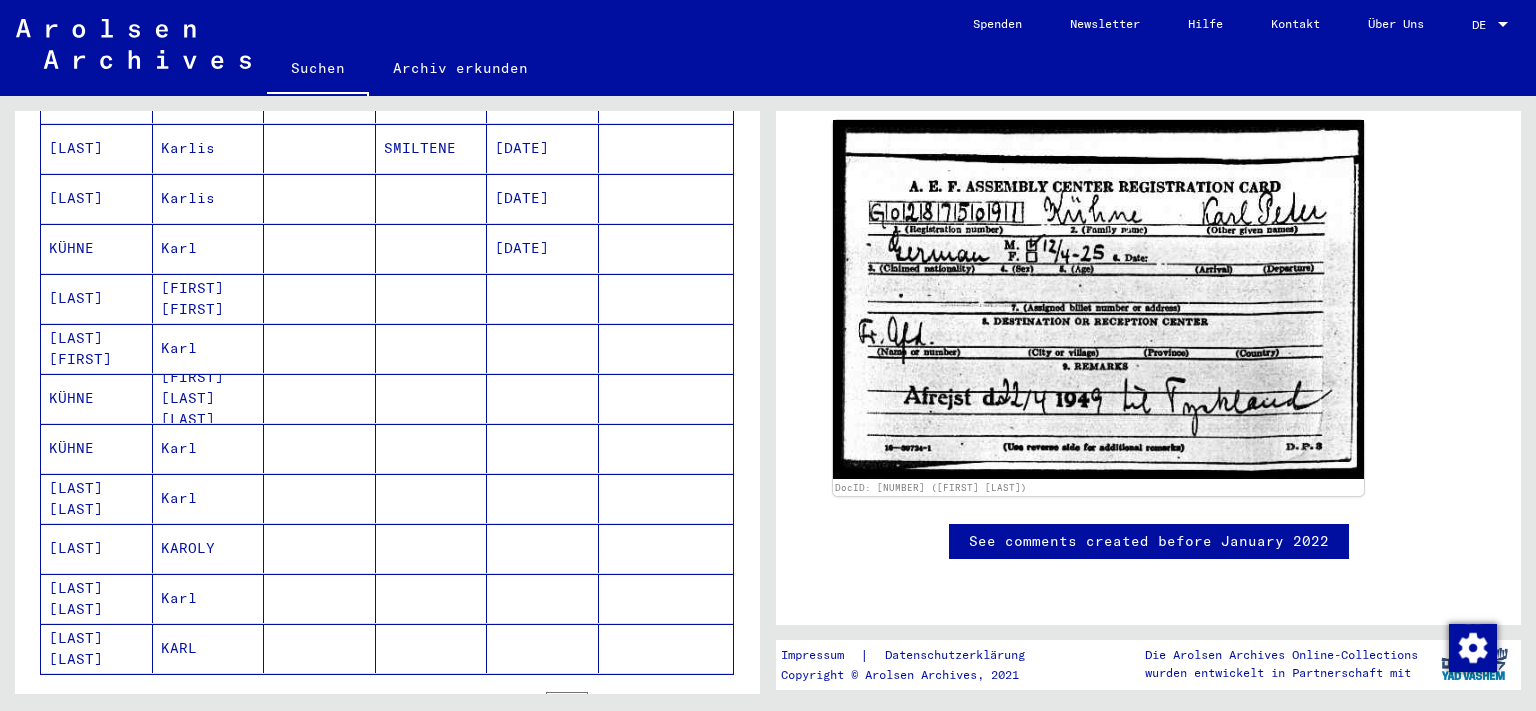click on "KARL" 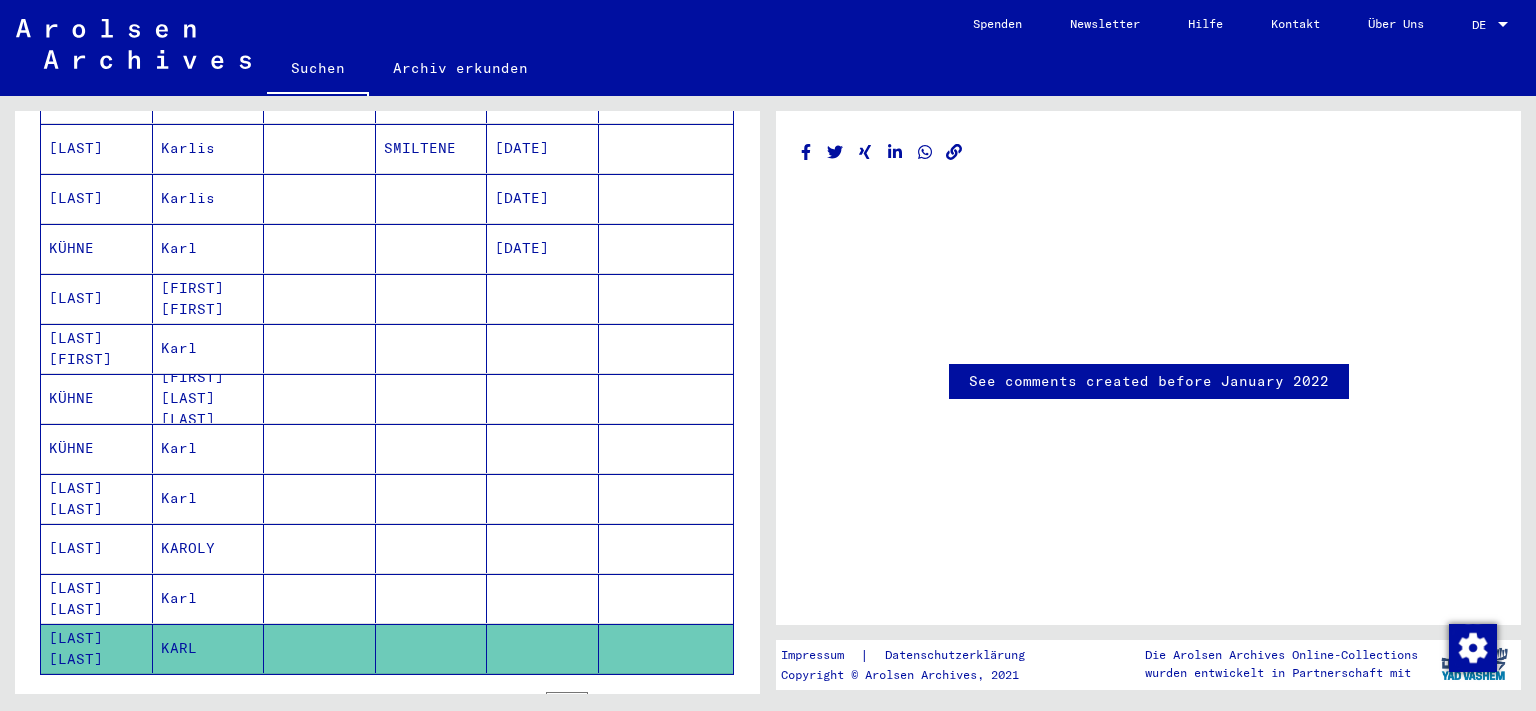 scroll, scrollTop: 473, scrollLeft: 0, axis: vertical 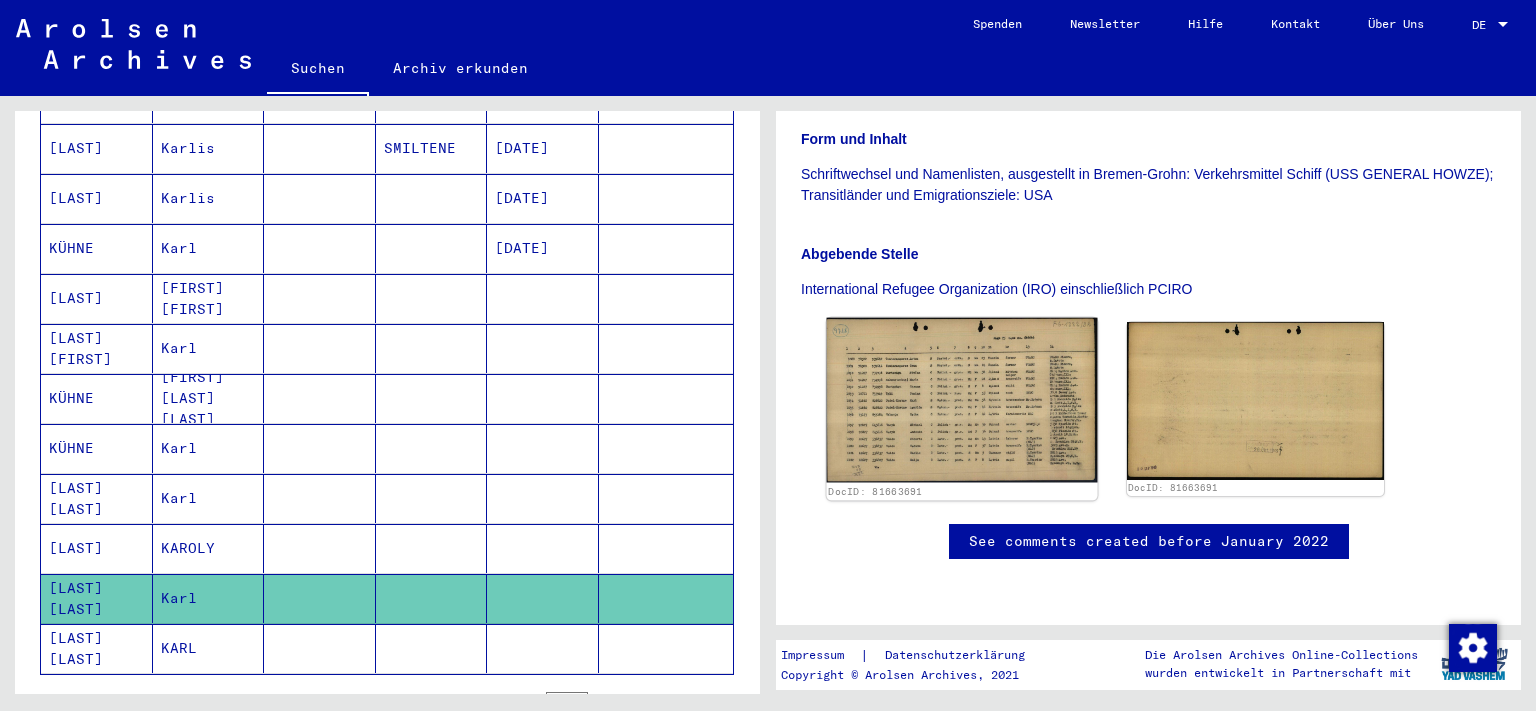 click 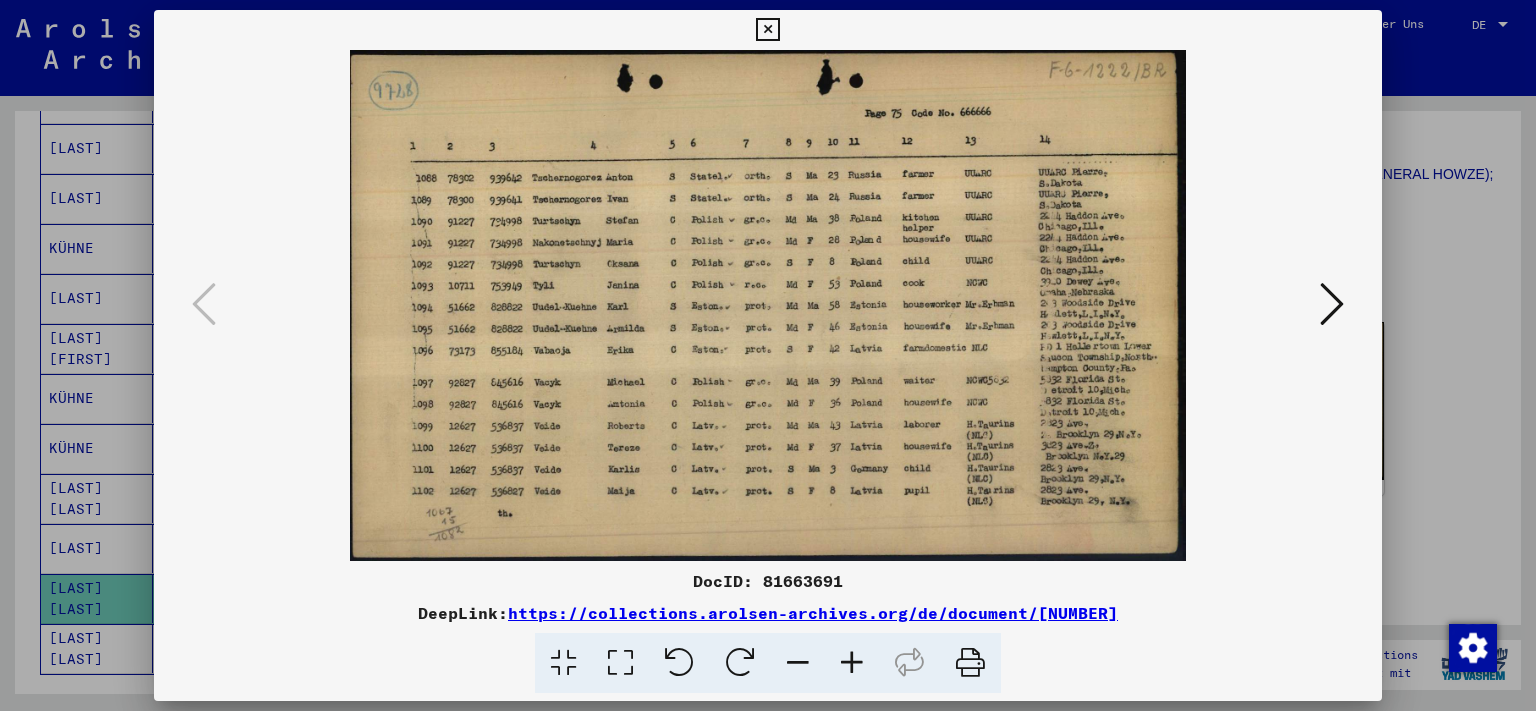 click at bounding box center [852, 663] 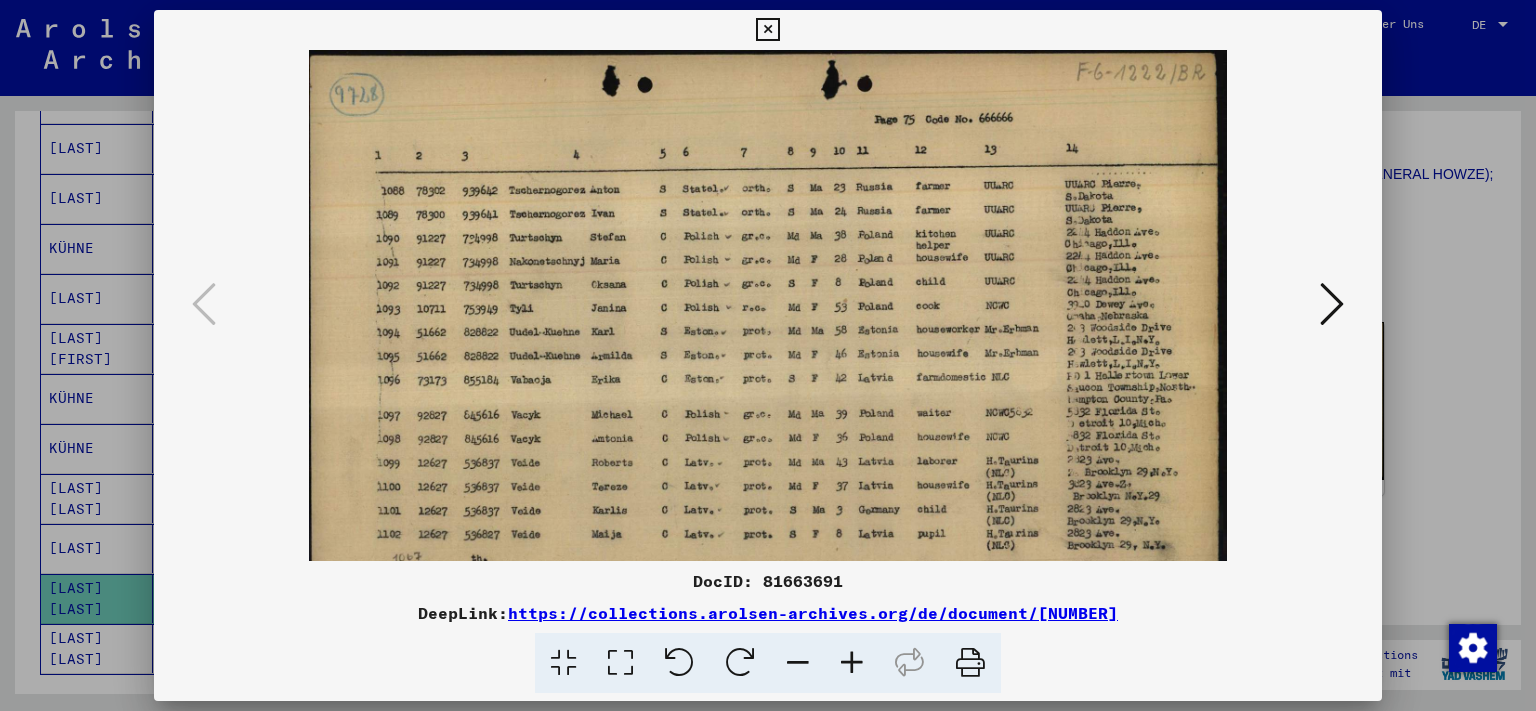 click at bounding box center [852, 663] 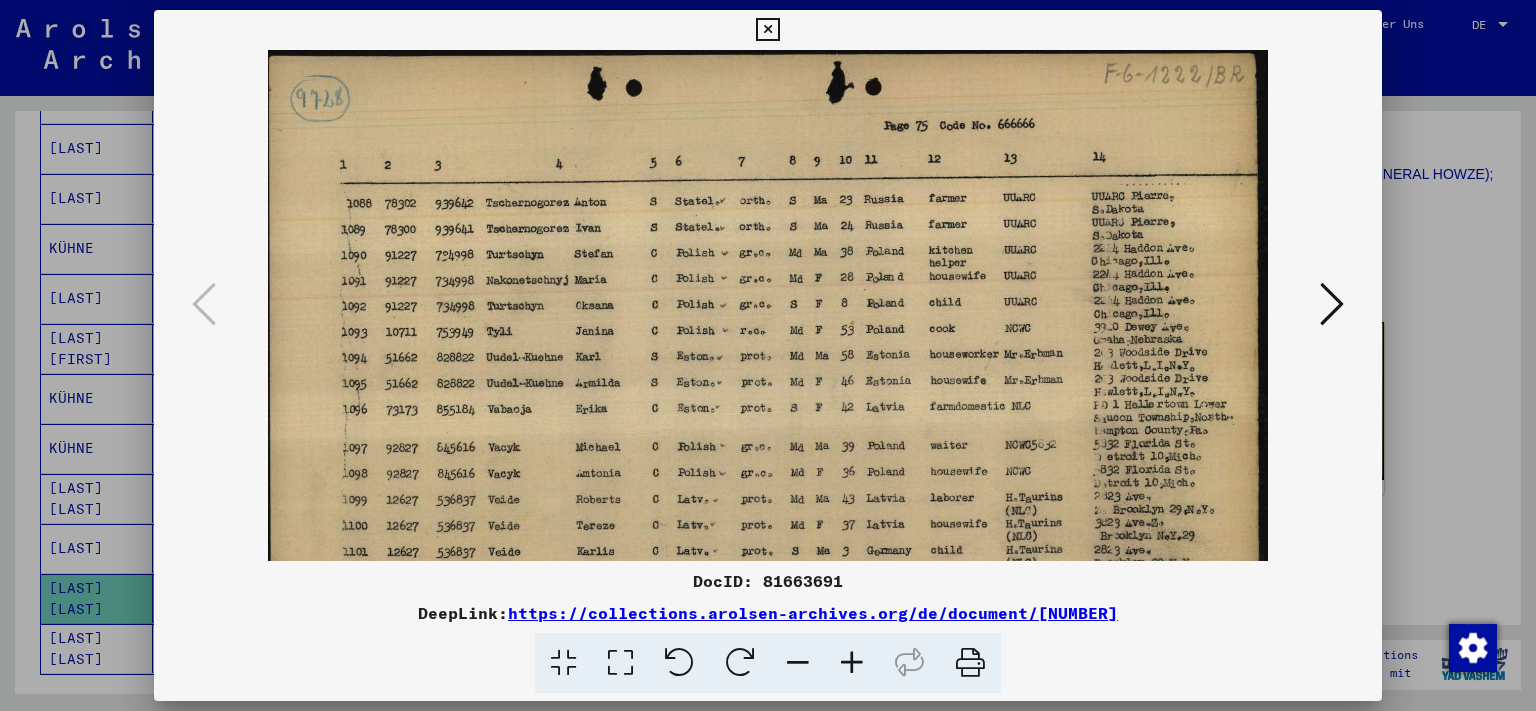 click at bounding box center [852, 663] 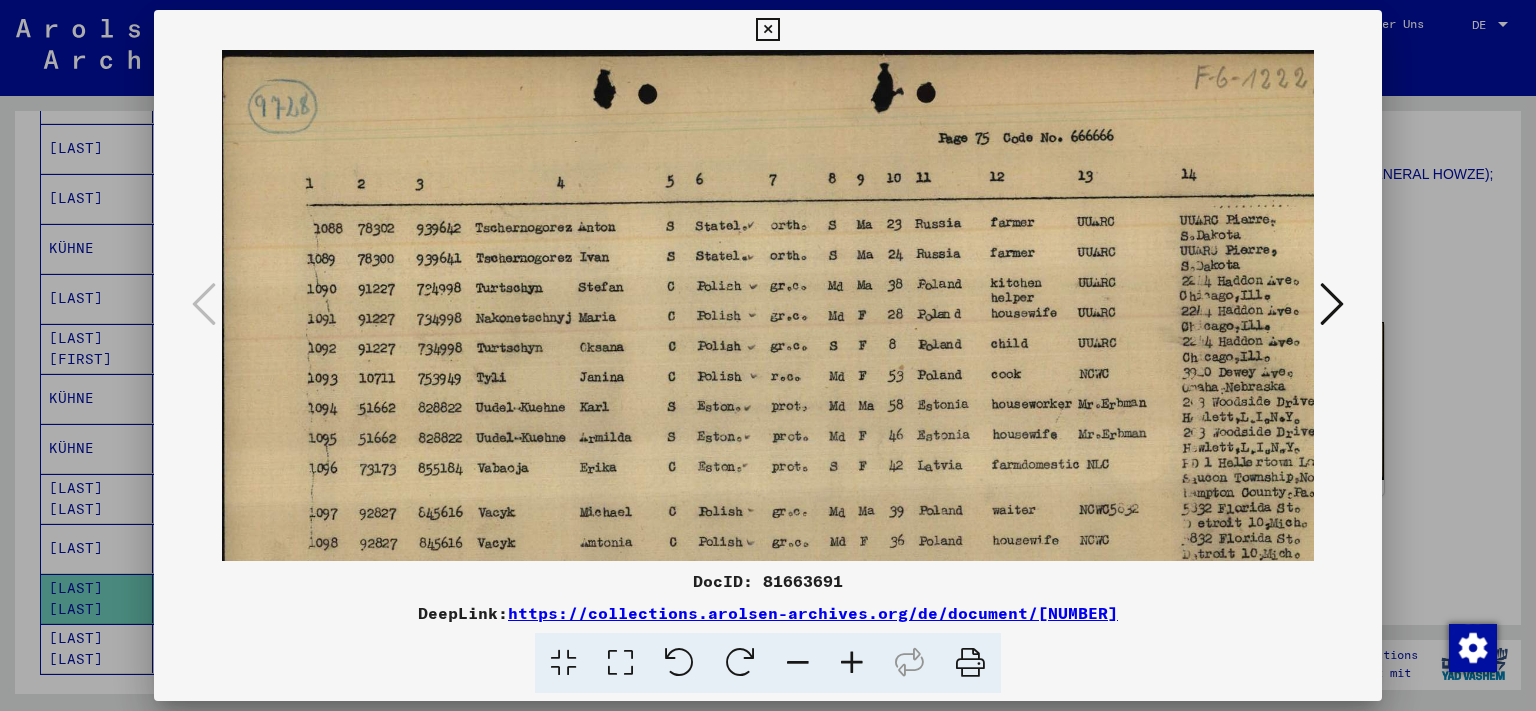 click at bounding box center [852, 663] 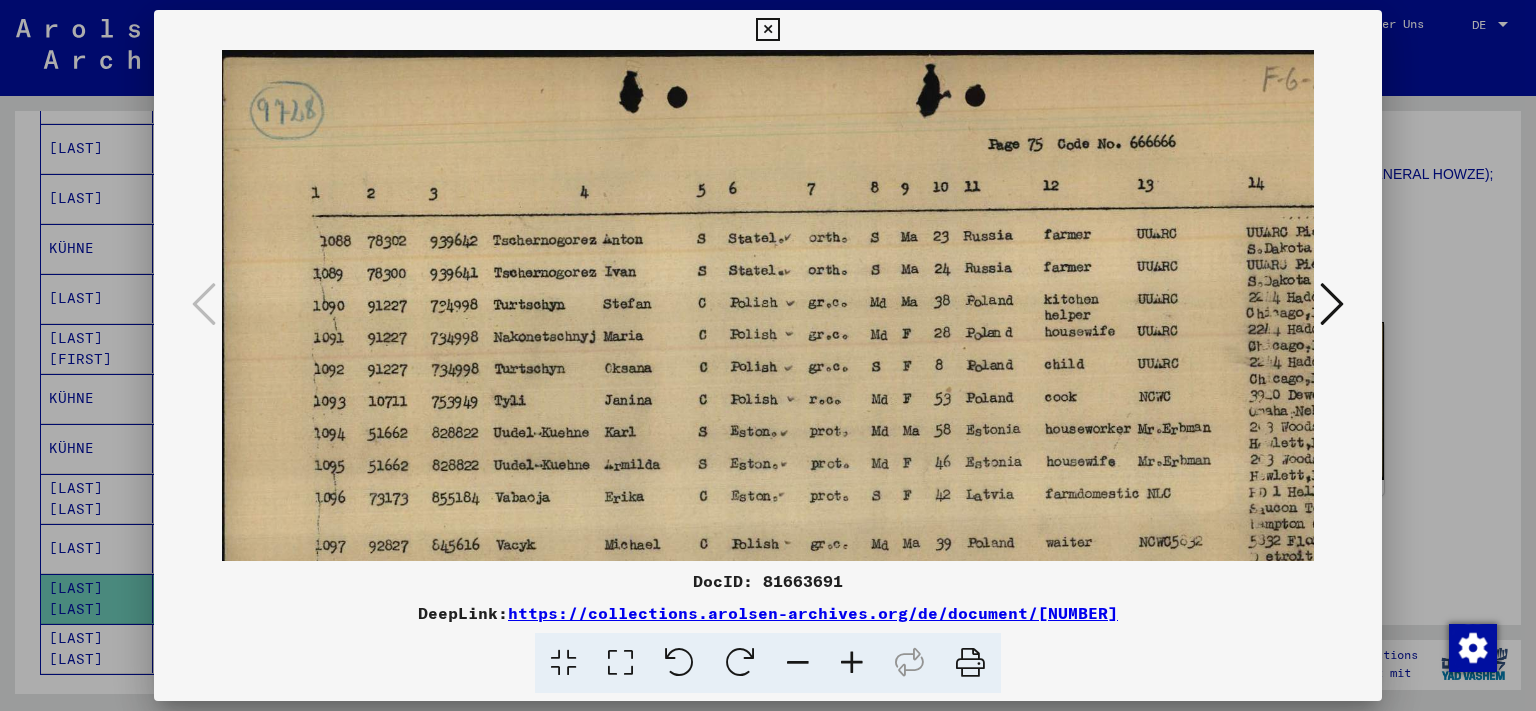 click at bounding box center (852, 663) 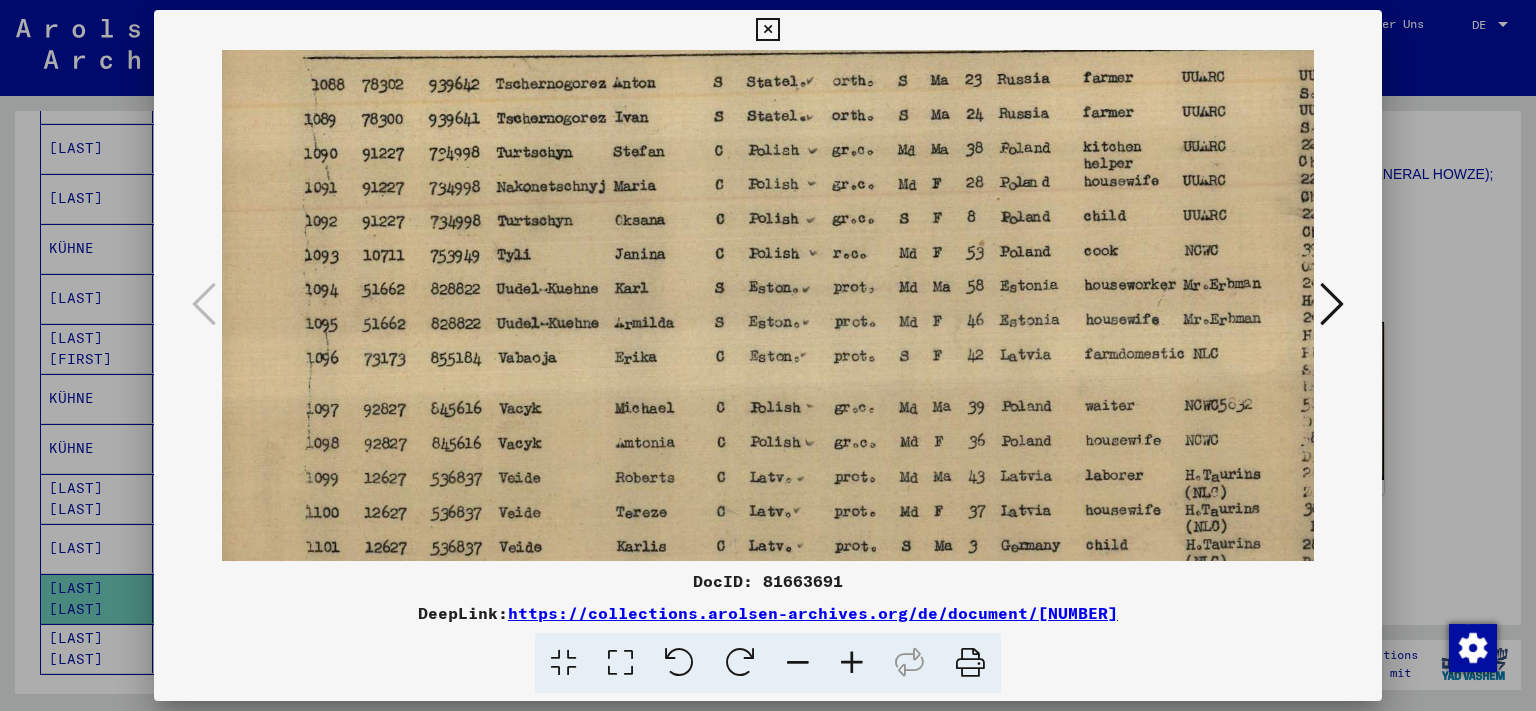 scroll, scrollTop: 194, scrollLeft: 16, axis: both 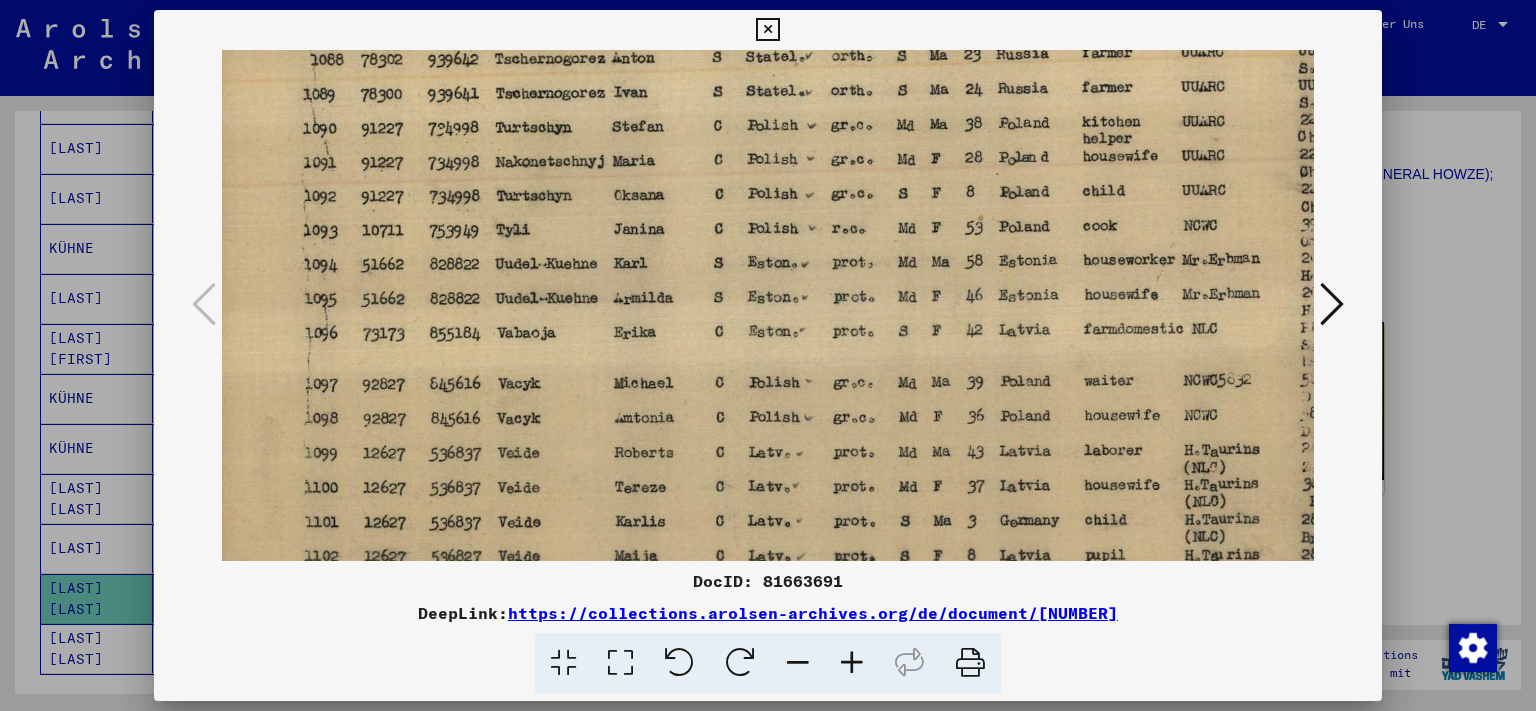 drag, startPoint x: 828, startPoint y: 464, endPoint x: 812, endPoint y: 270, distance: 194.65868 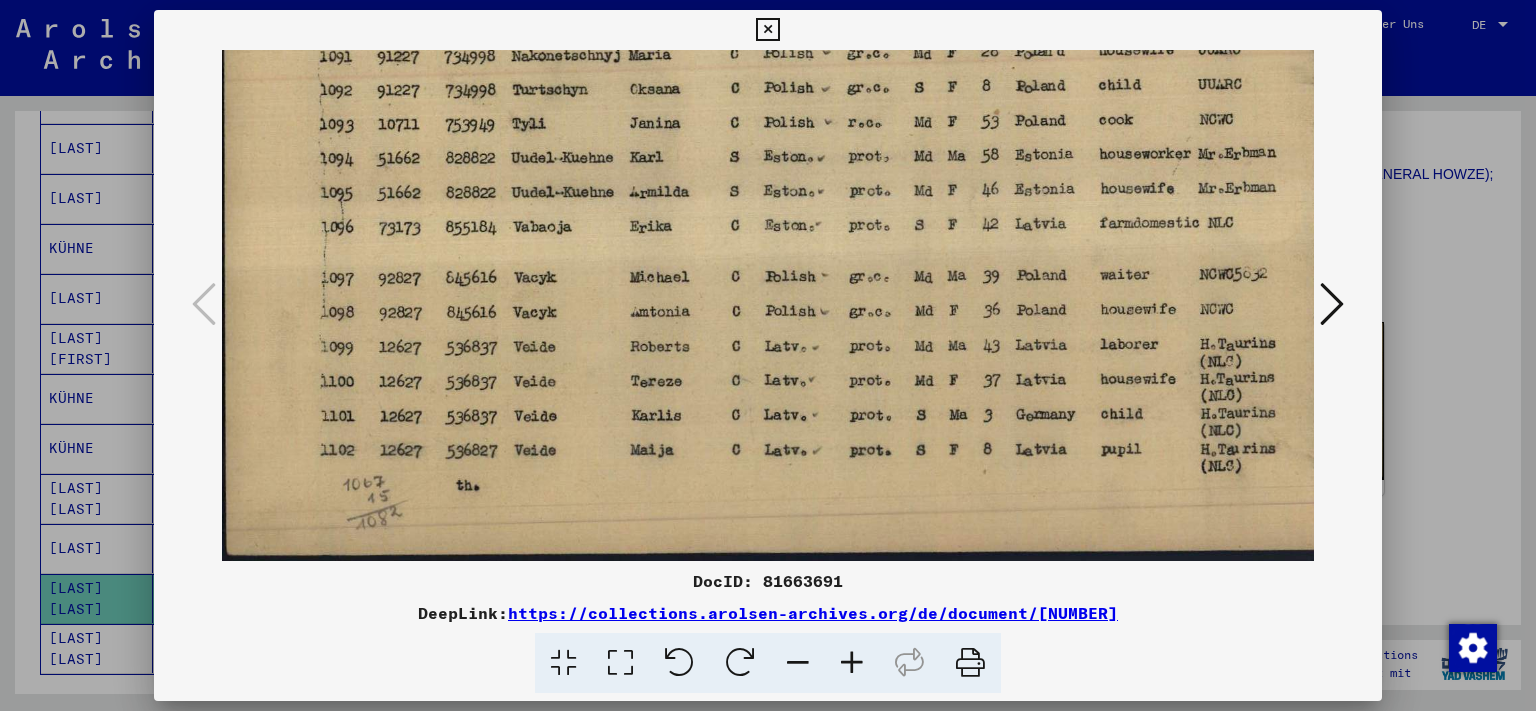 scroll, scrollTop: 295, scrollLeft: 0, axis: vertical 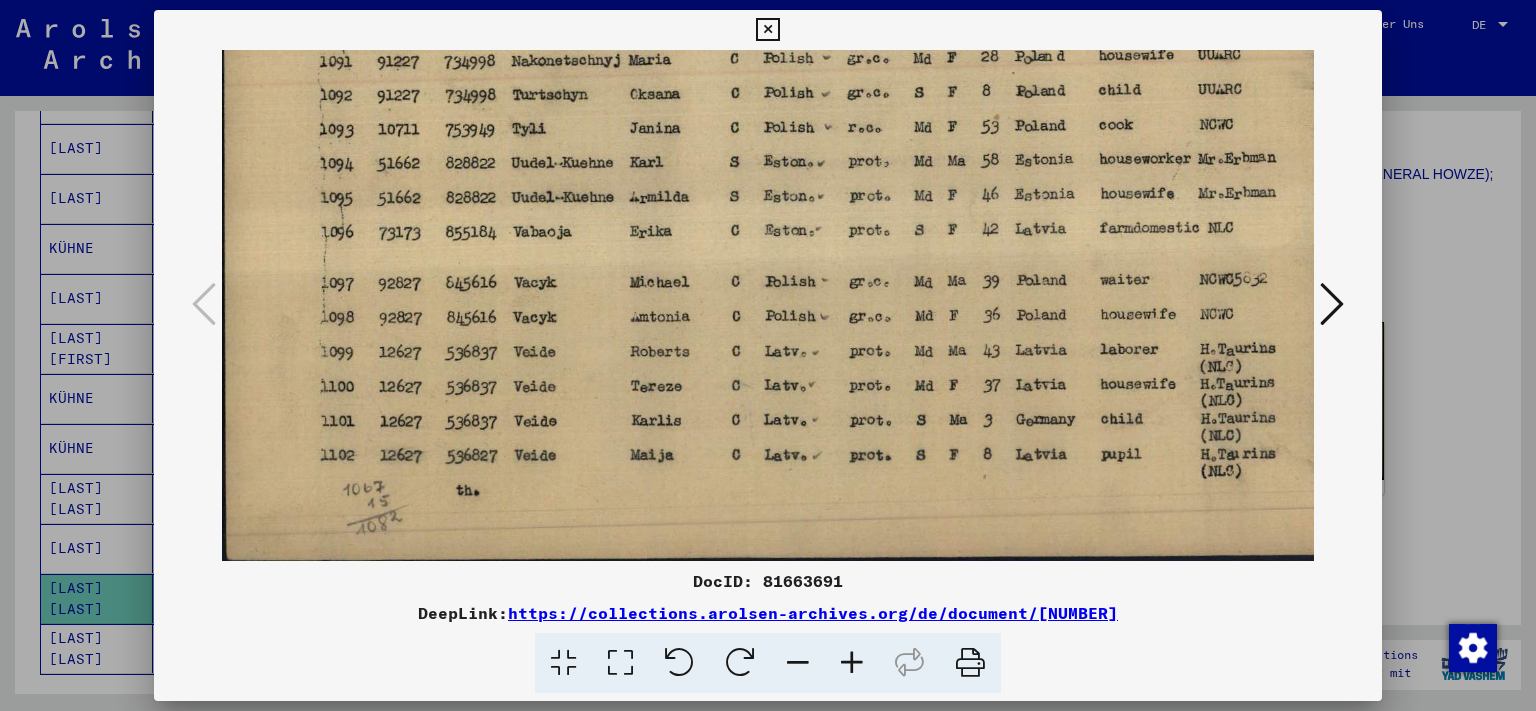 drag, startPoint x: 790, startPoint y: 515, endPoint x: 806, endPoint y: 298, distance: 217.58907 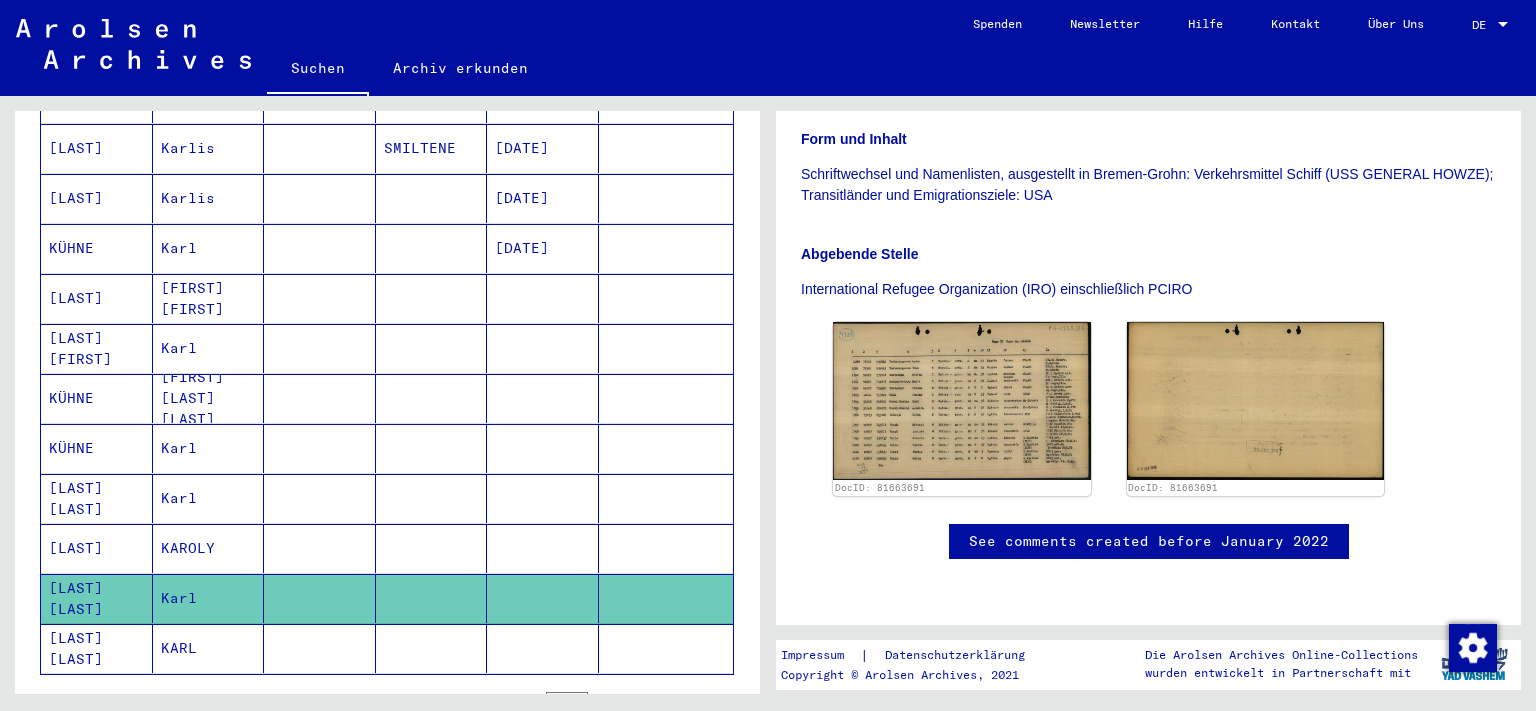 click on "KAROLY" at bounding box center [209, 598] 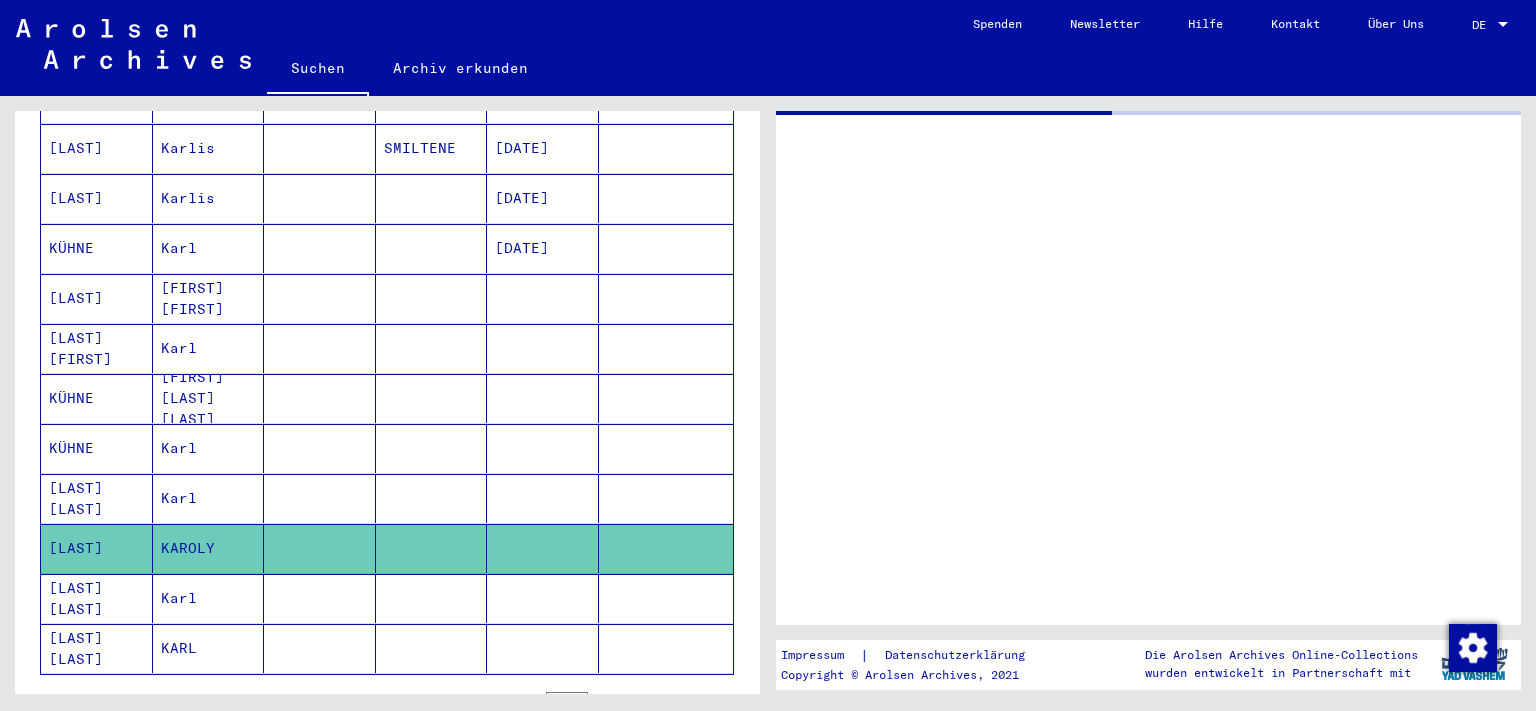 scroll, scrollTop: 0, scrollLeft: 0, axis: both 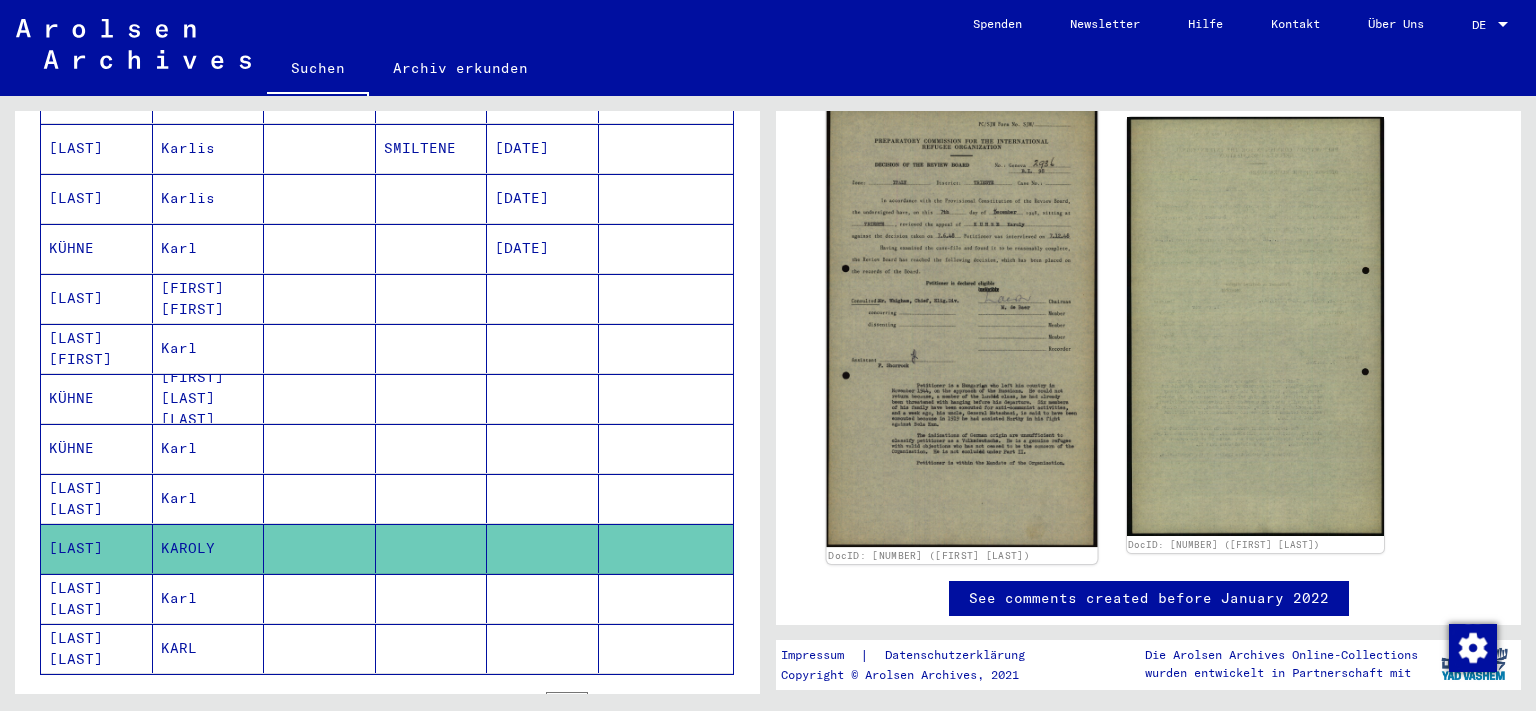 click 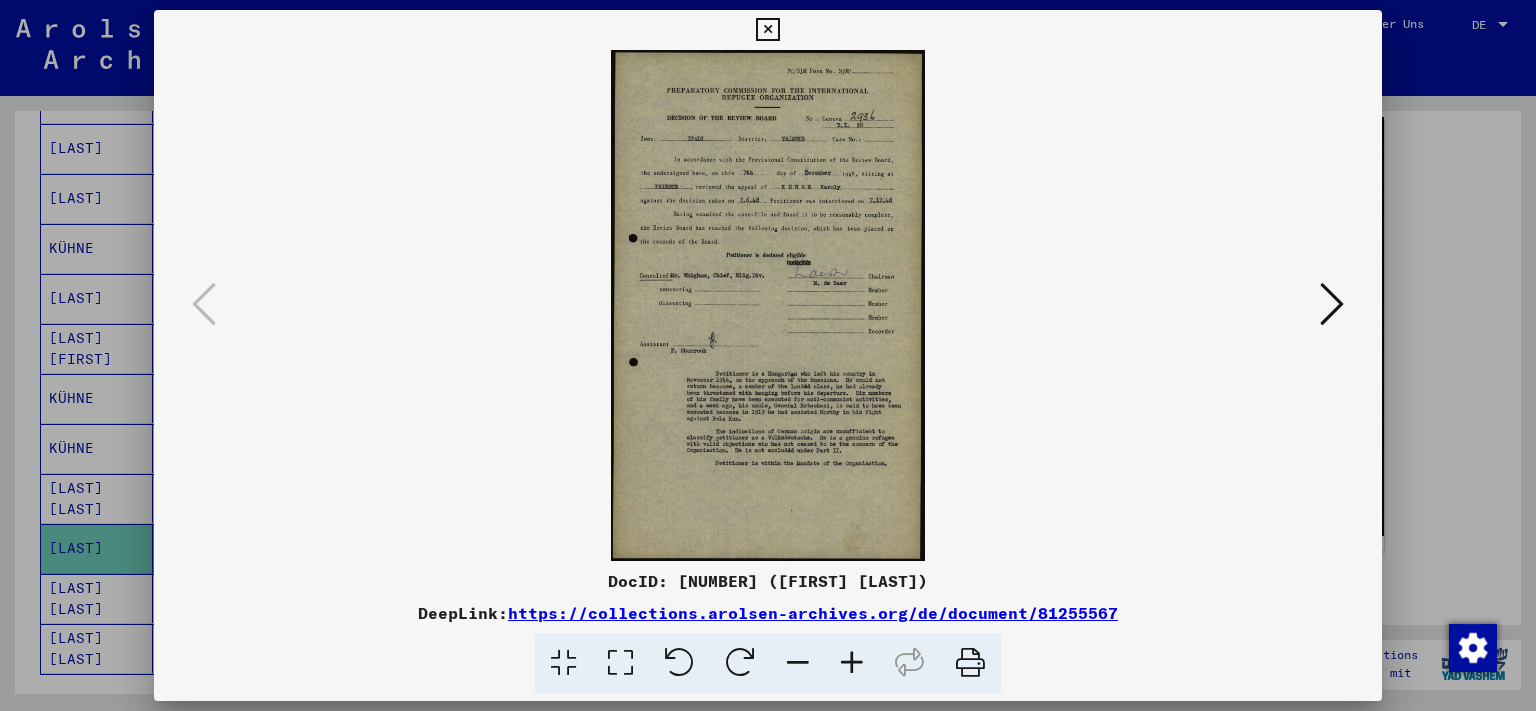 click at bounding box center (852, 663) 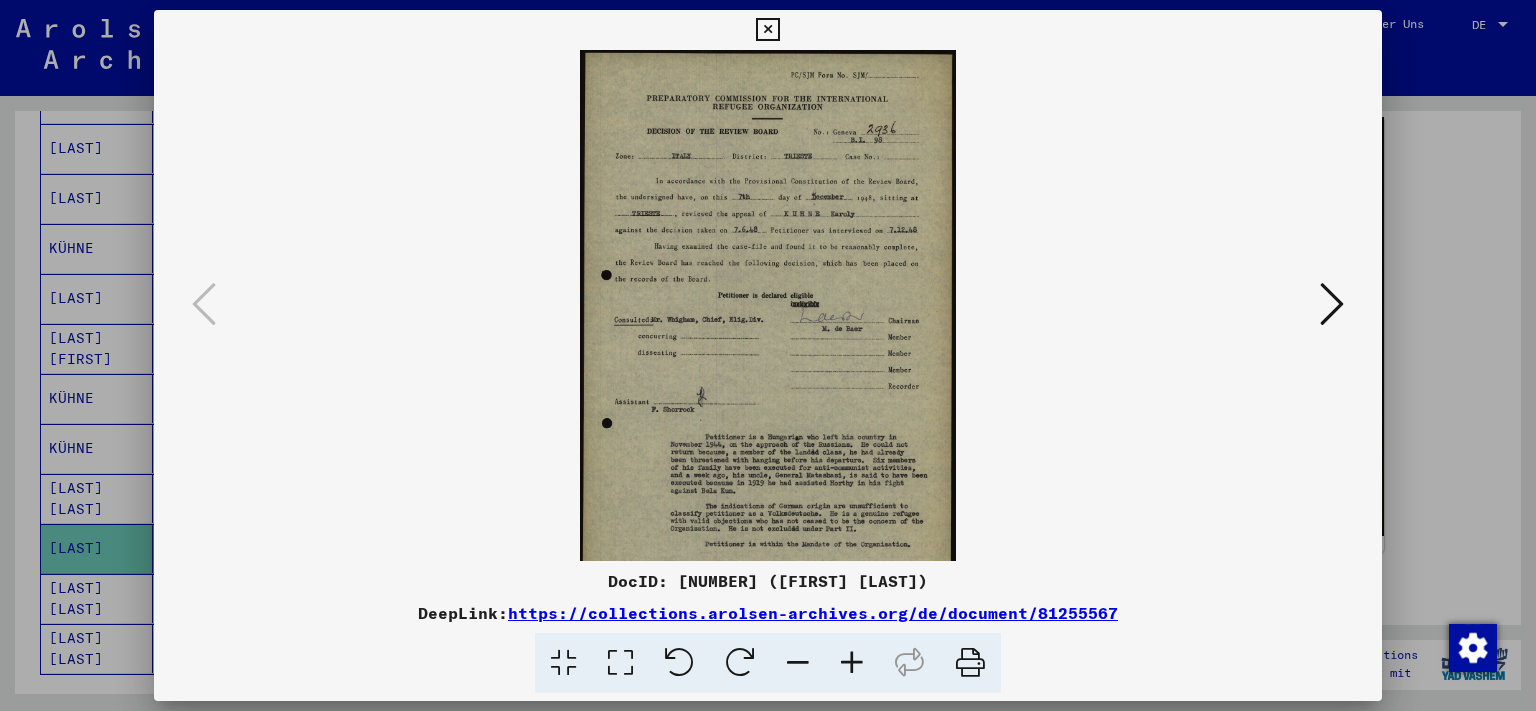click at bounding box center (852, 663) 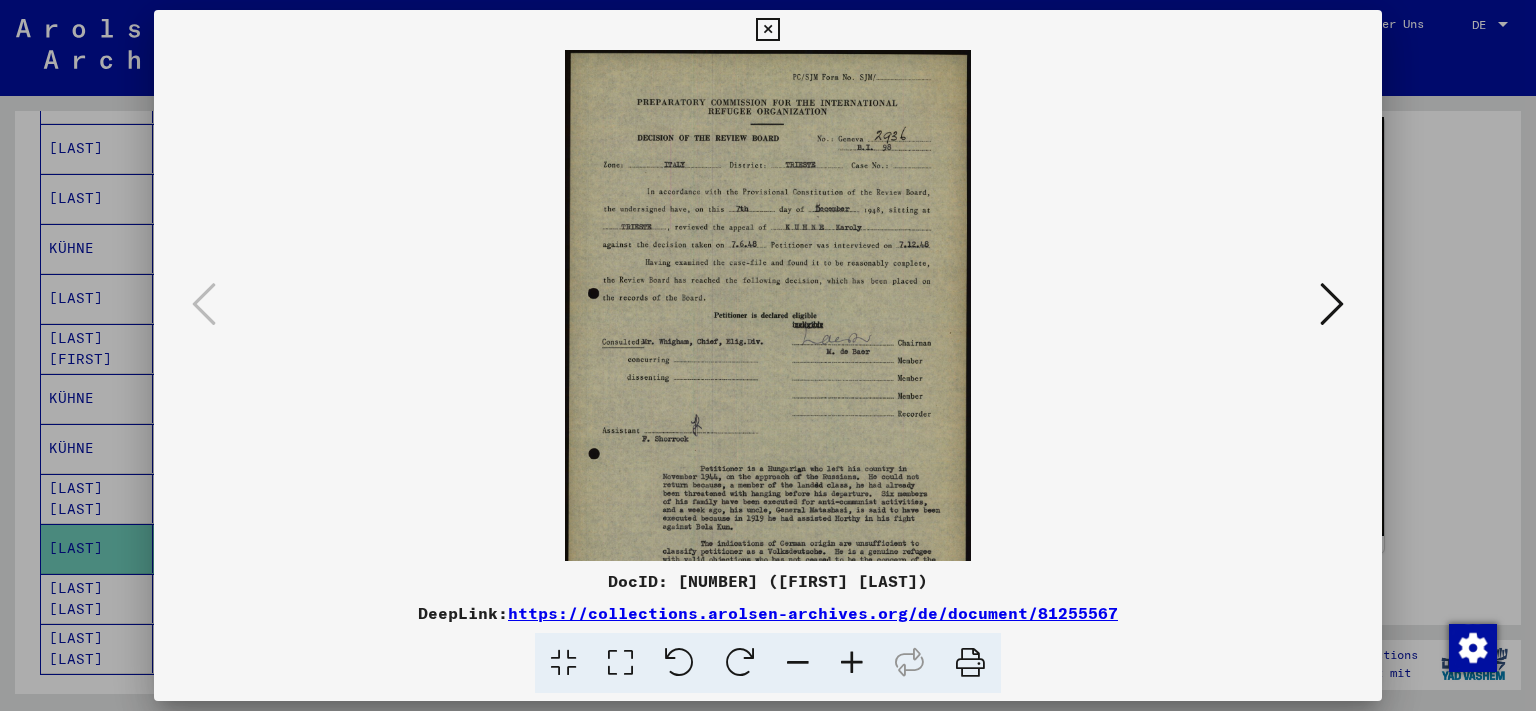 click at bounding box center [852, 663] 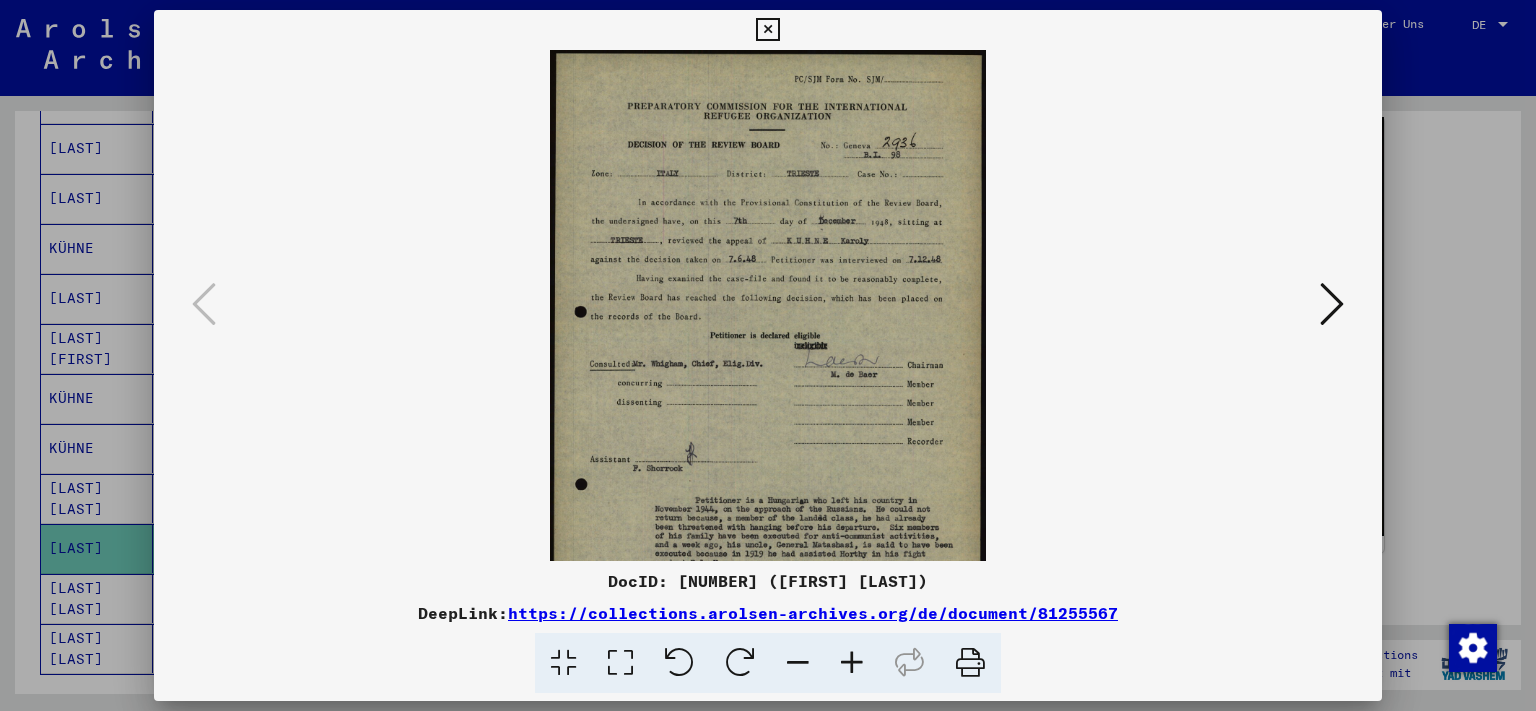 click at bounding box center (852, 663) 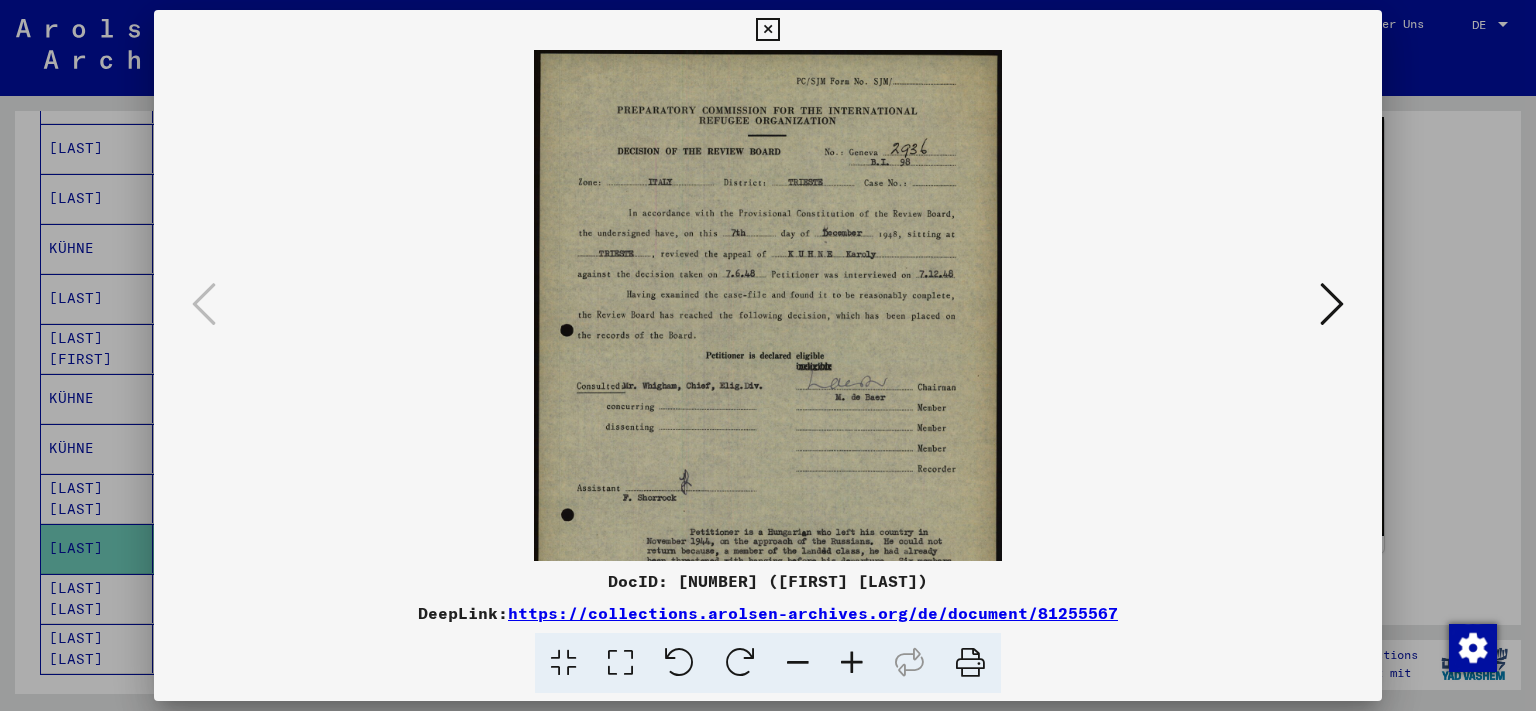 click at bounding box center (852, 663) 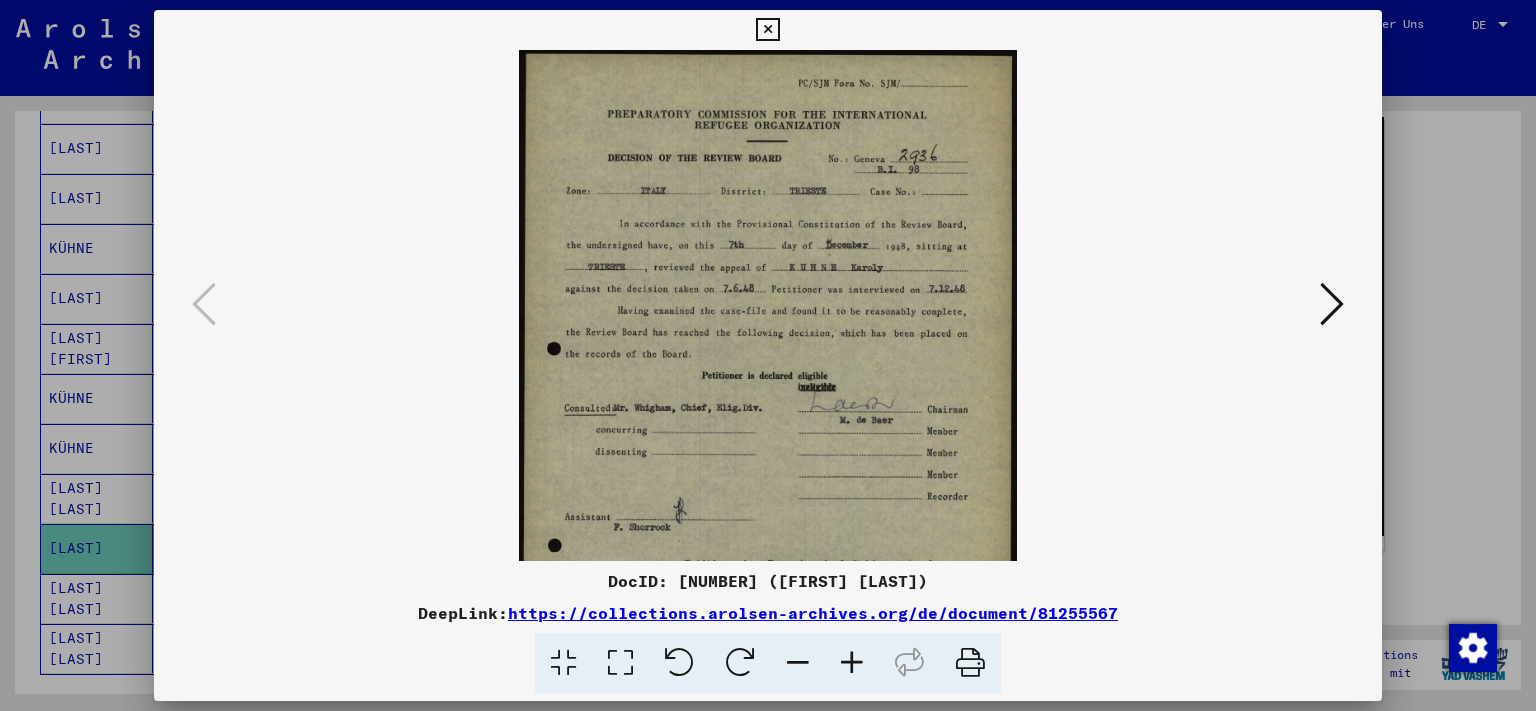 click at bounding box center [852, 663] 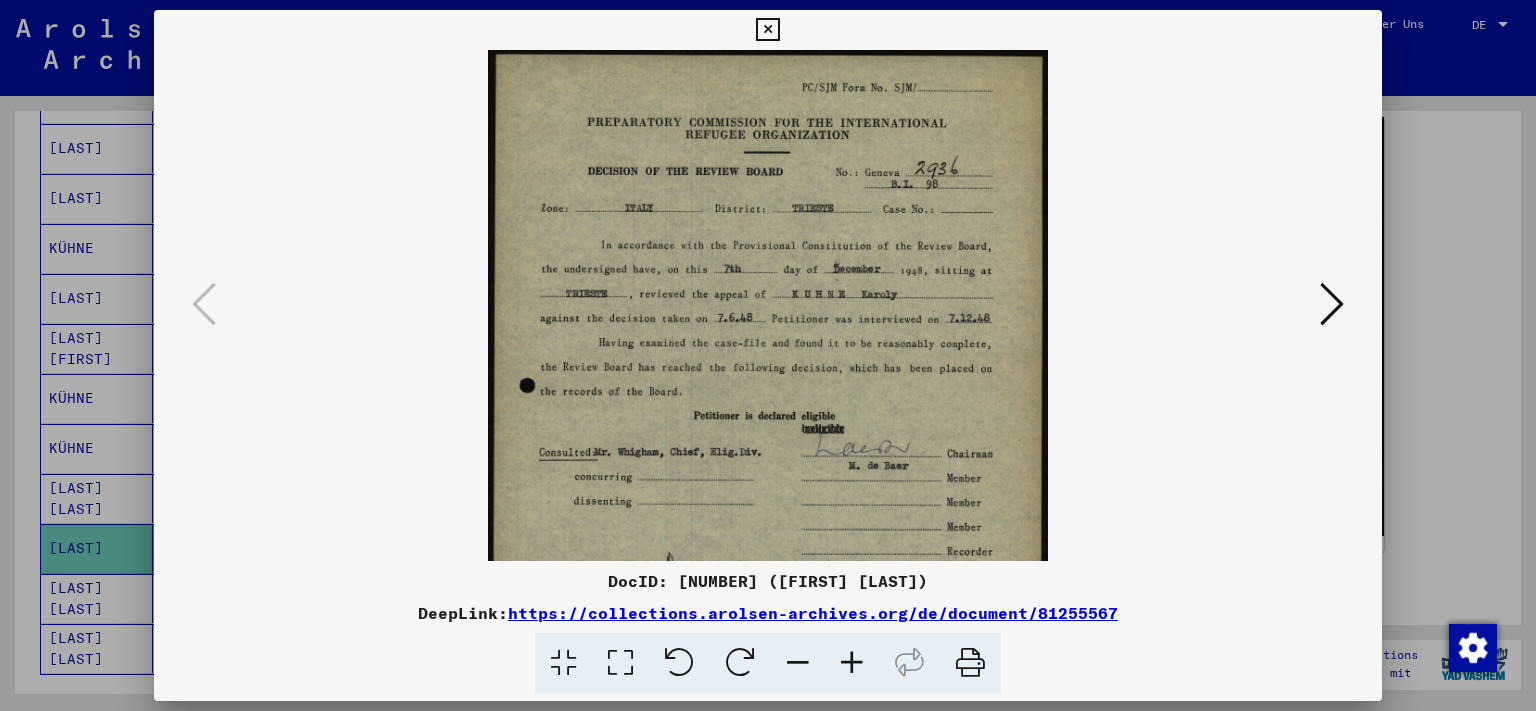 click at bounding box center [852, 663] 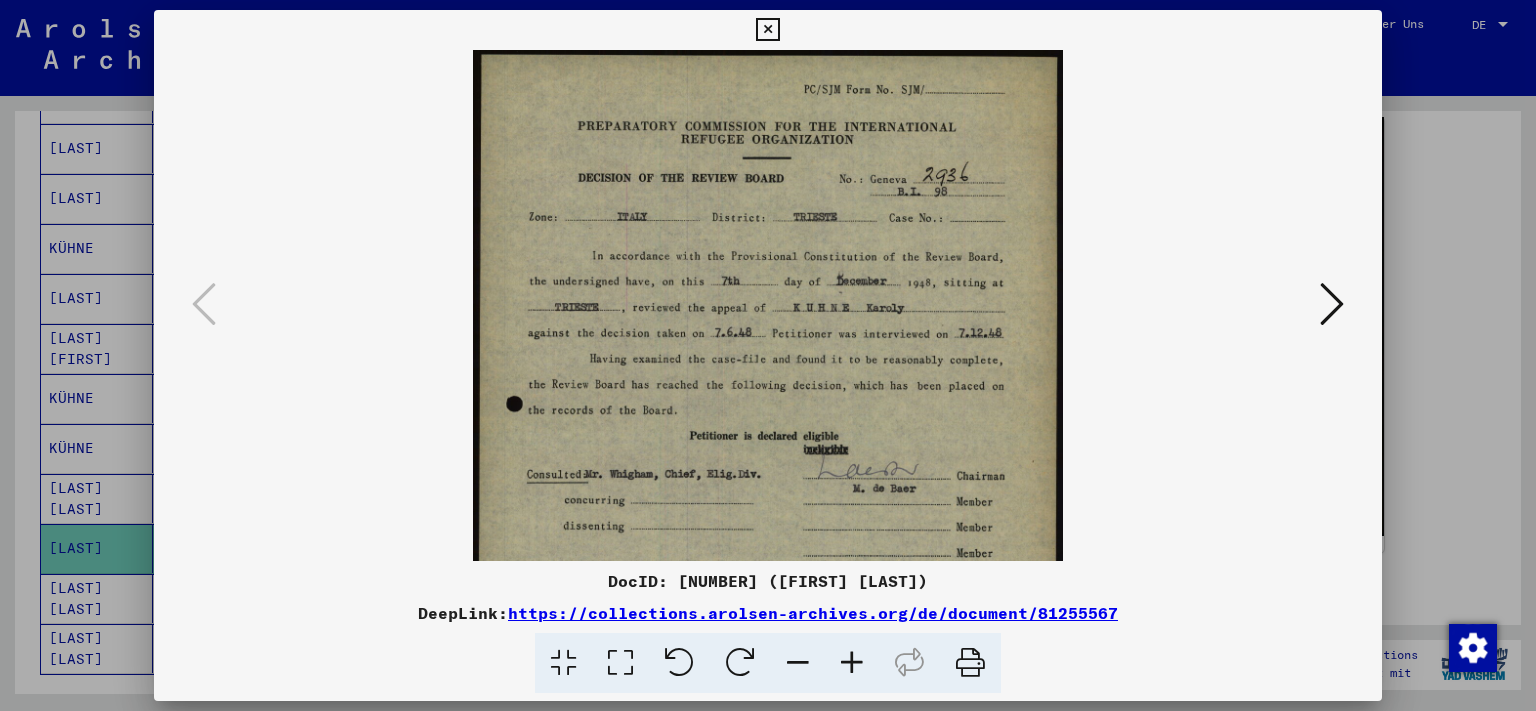 click at bounding box center (852, 663) 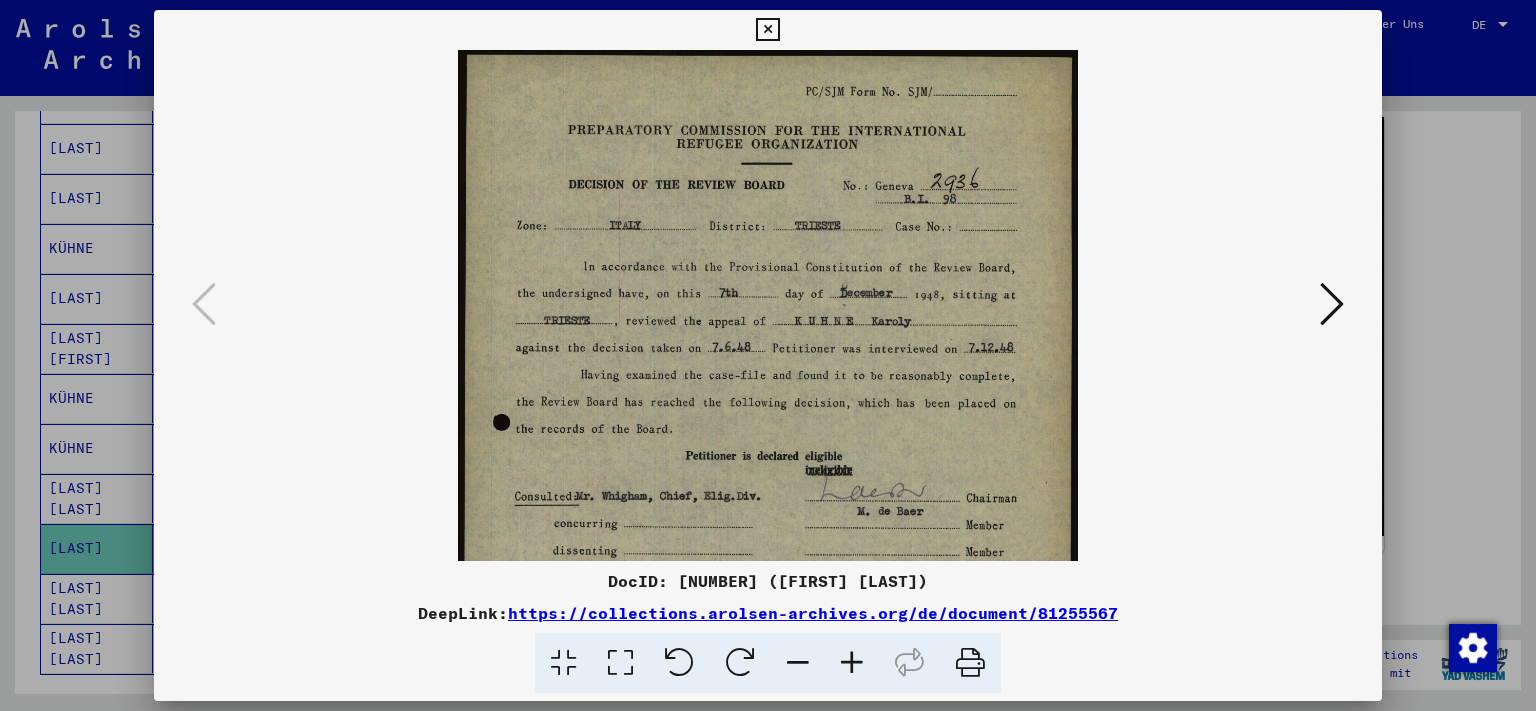 click at bounding box center [852, 663] 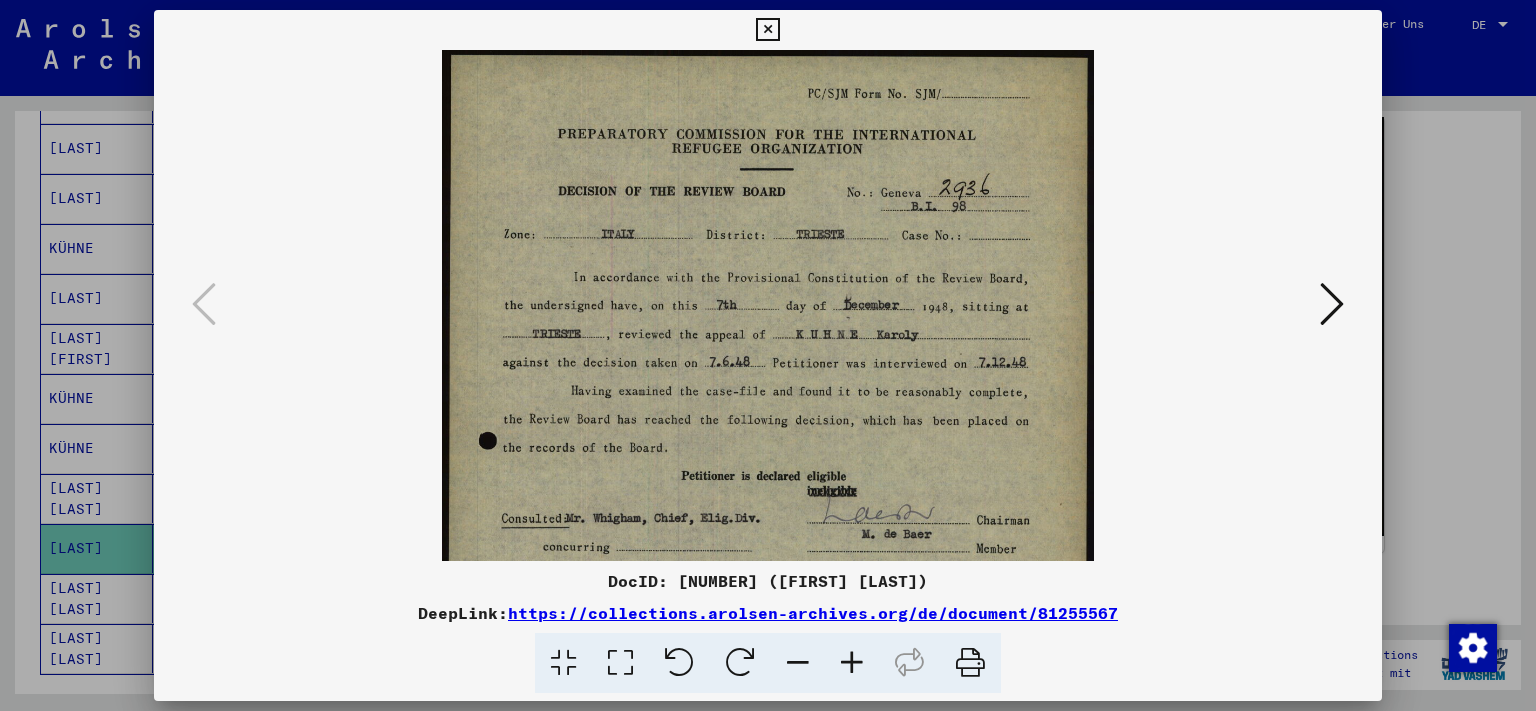 click at bounding box center (852, 663) 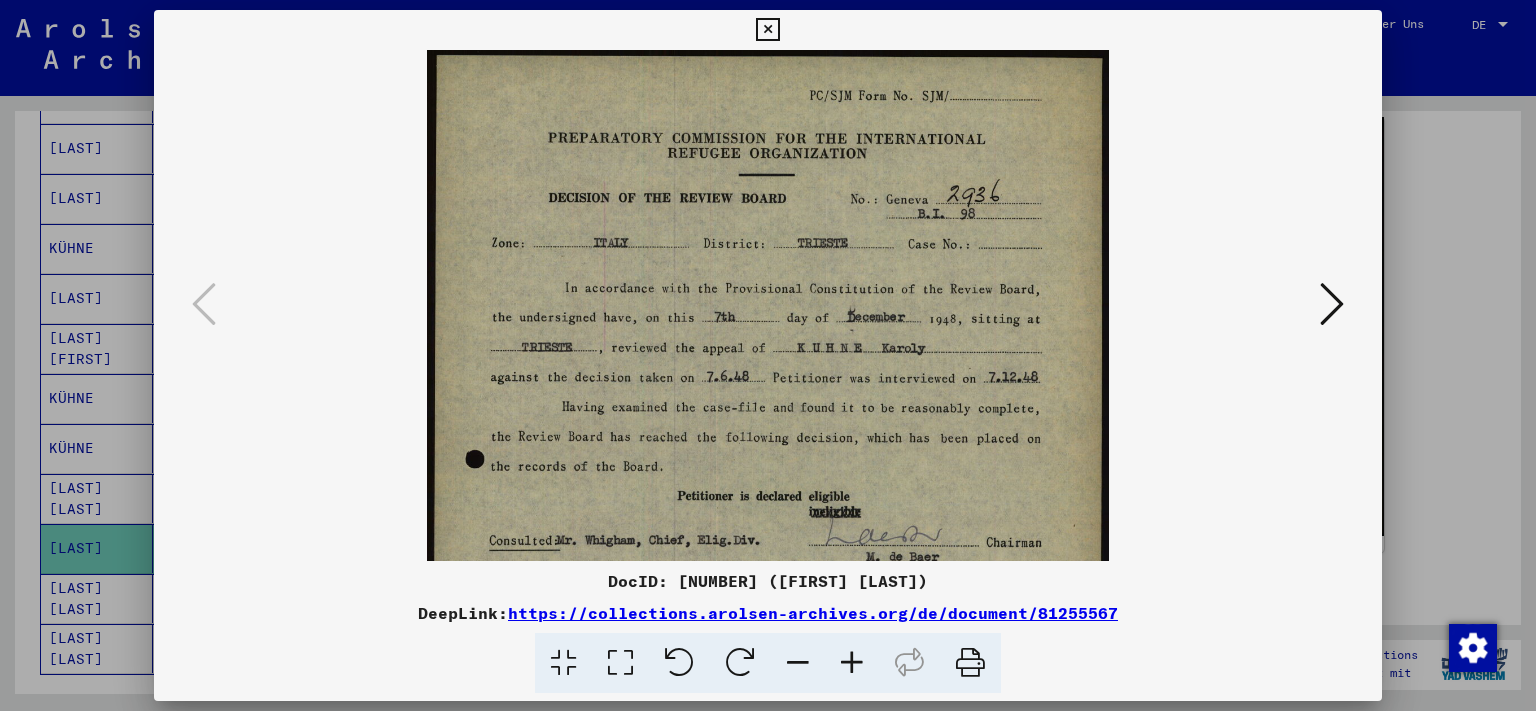 click at bounding box center [852, 663] 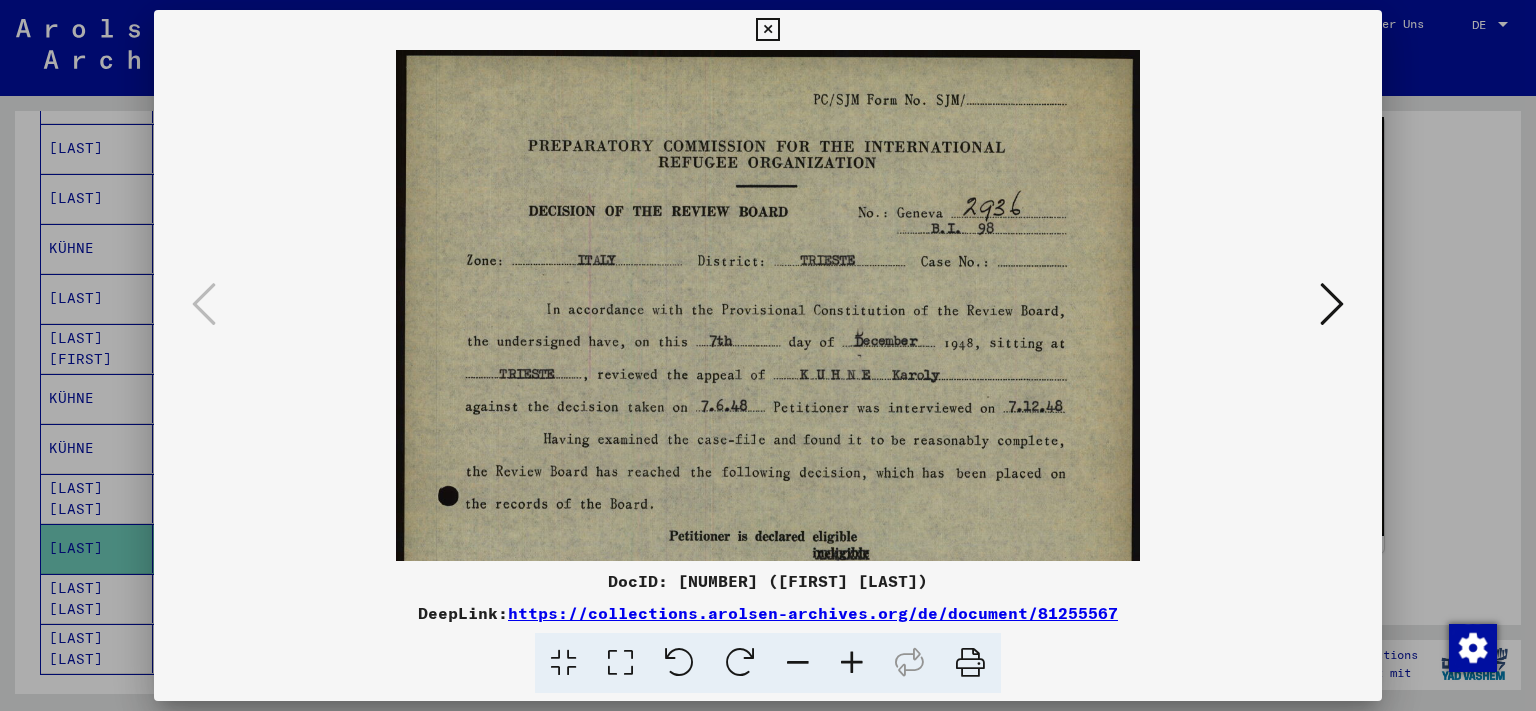 click at bounding box center (852, 663) 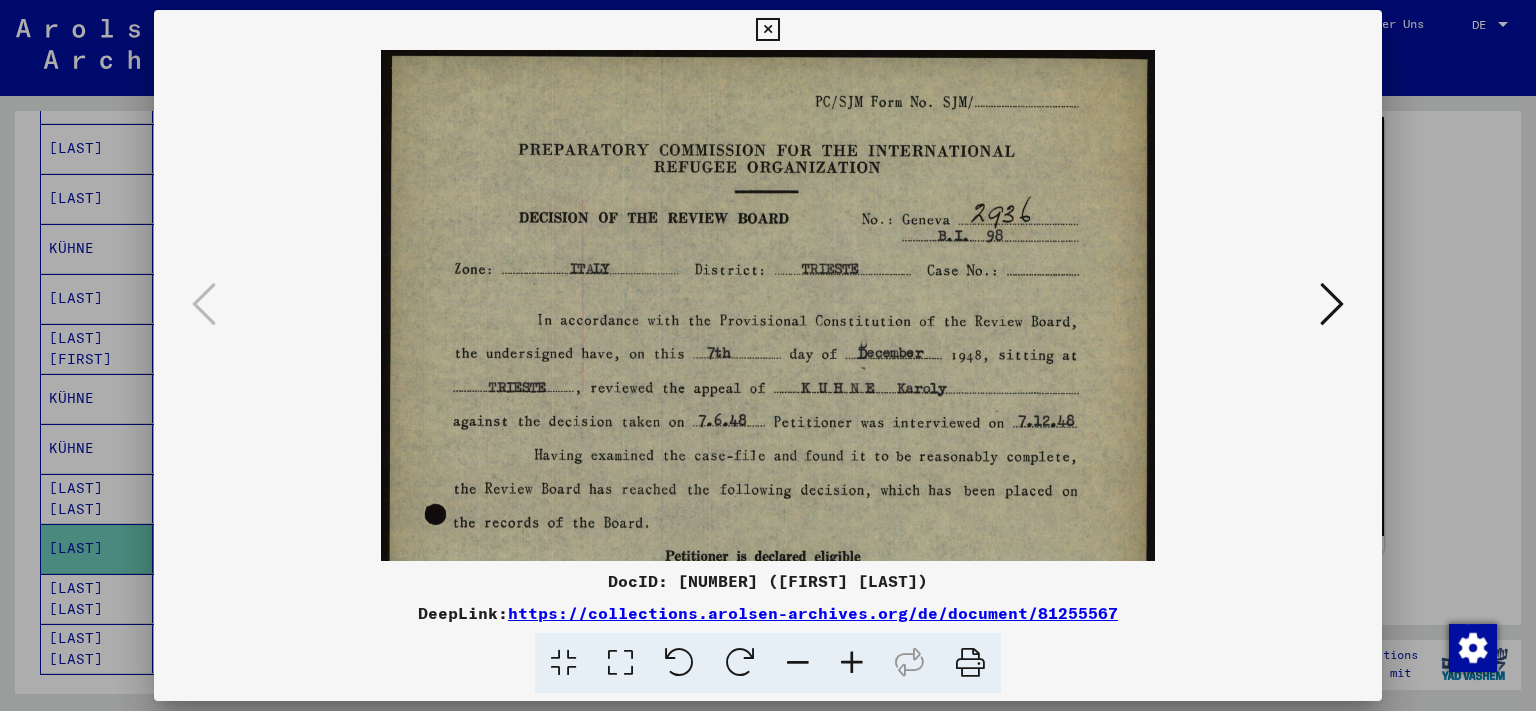 click at bounding box center [852, 663] 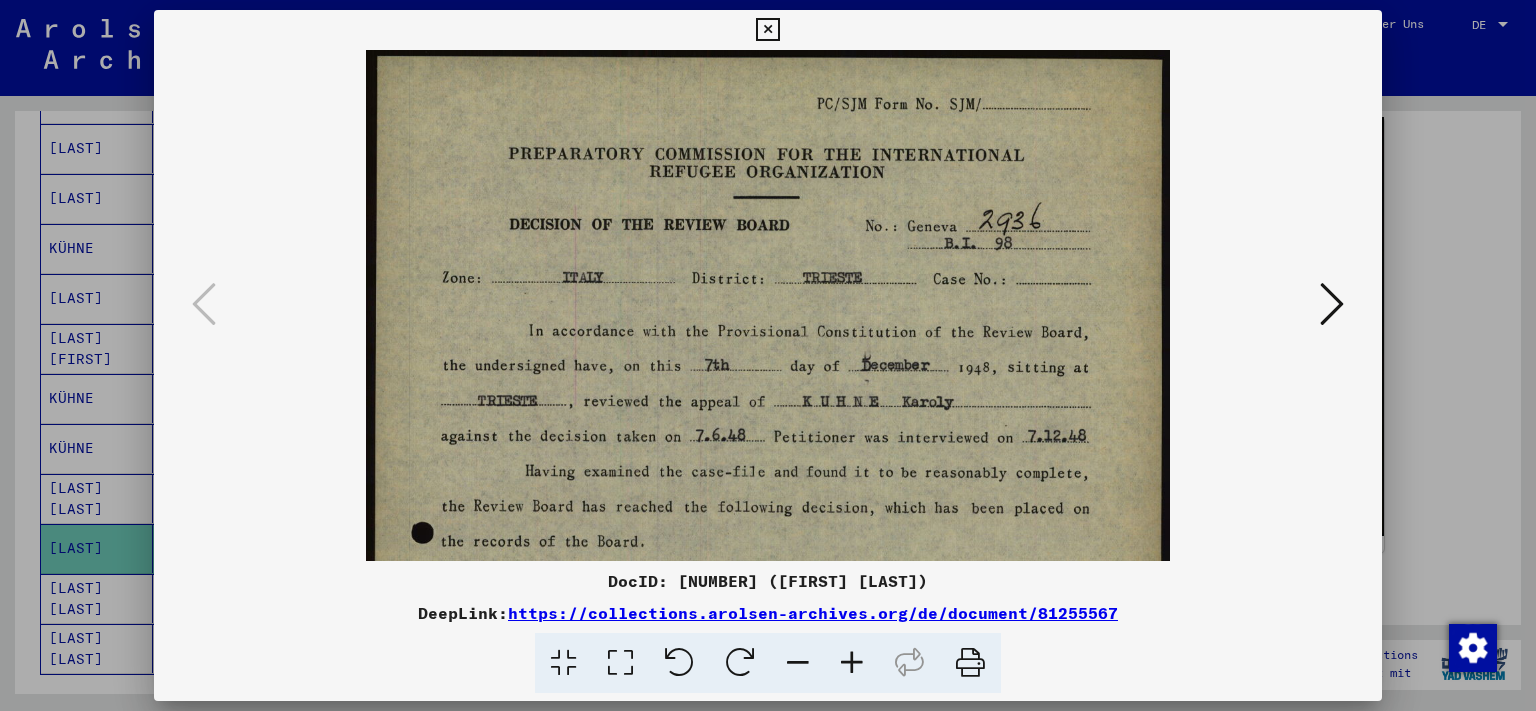 click at bounding box center [852, 663] 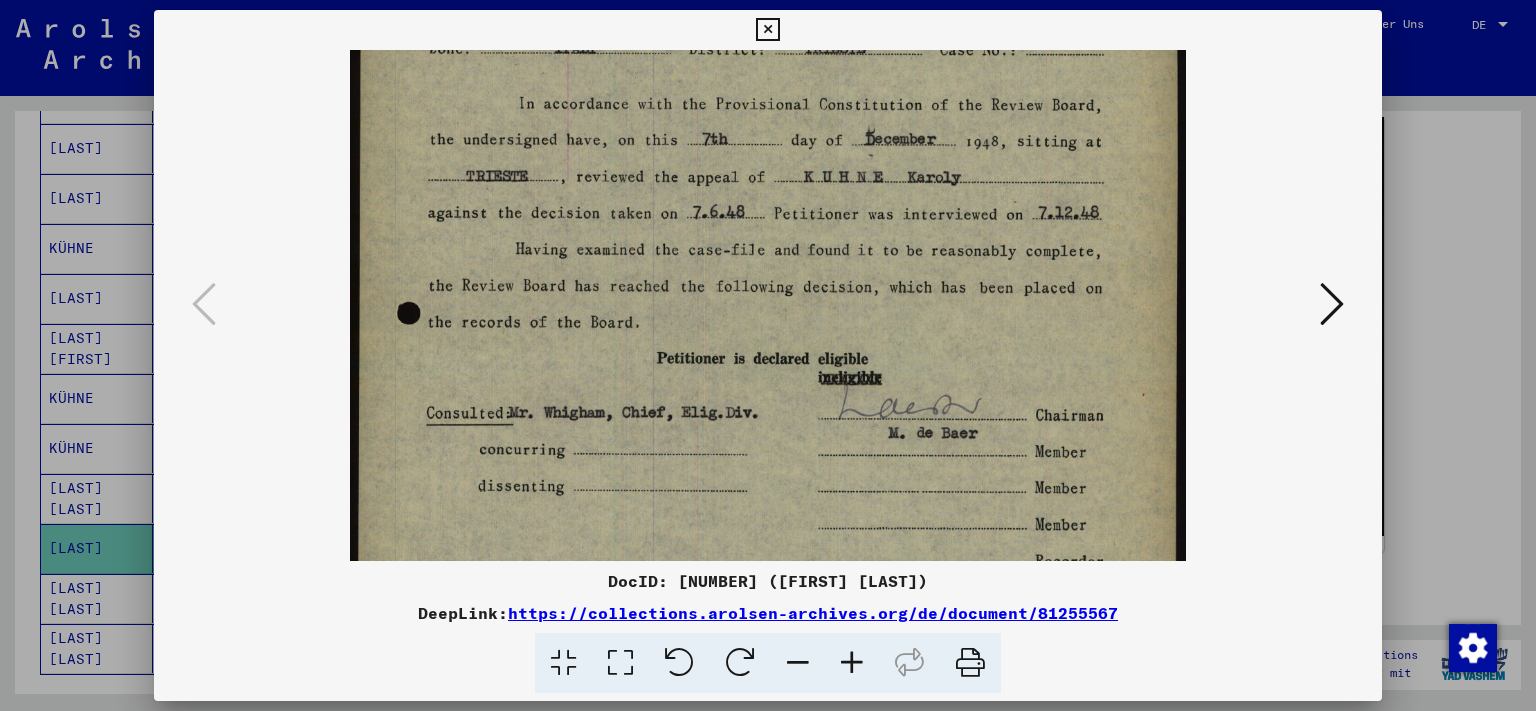 scroll, scrollTop: 239, scrollLeft: 0, axis: vertical 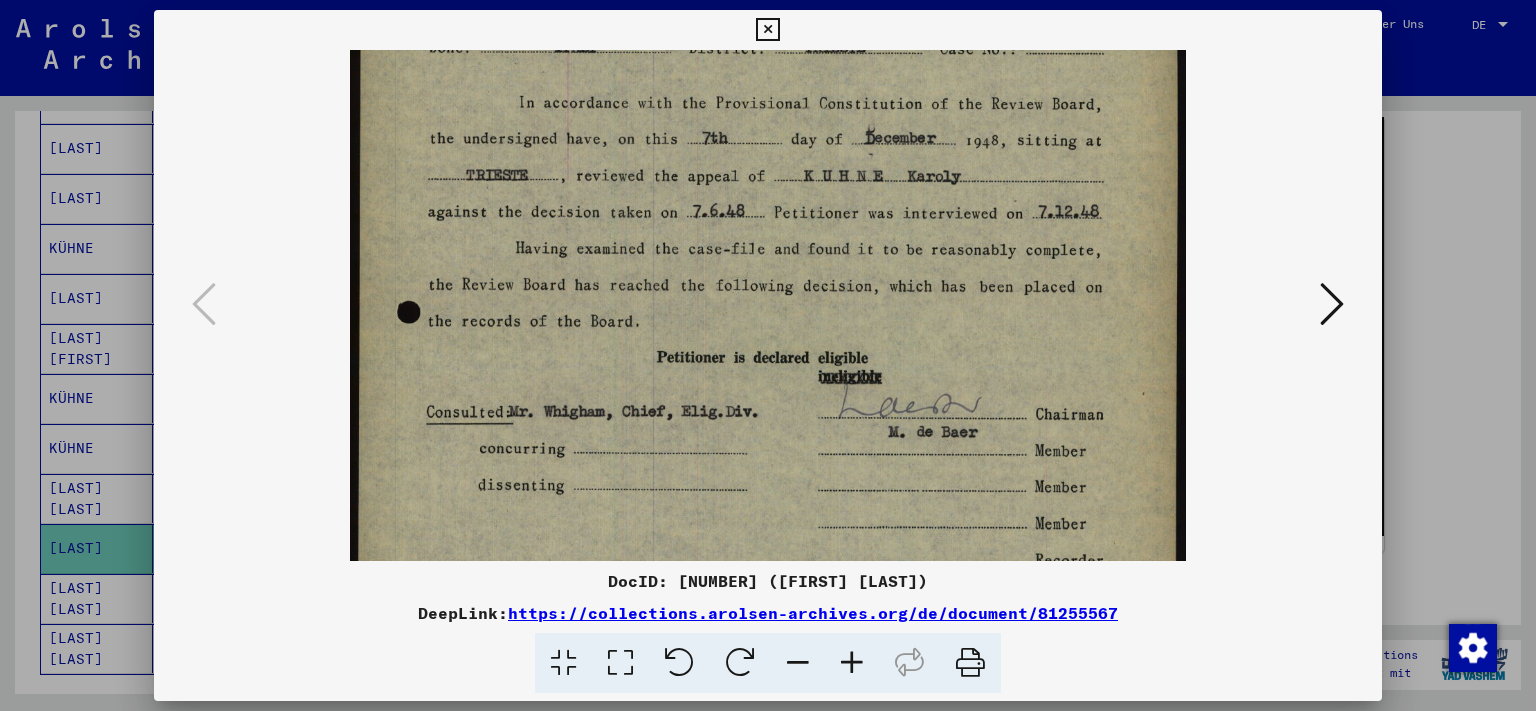 drag, startPoint x: 826, startPoint y: 513, endPoint x: 800, endPoint y: 274, distance: 240.41006 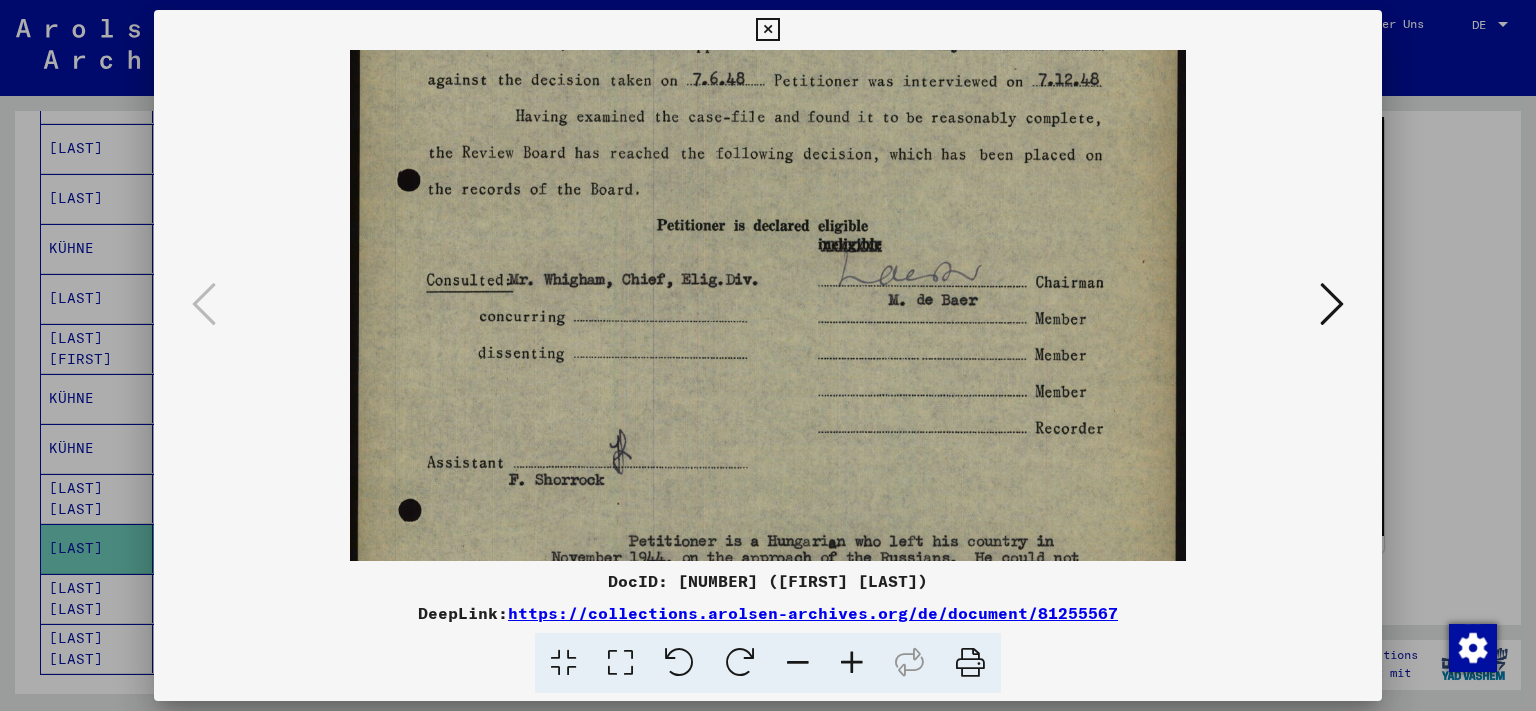 scroll, scrollTop: 505, scrollLeft: 0, axis: vertical 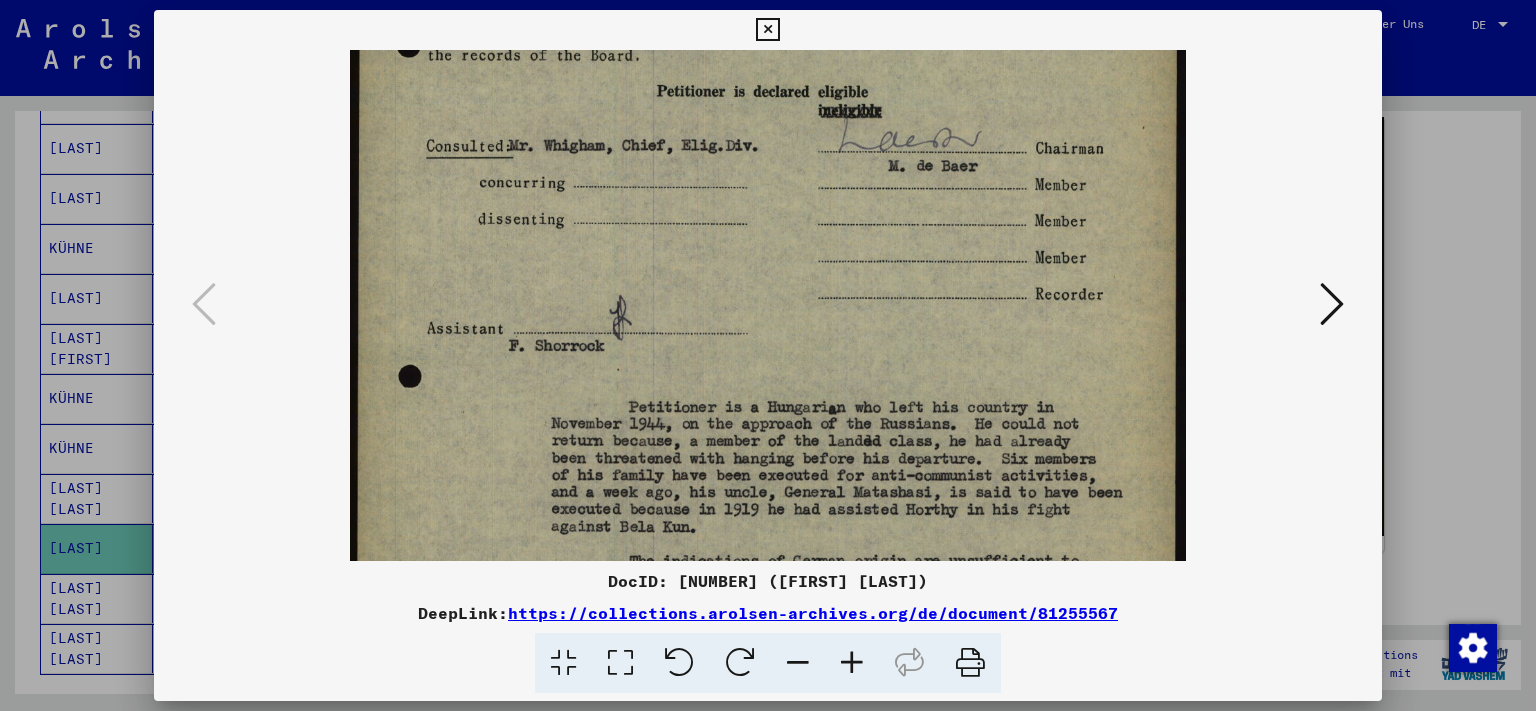 drag, startPoint x: 822, startPoint y: 491, endPoint x: 801, endPoint y: 225, distance: 266.82767 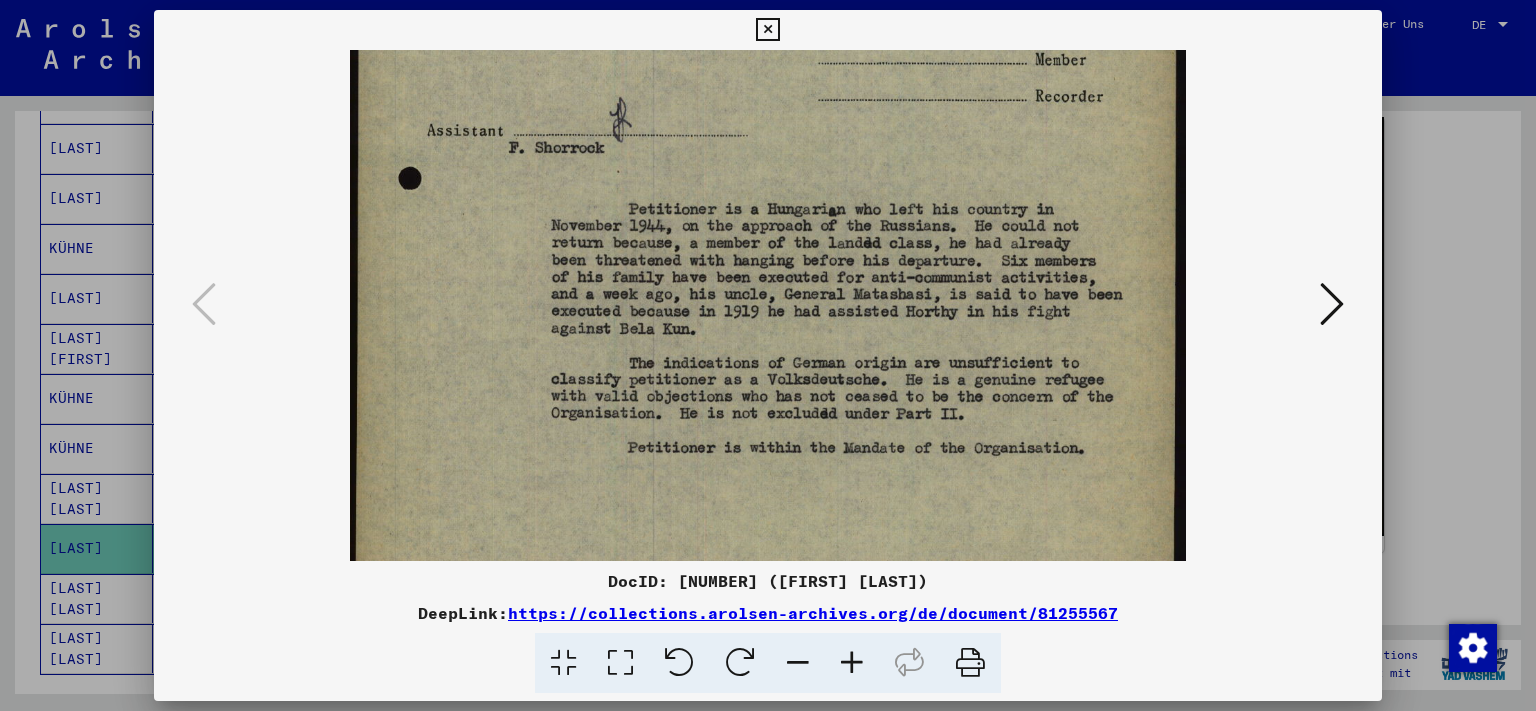 scroll, scrollTop: 706, scrollLeft: 0, axis: vertical 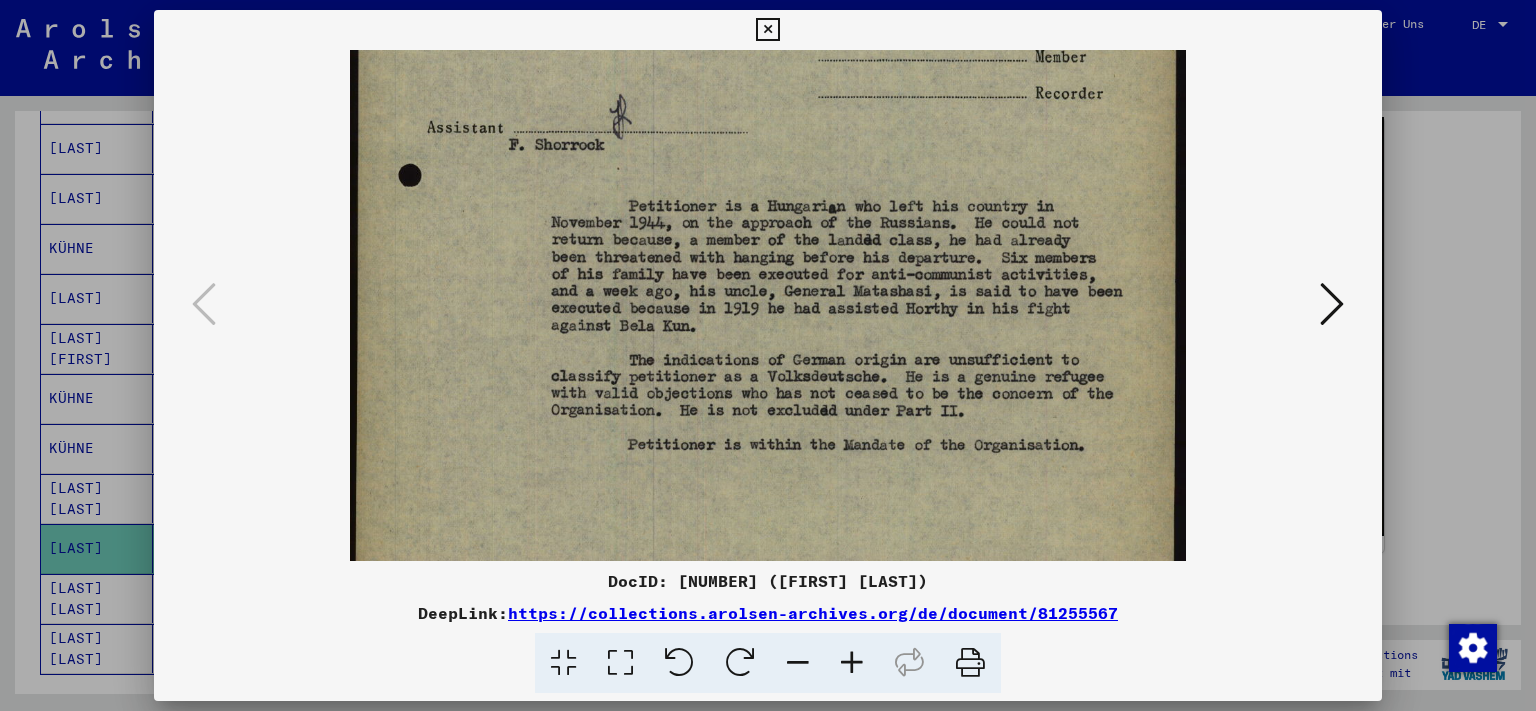 drag, startPoint x: 834, startPoint y: 491, endPoint x: 806, endPoint y: 290, distance: 202.94087 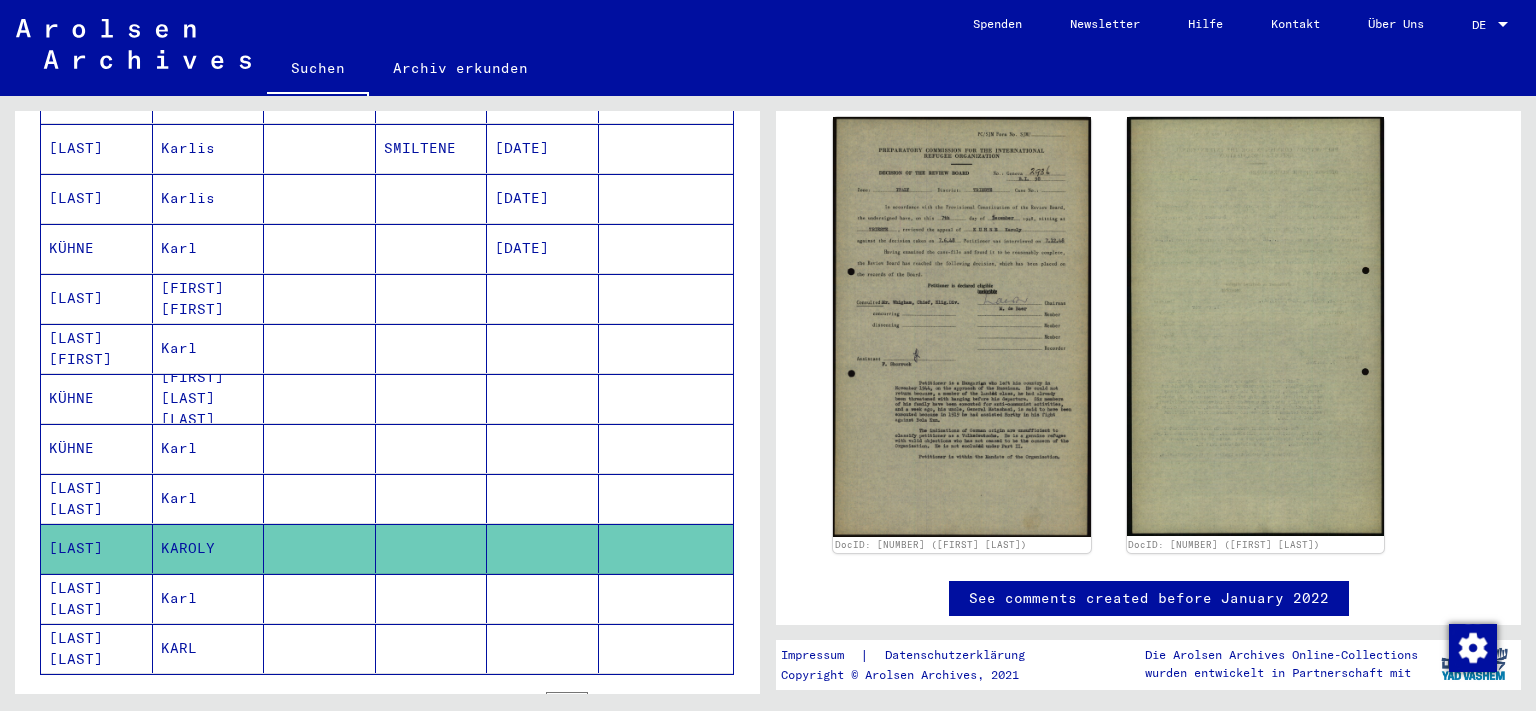 click on "Karl" at bounding box center (209, 548) 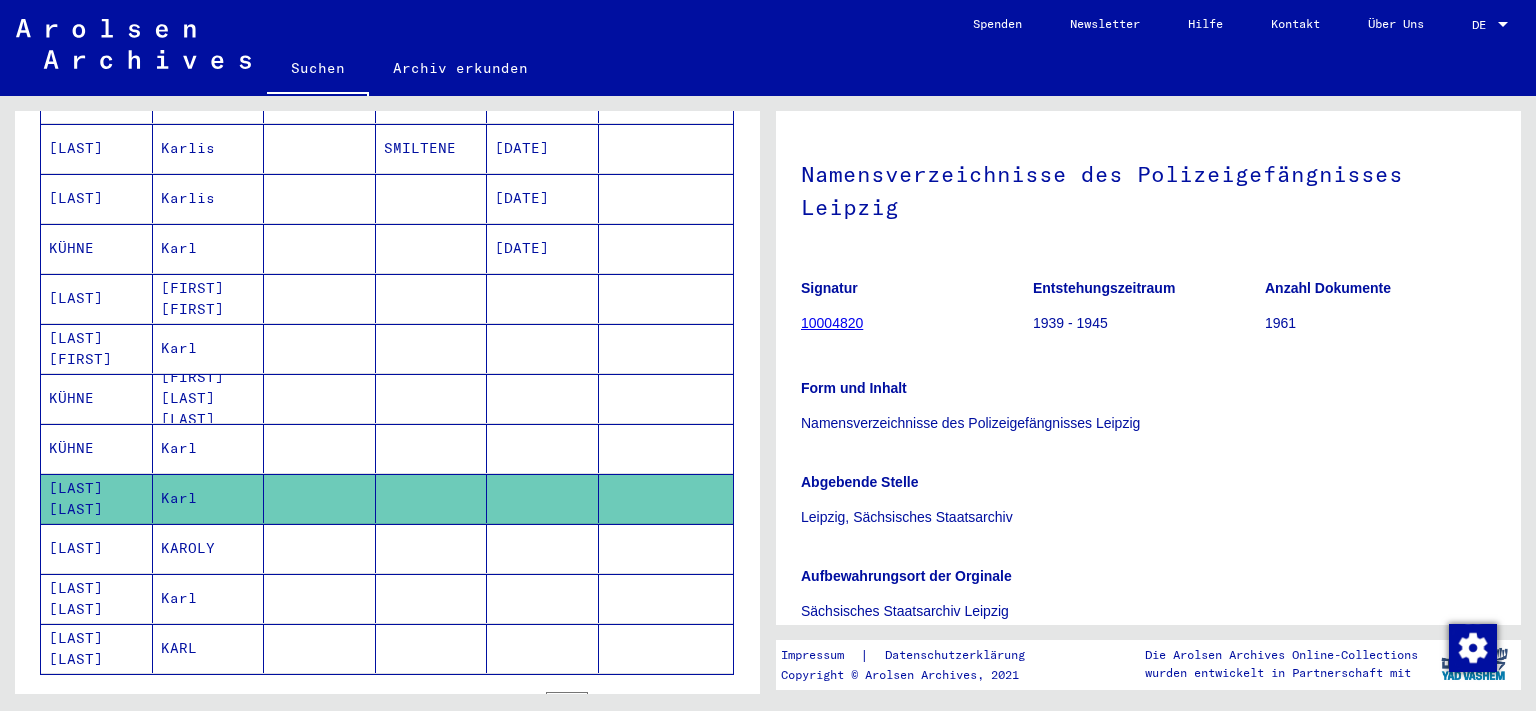 scroll, scrollTop: 0, scrollLeft: 0, axis: both 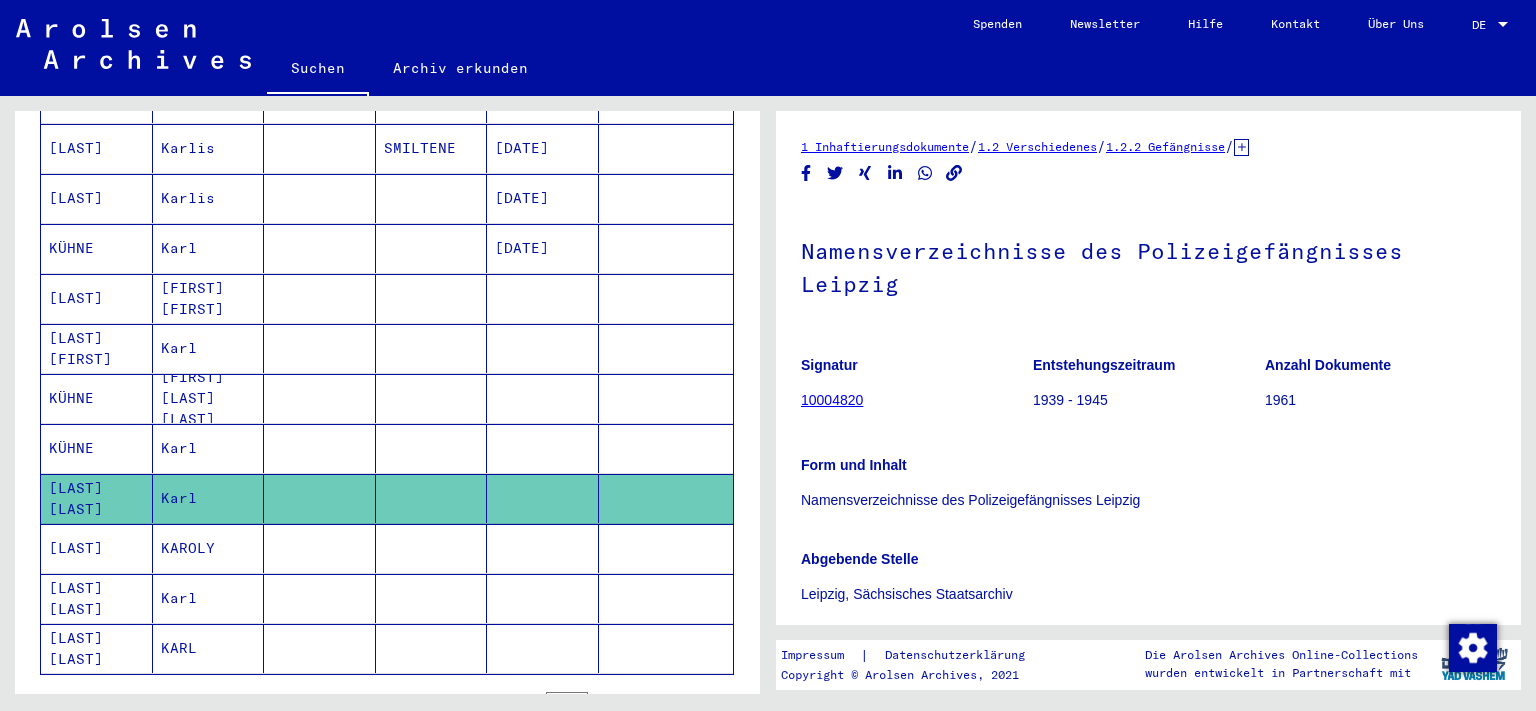 click on "KÜHNE" at bounding box center [97, 498] 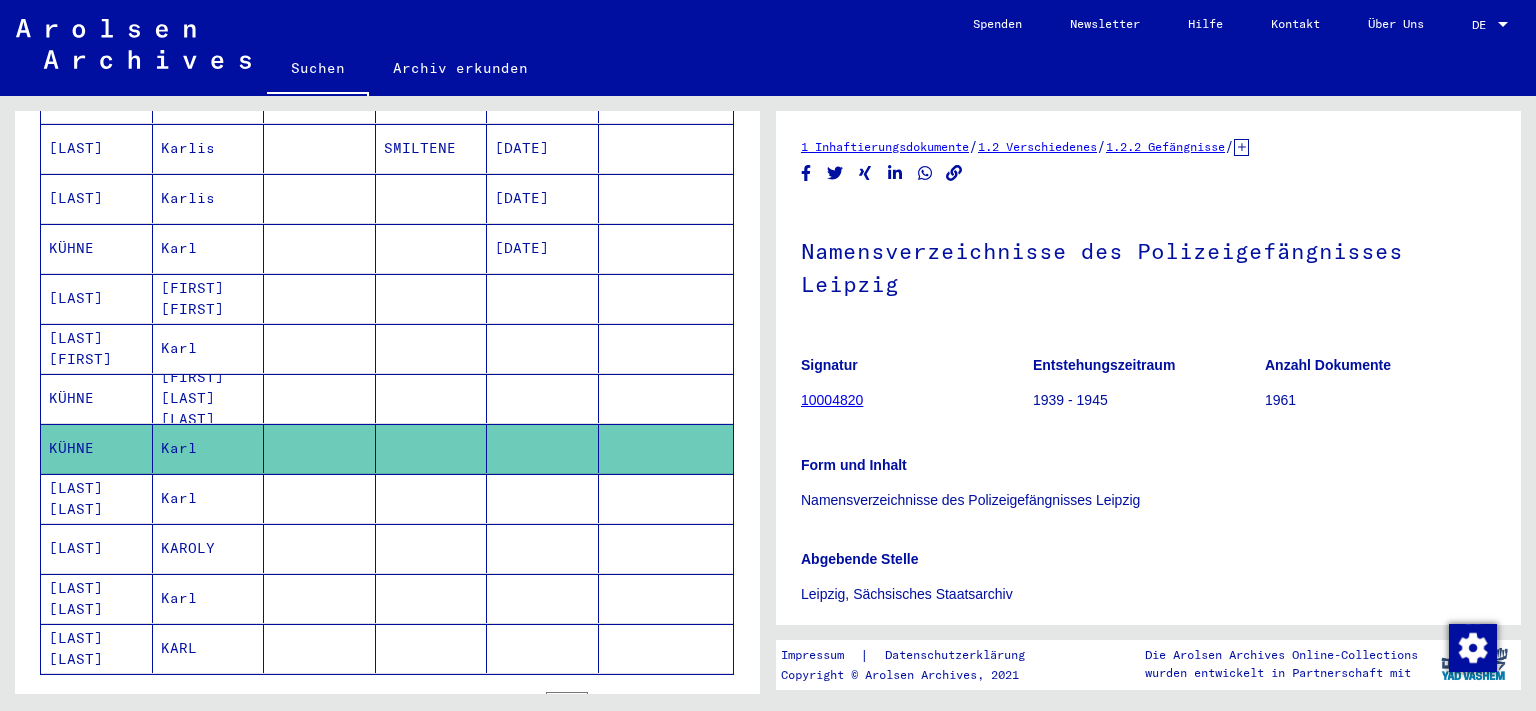 click on "[FIRST] [LAST] [LAST]" at bounding box center (209, 448) 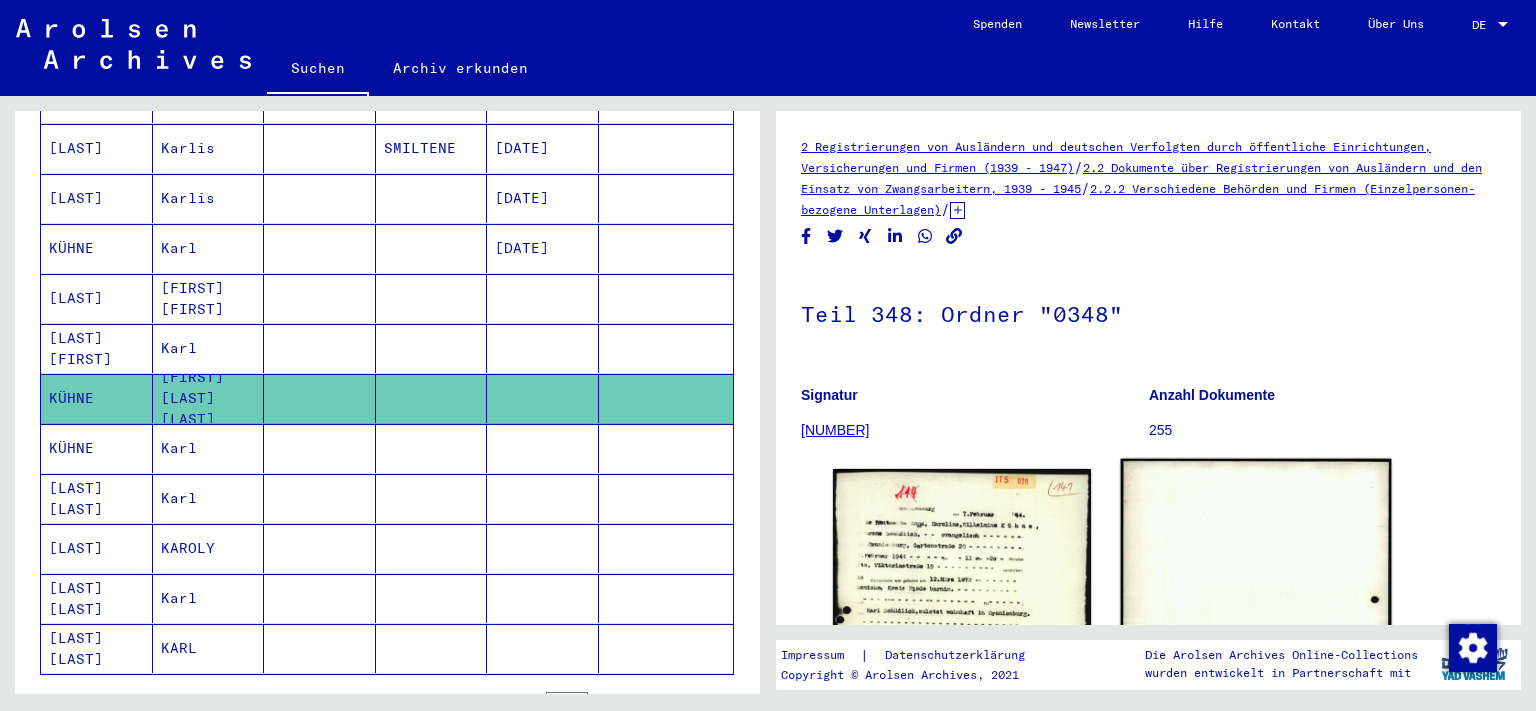 scroll, scrollTop: 331, scrollLeft: 0, axis: vertical 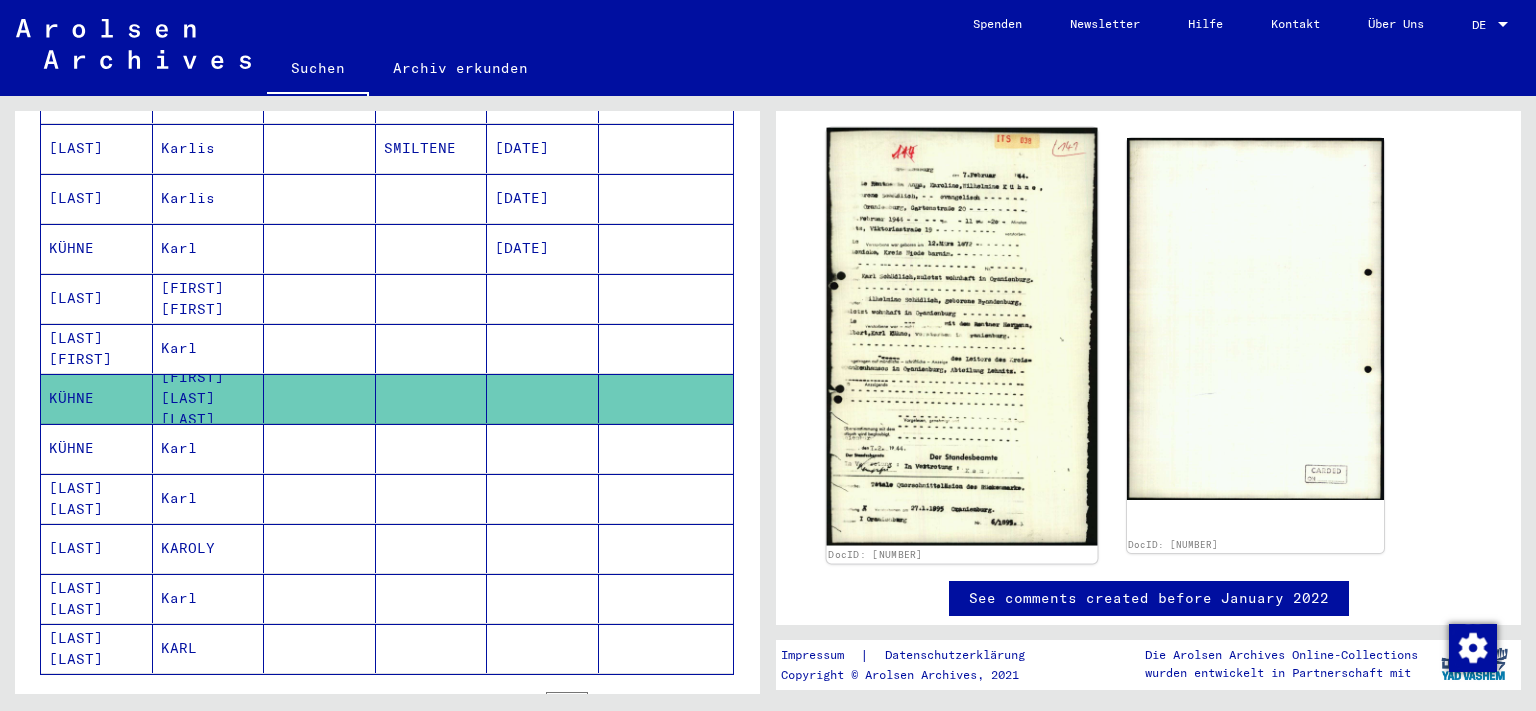 click 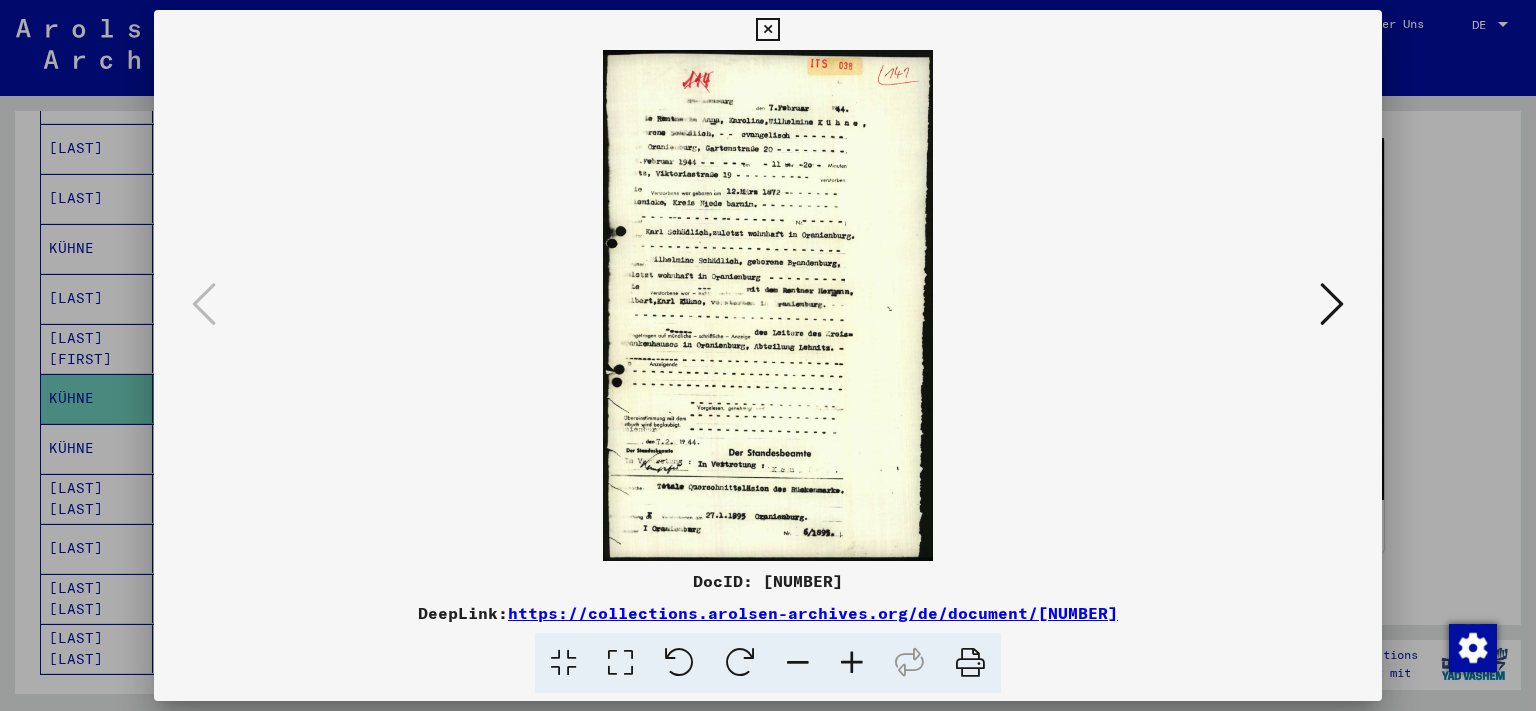 click at bounding box center (852, 663) 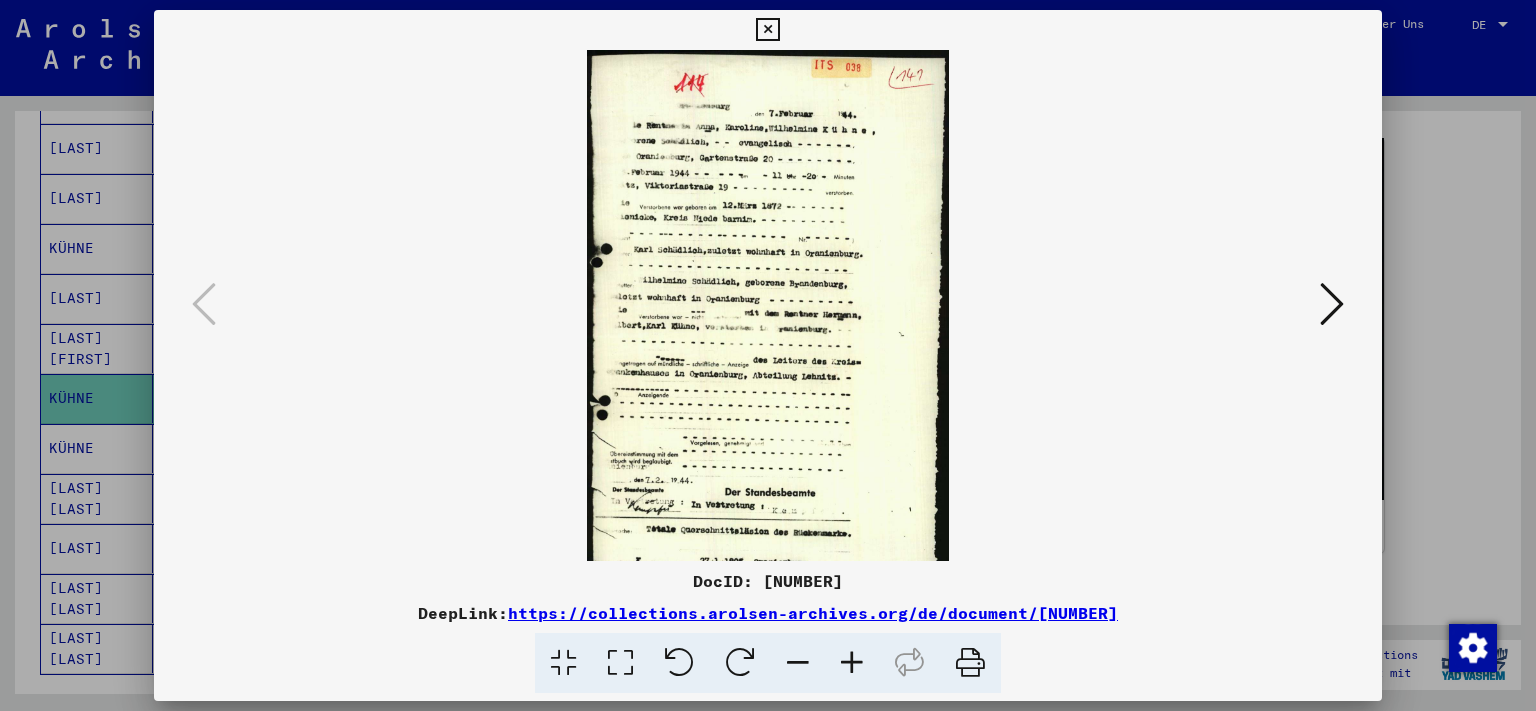 click at bounding box center [852, 663] 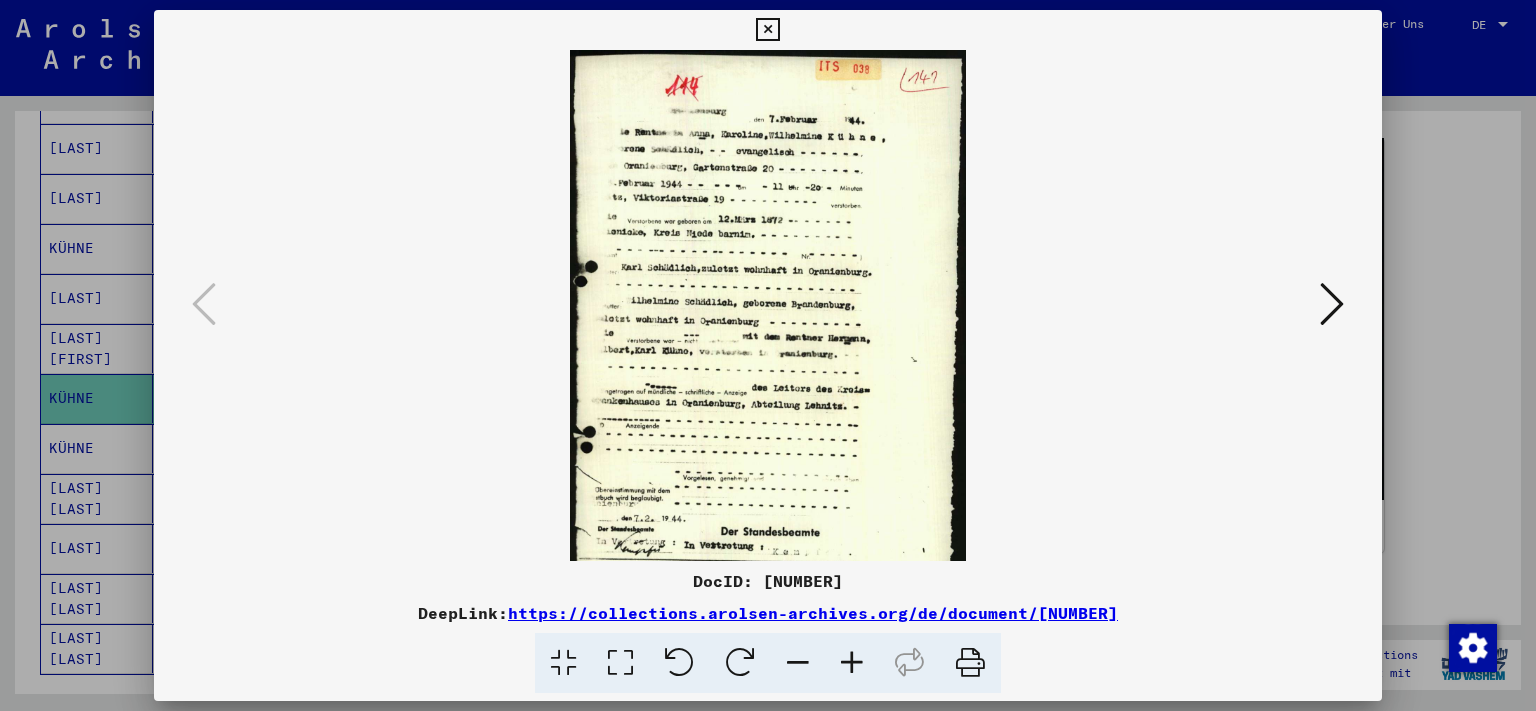 click at bounding box center [852, 663] 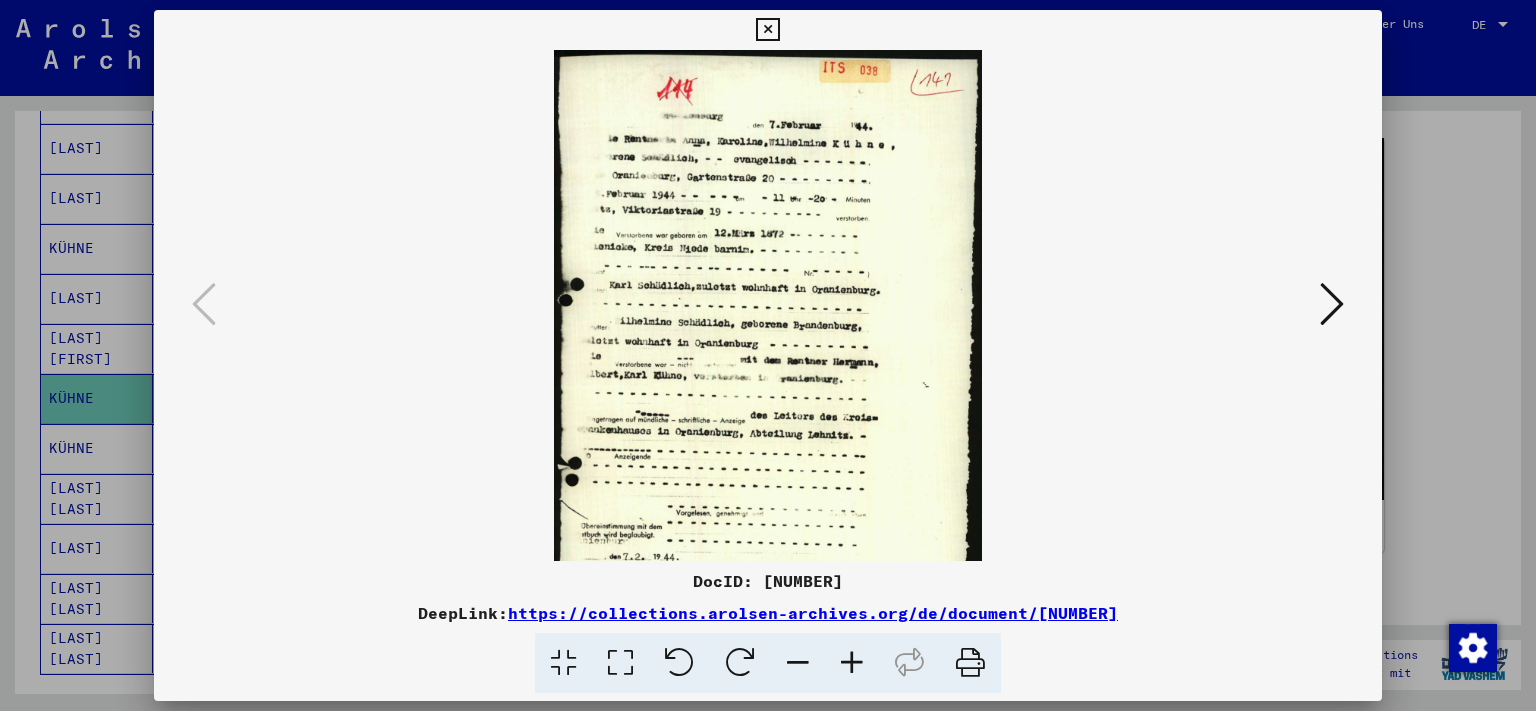 click at bounding box center [852, 663] 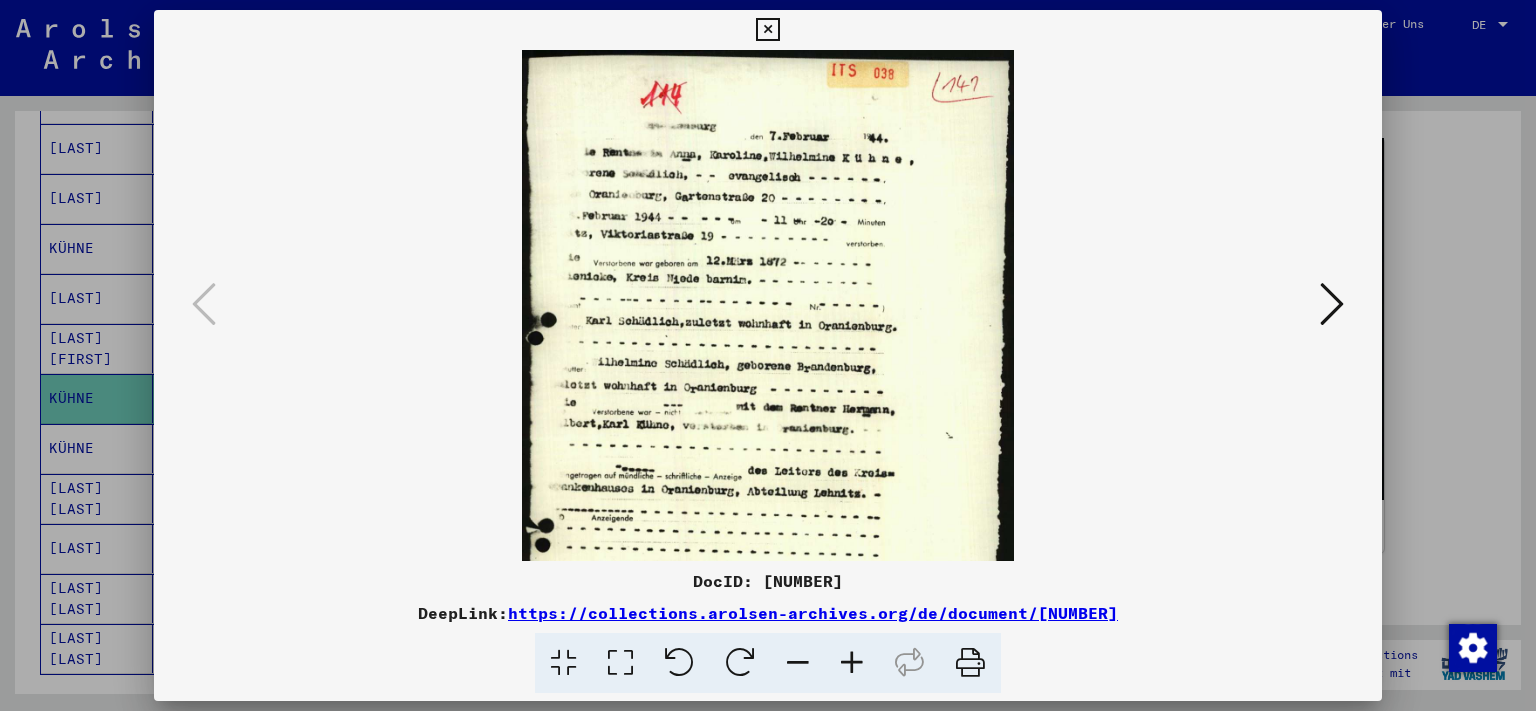 click at bounding box center (852, 663) 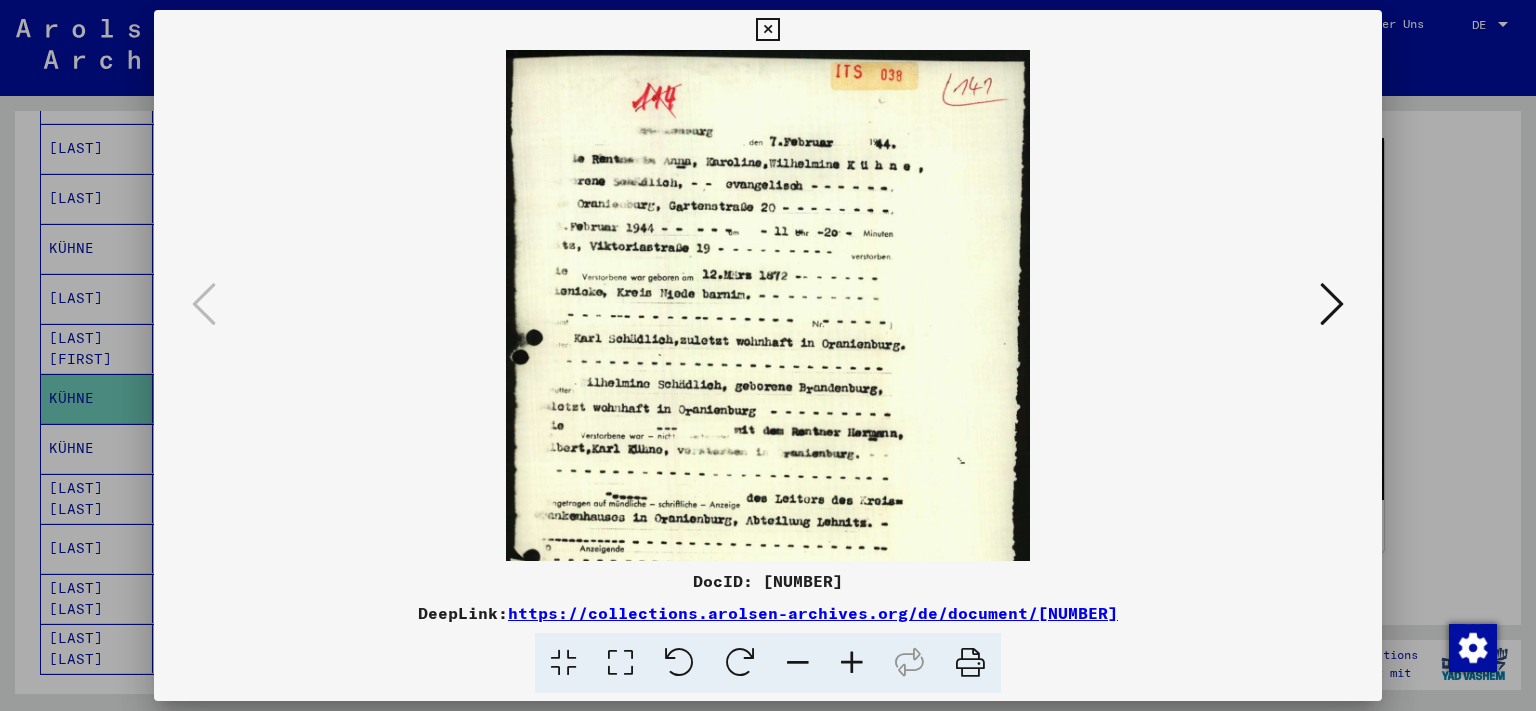 click at bounding box center (852, 663) 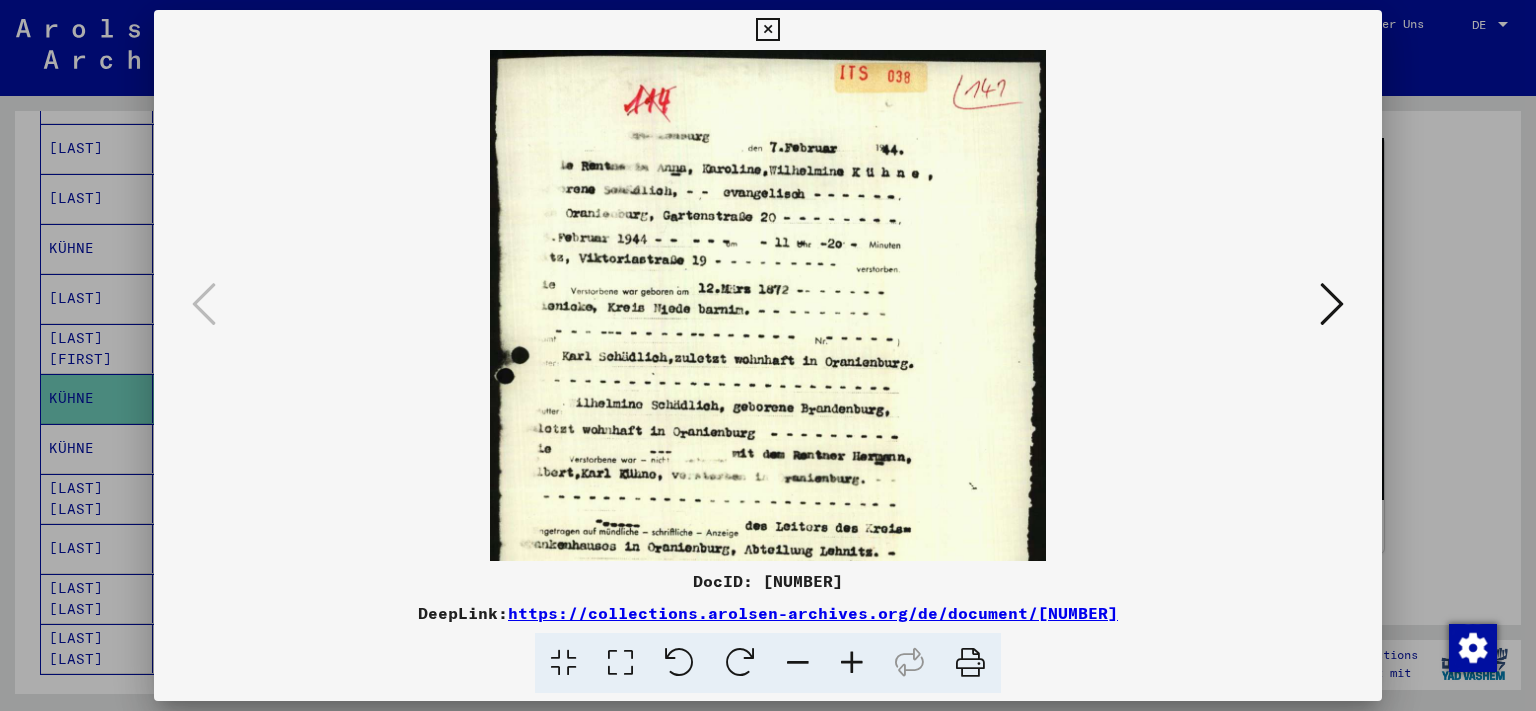 click at bounding box center [852, 663] 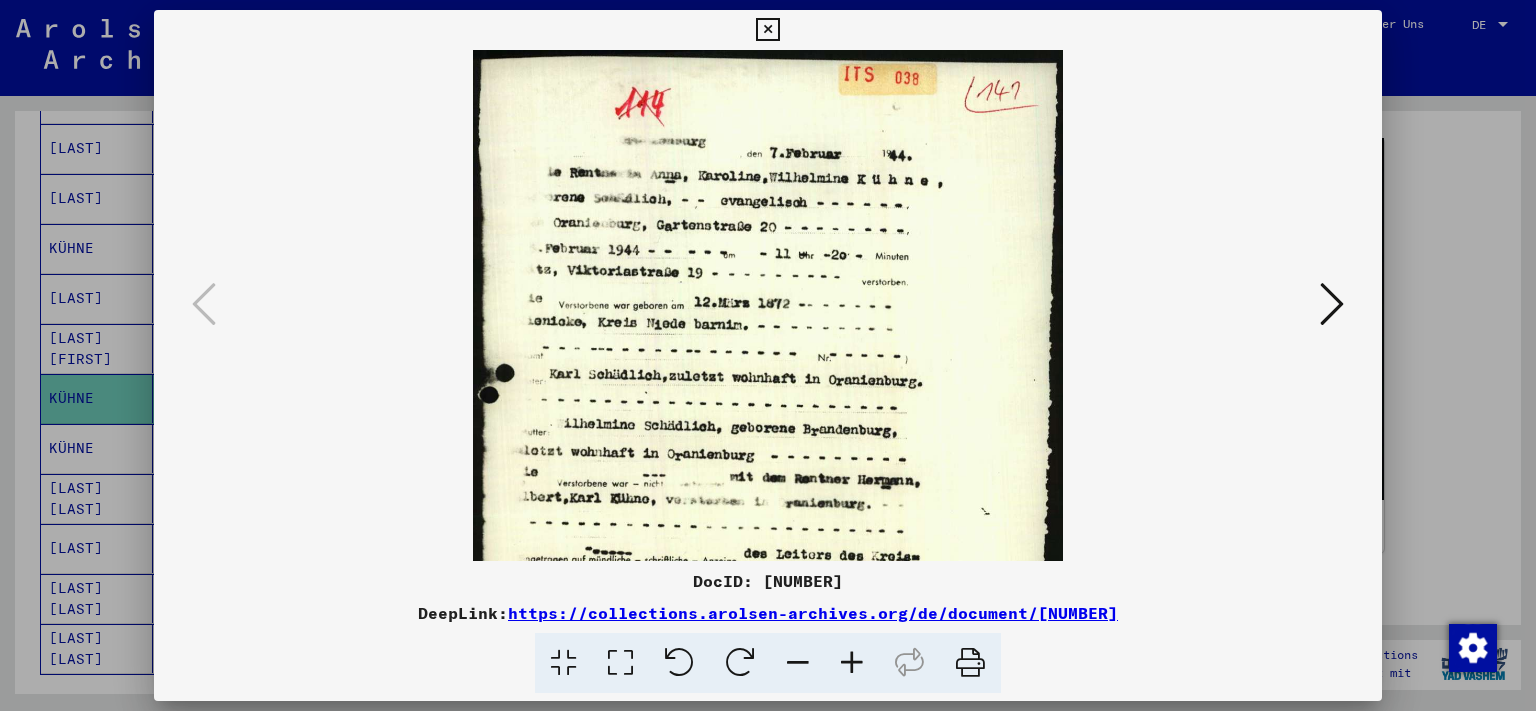 click at bounding box center [852, 663] 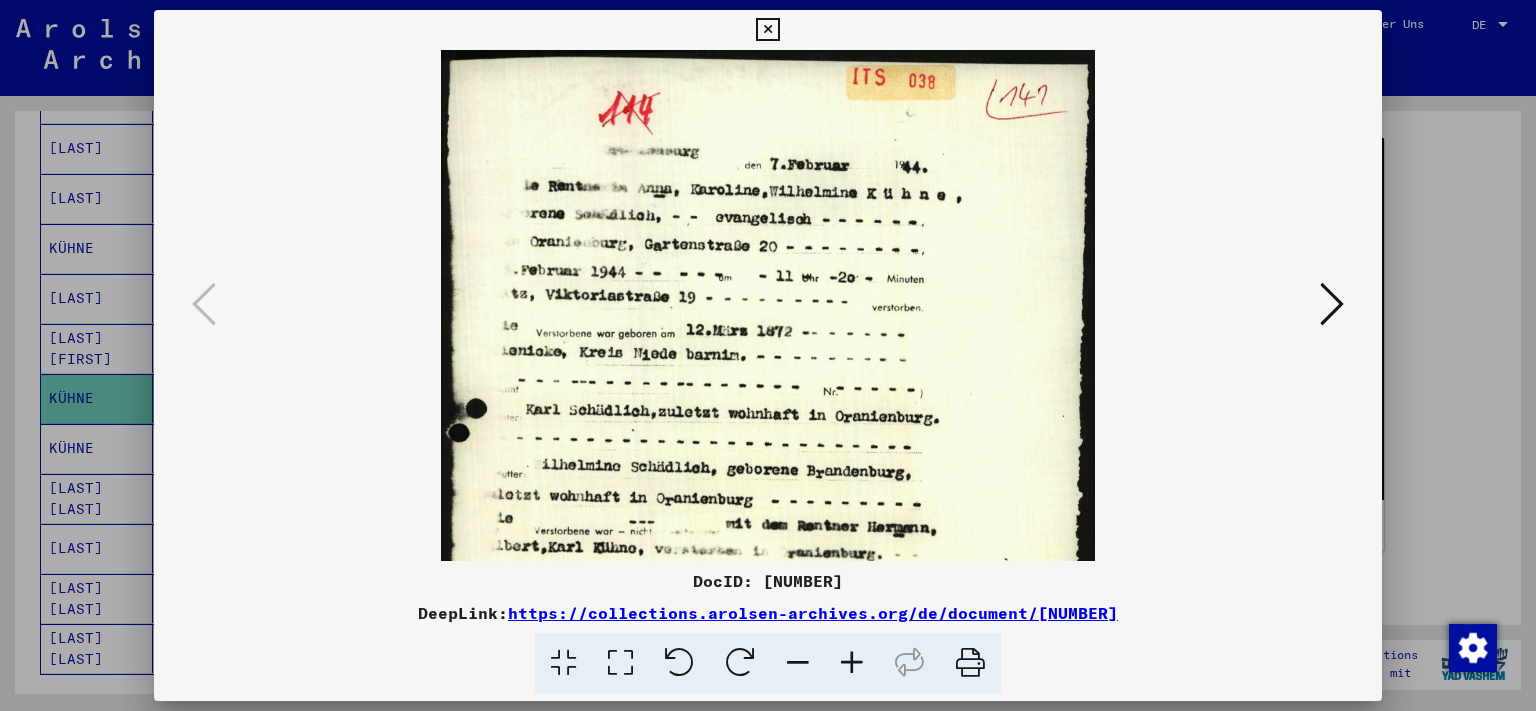 click at bounding box center [852, 663] 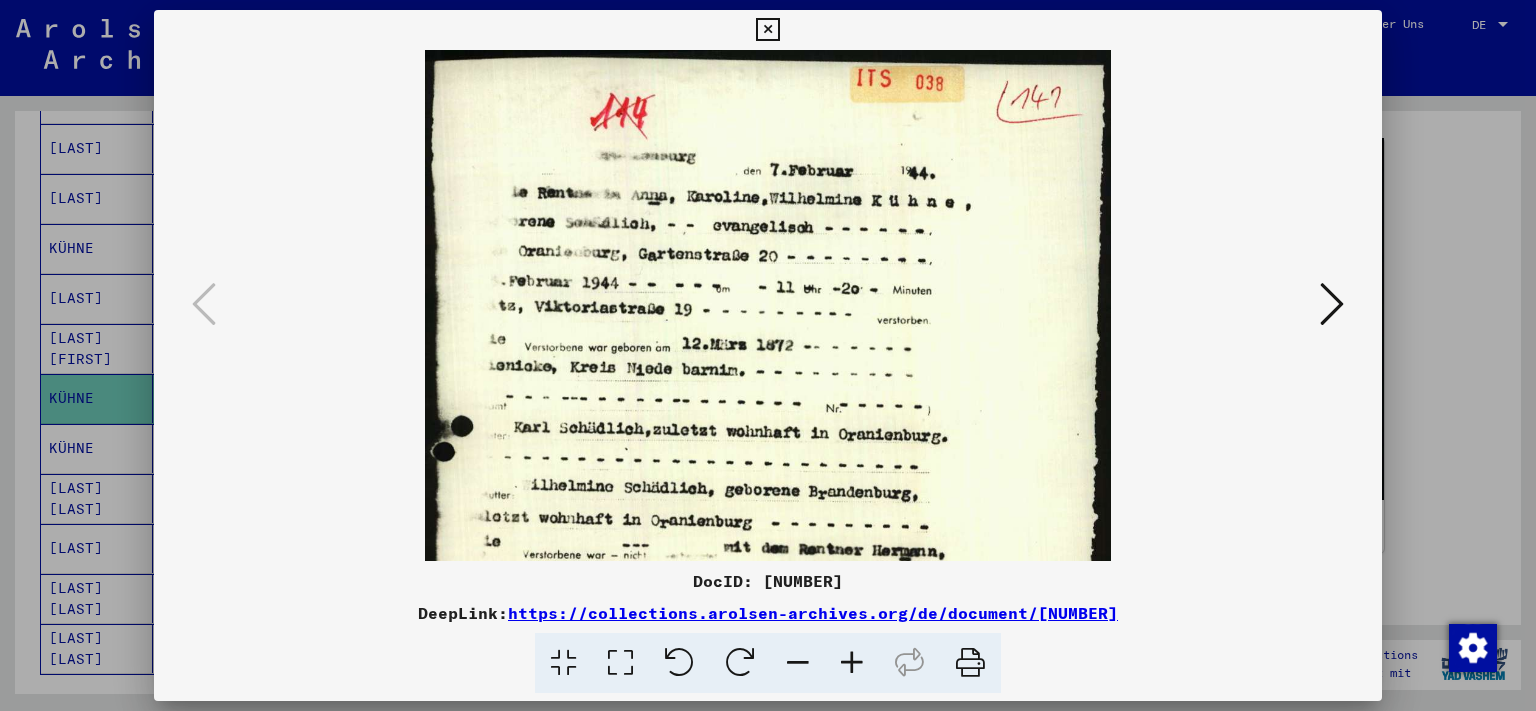 click at bounding box center [852, 663] 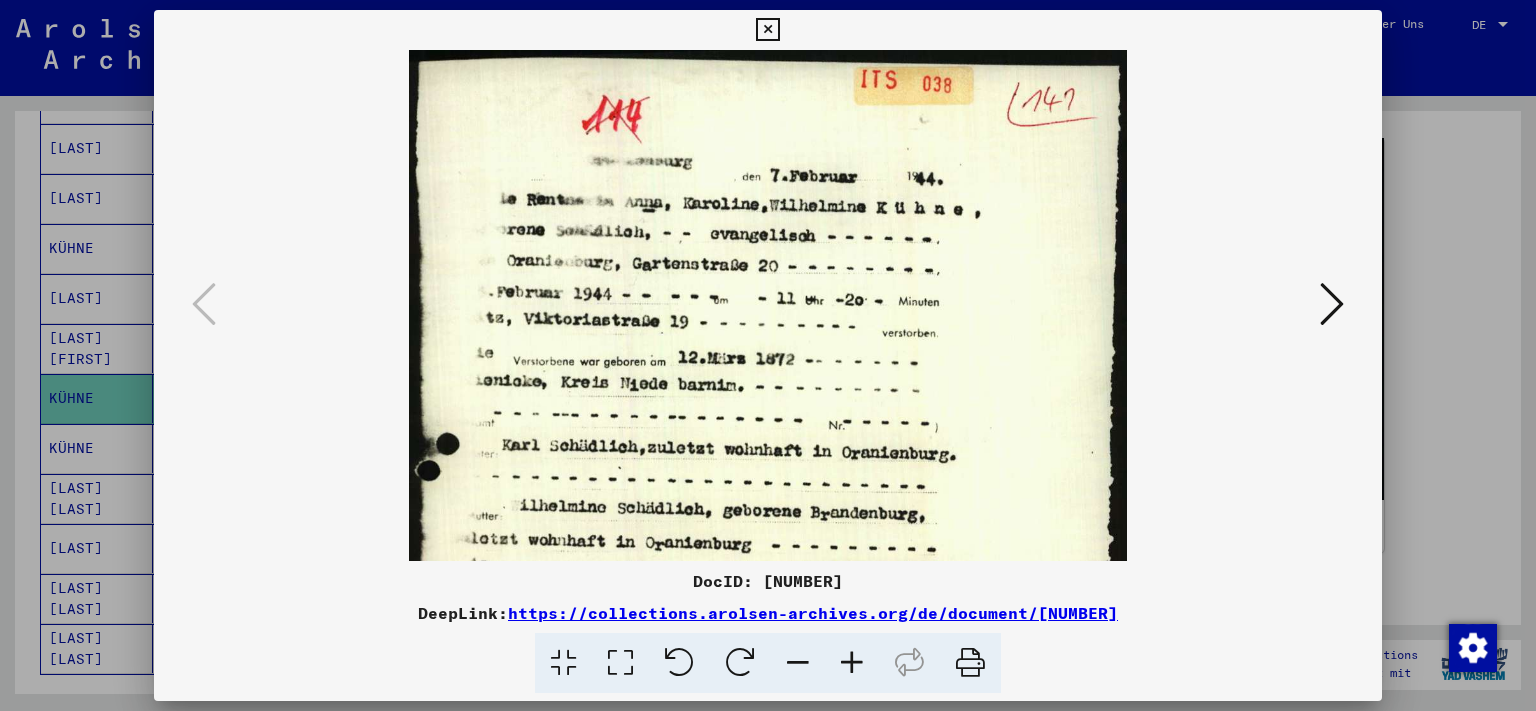 click at bounding box center [852, 663] 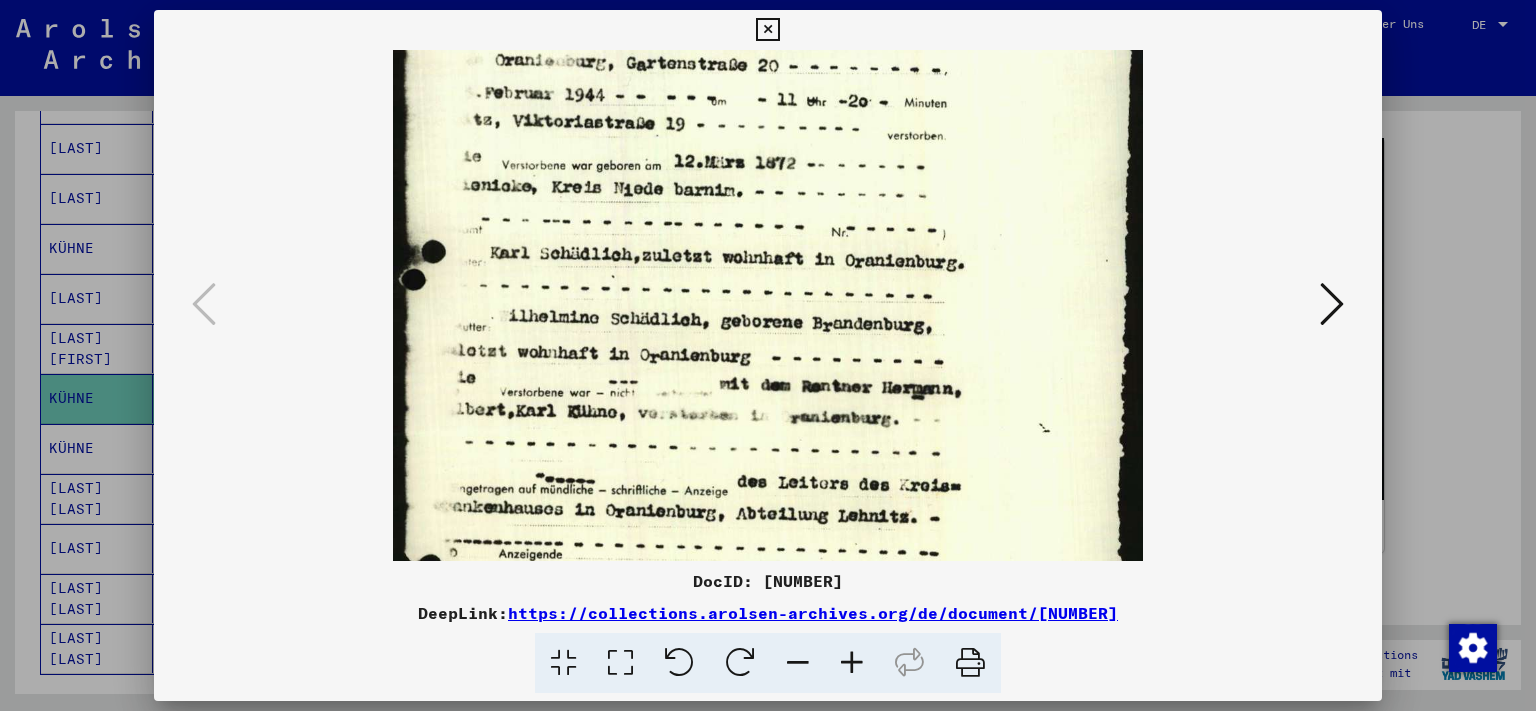 scroll, scrollTop: 224, scrollLeft: 0, axis: vertical 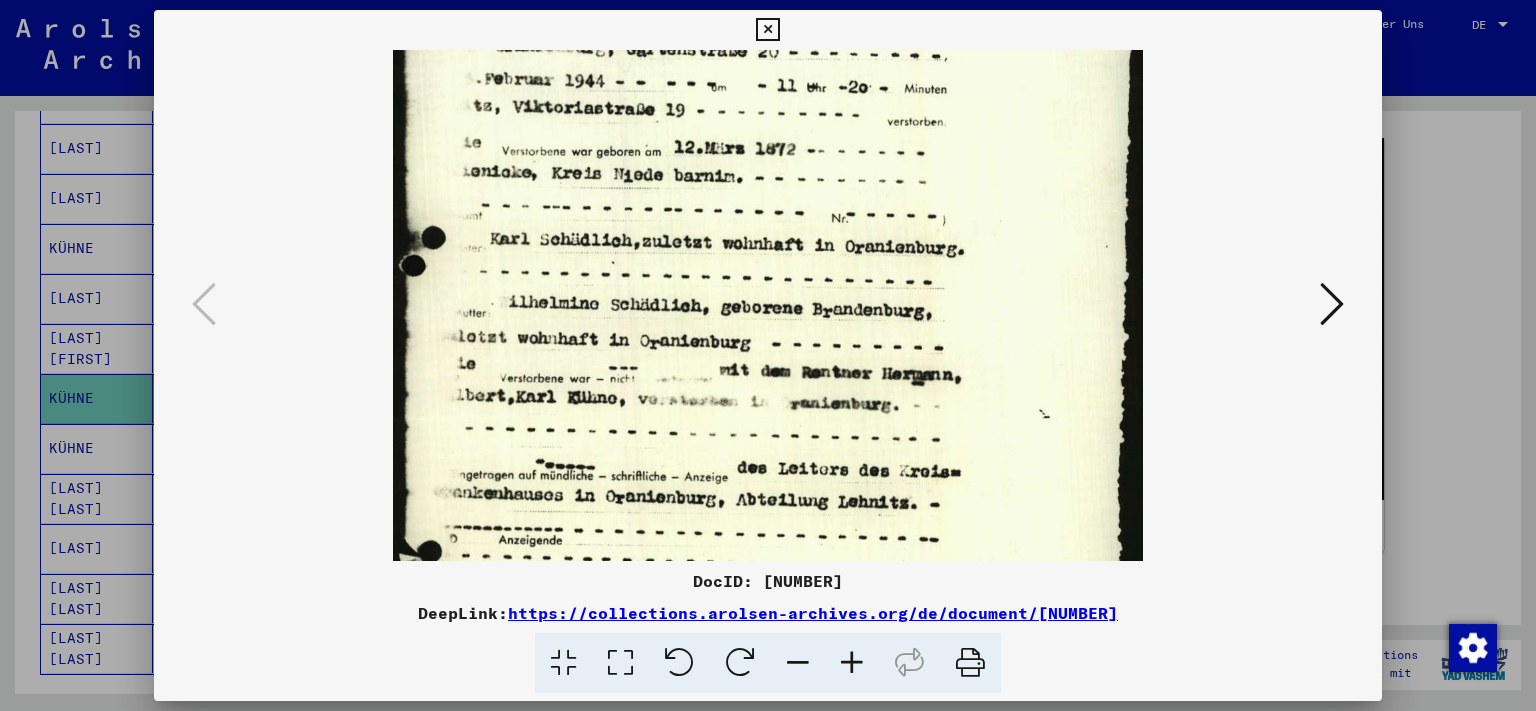 drag, startPoint x: 919, startPoint y: 494, endPoint x: 930, endPoint y: 270, distance: 224.26993 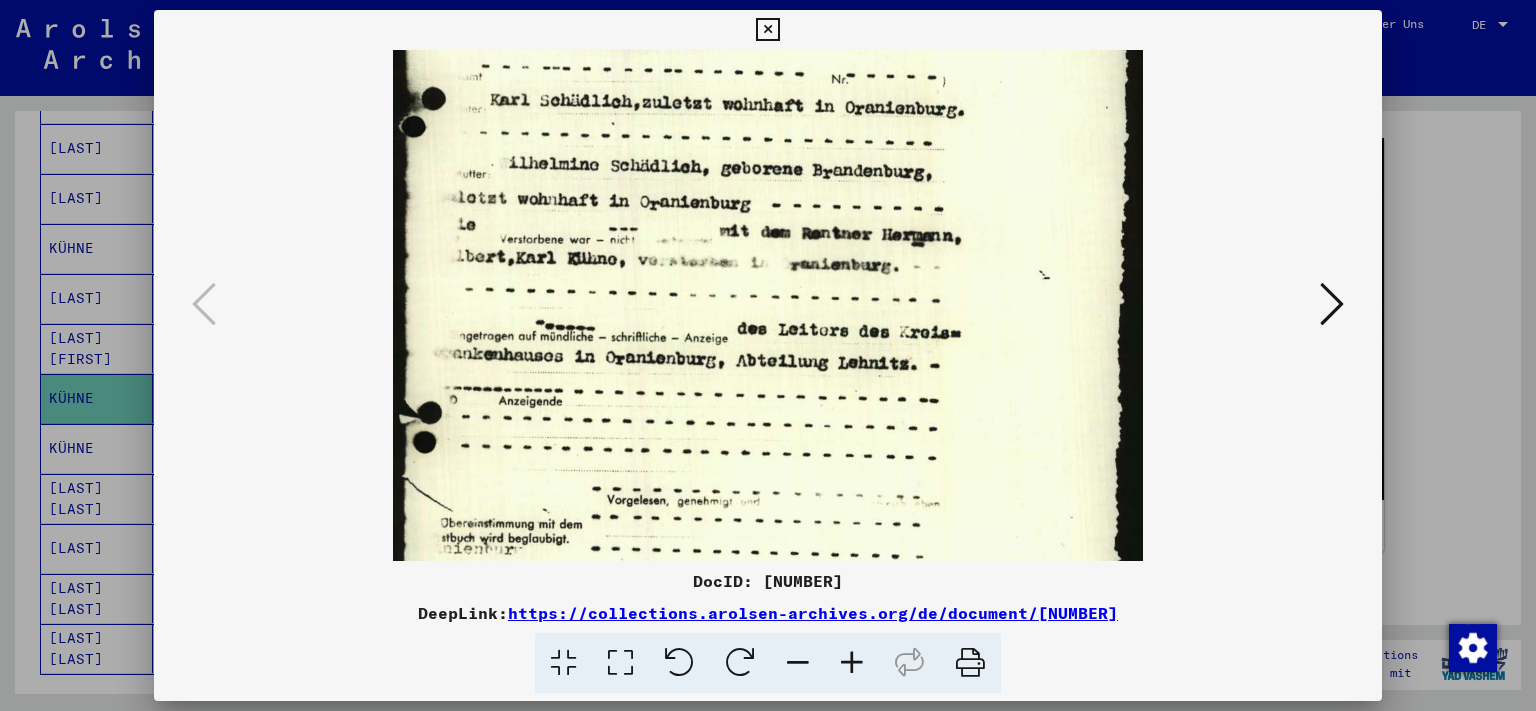 scroll, scrollTop: 364, scrollLeft: 0, axis: vertical 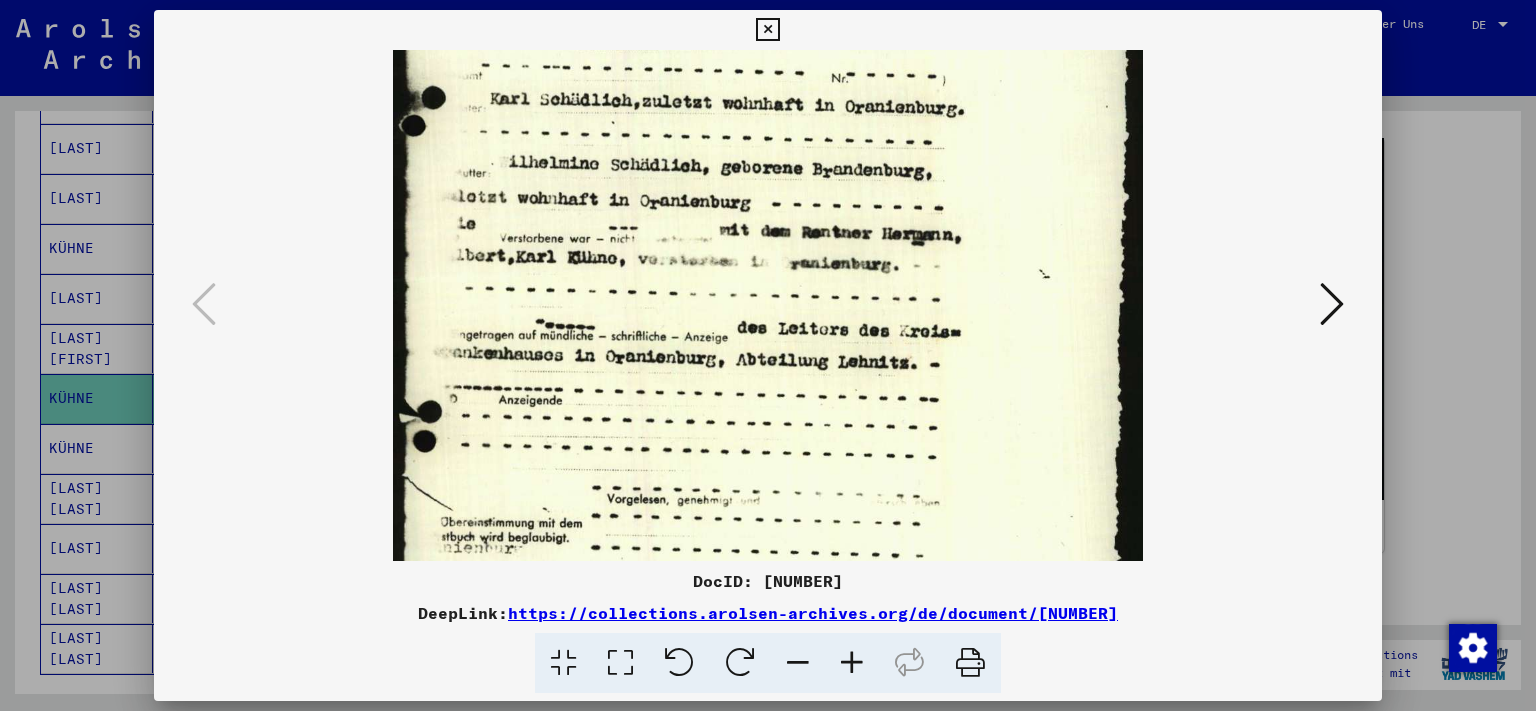 drag, startPoint x: 843, startPoint y: 477, endPoint x: 844, endPoint y: 337, distance: 140.00357 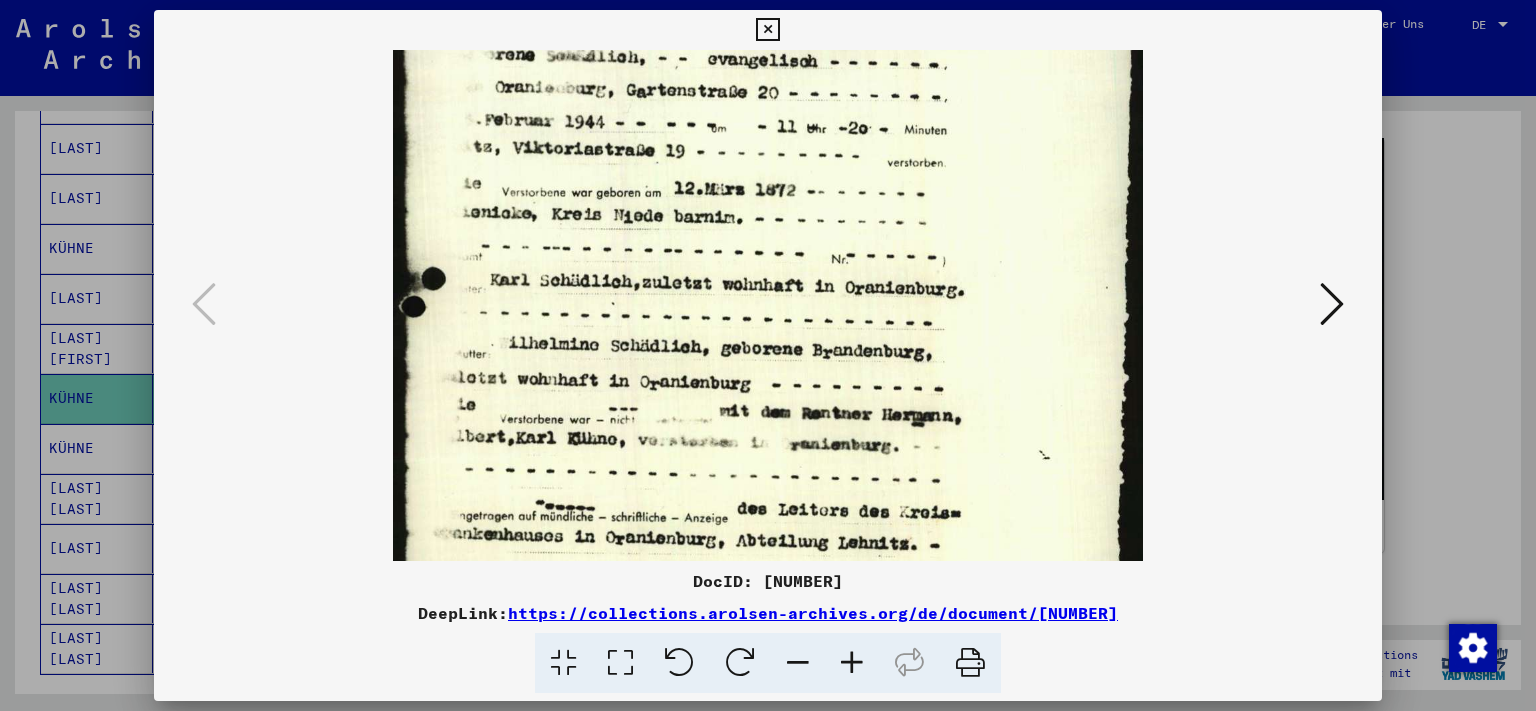 scroll, scrollTop: 160, scrollLeft: 0, axis: vertical 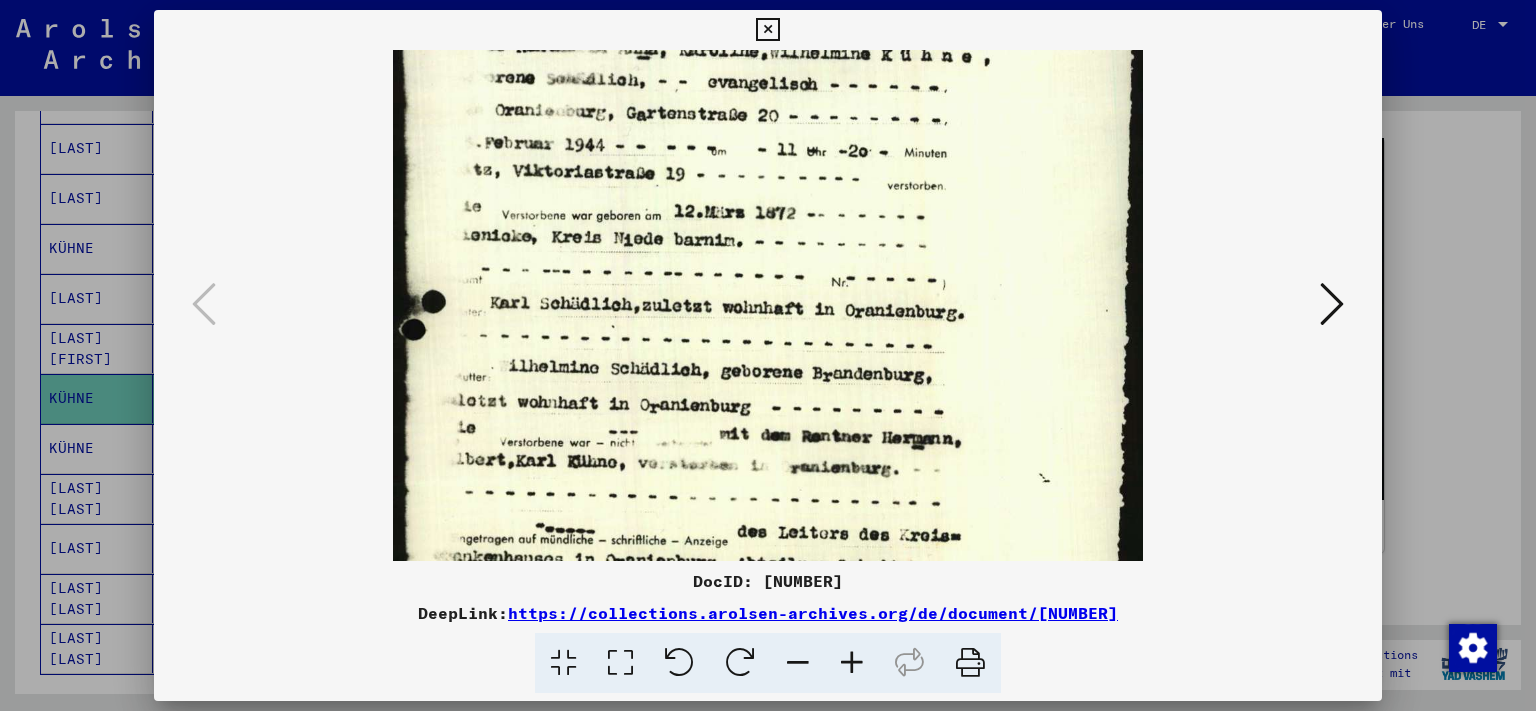 drag, startPoint x: 840, startPoint y: 273, endPoint x: 855, endPoint y: 477, distance: 204.55072 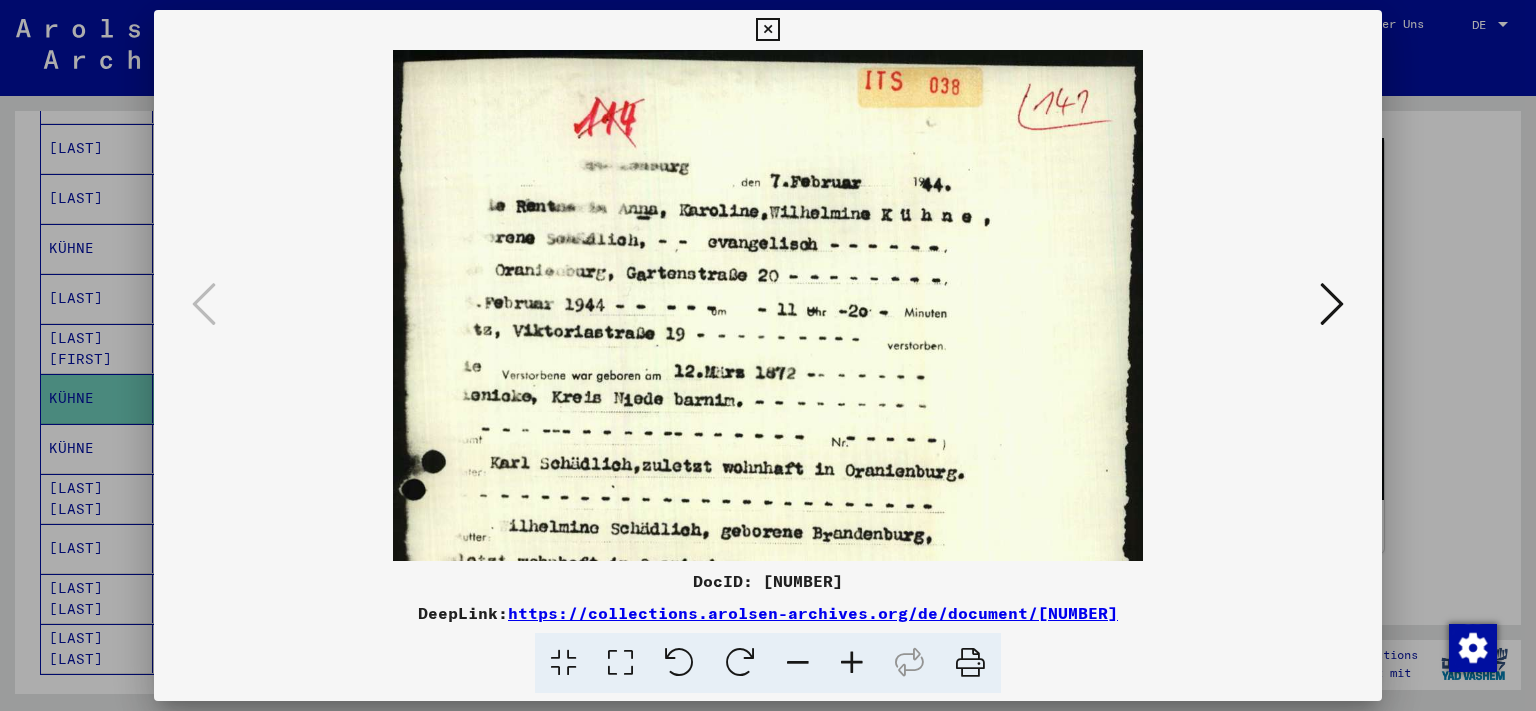 drag, startPoint x: 830, startPoint y: 358, endPoint x: 836, endPoint y: 508, distance: 150.11995 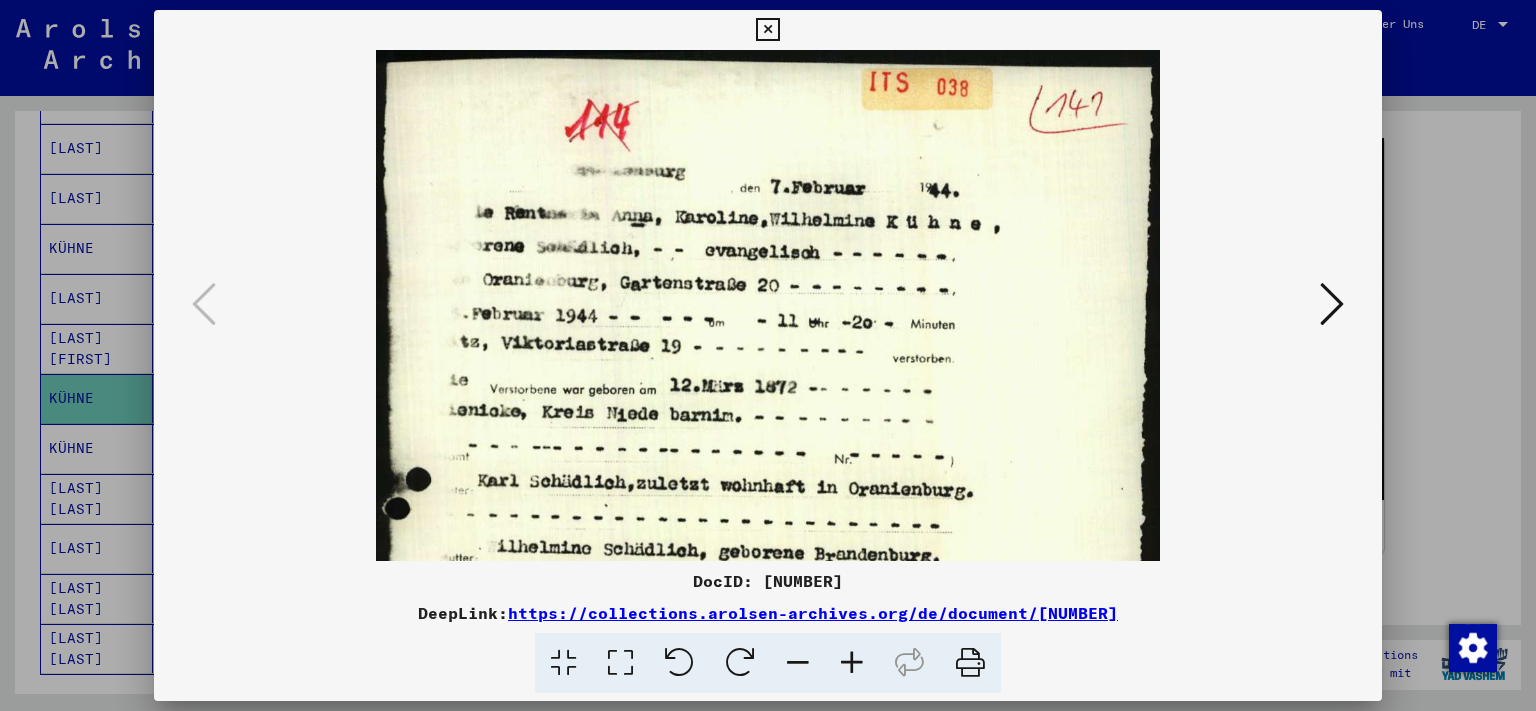 click at bounding box center (852, 663) 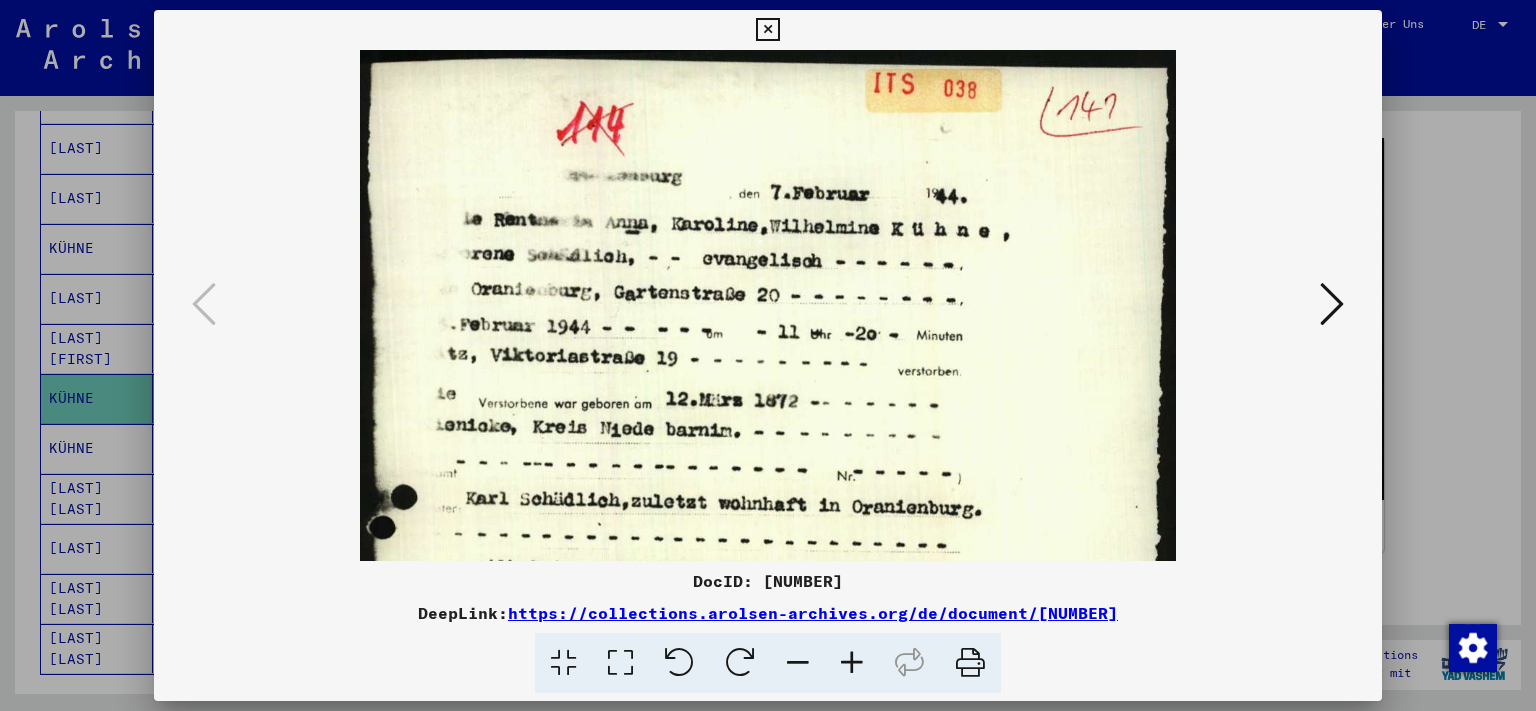 click at bounding box center (852, 663) 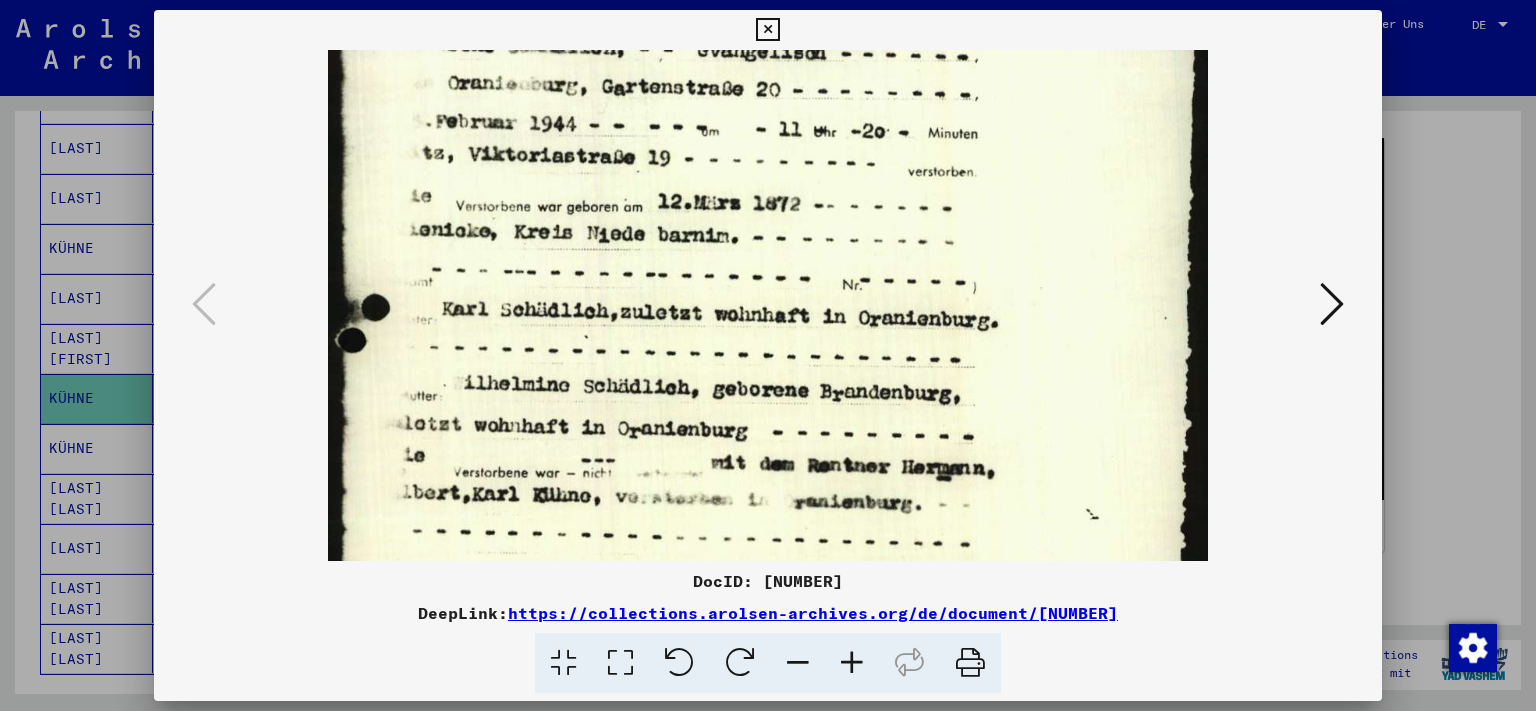 scroll, scrollTop: 228, scrollLeft: 0, axis: vertical 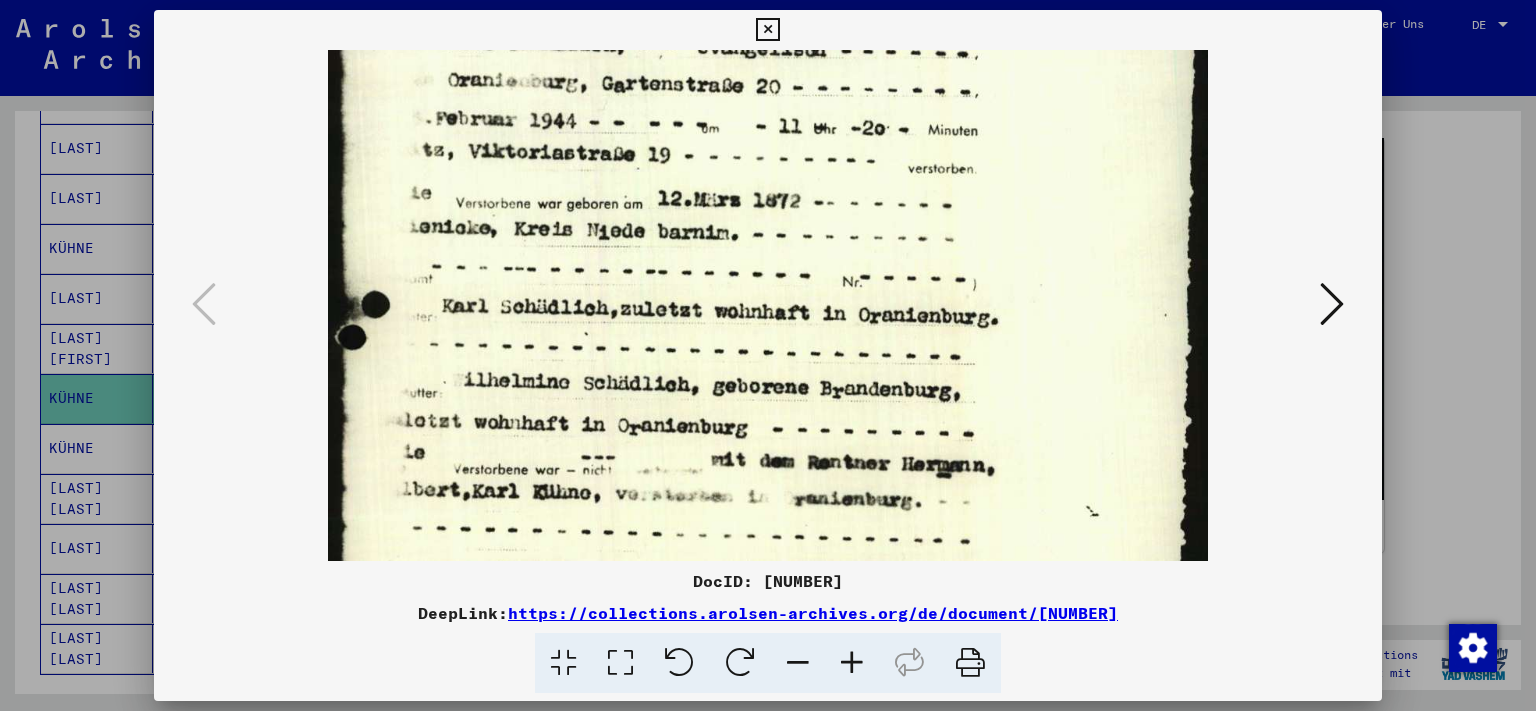 drag, startPoint x: 737, startPoint y: 523, endPoint x: 744, endPoint y: 295, distance: 228.10744 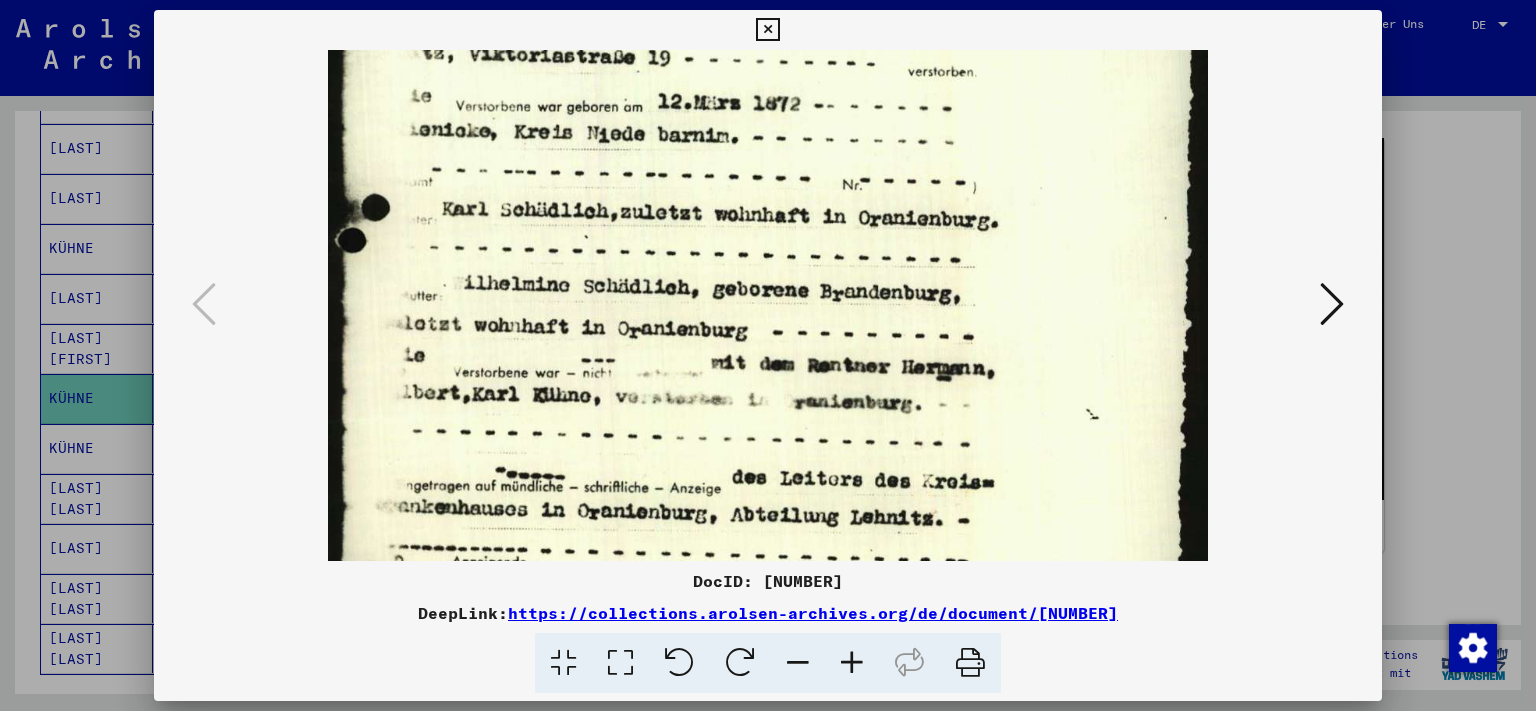 scroll, scrollTop: 481, scrollLeft: 0, axis: vertical 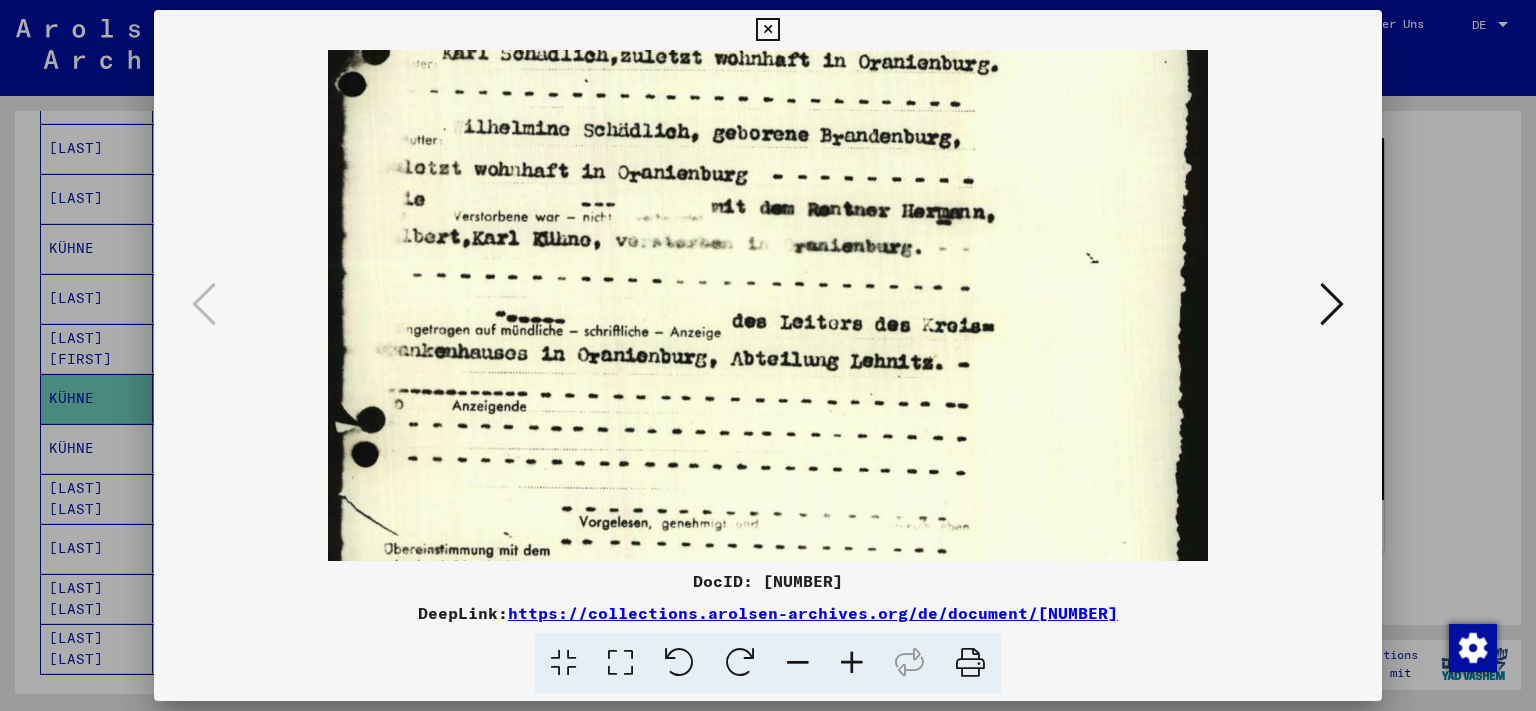drag, startPoint x: 744, startPoint y: 503, endPoint x: 766, endPoint y: 250, distance: 253.95473 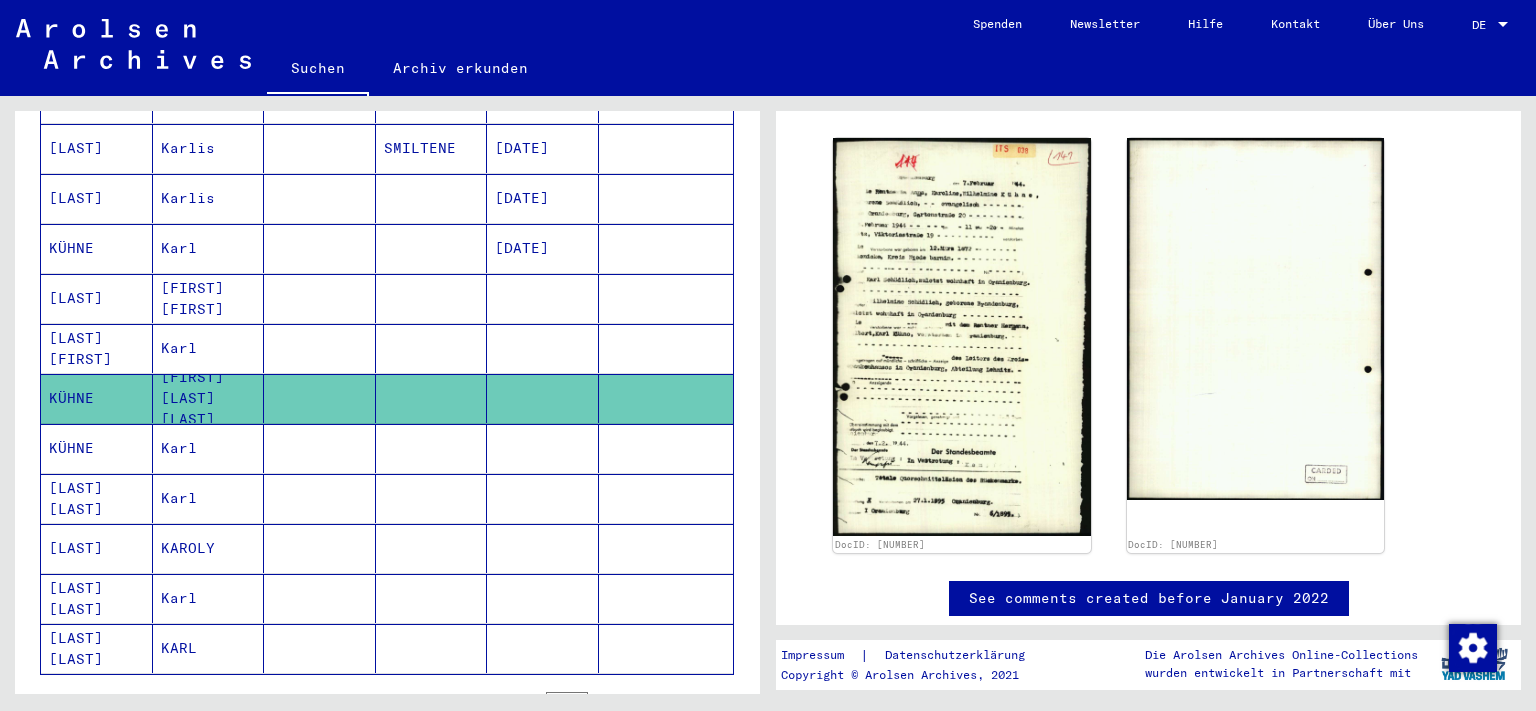 click on "[LAST] [FIRST]" at bounding box center (97, 398) 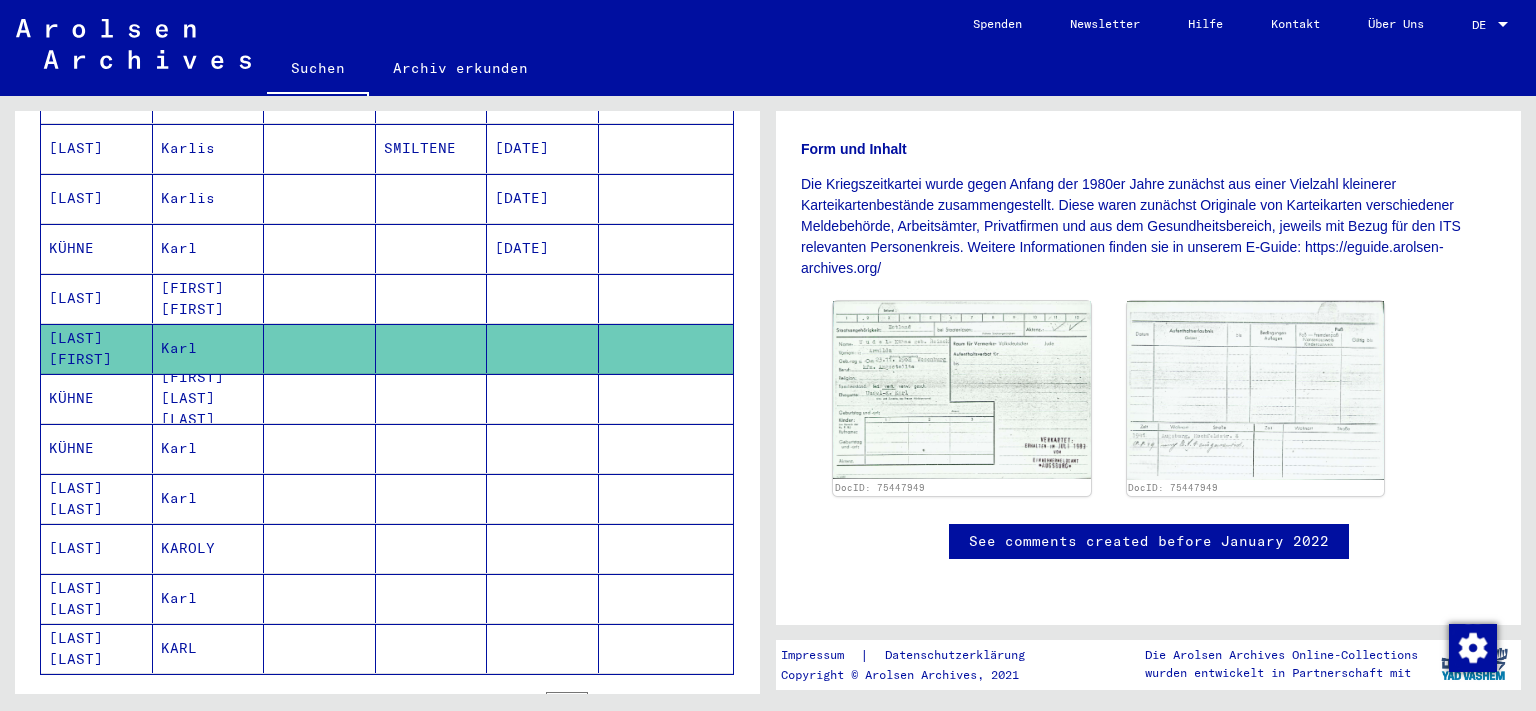scroll, scrollTop: 442, scrollLeft: 0, axis: vertical 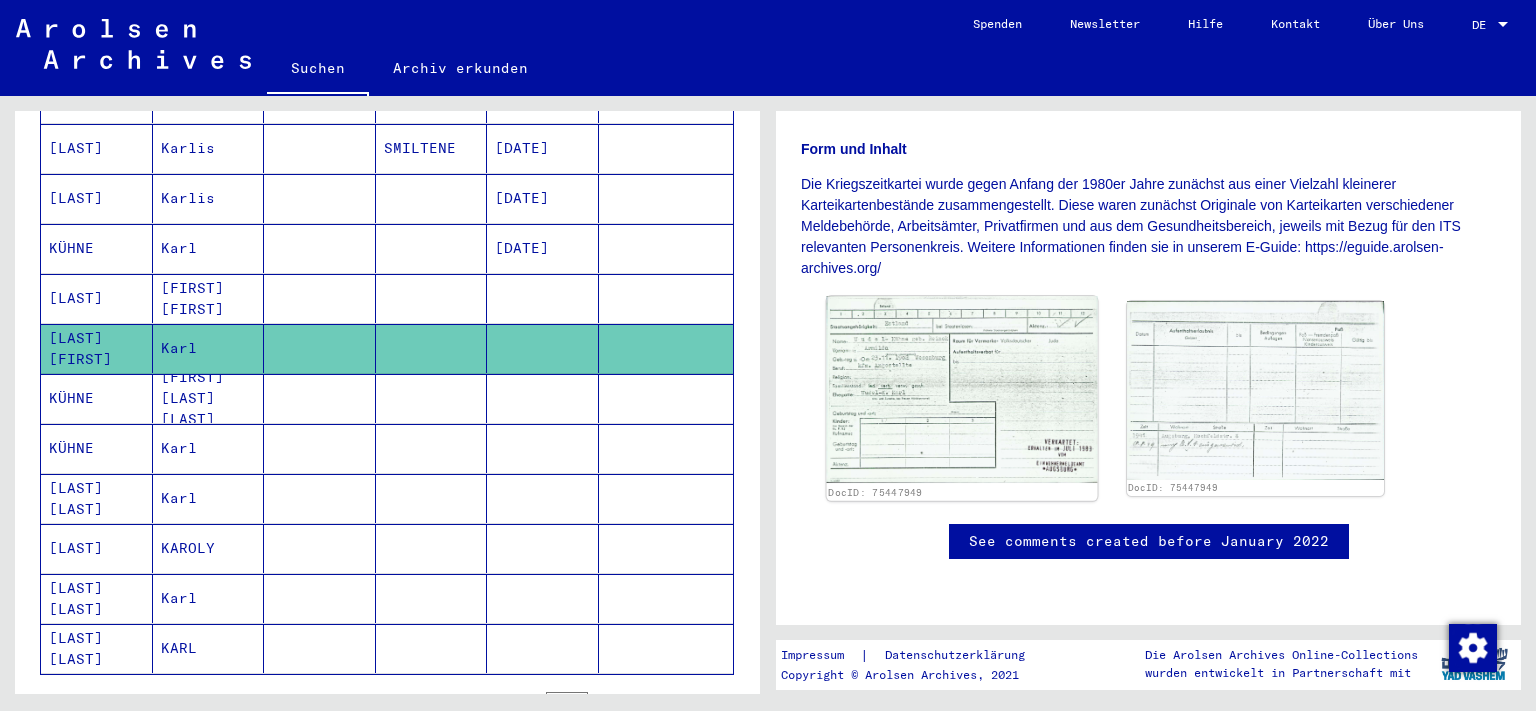 click 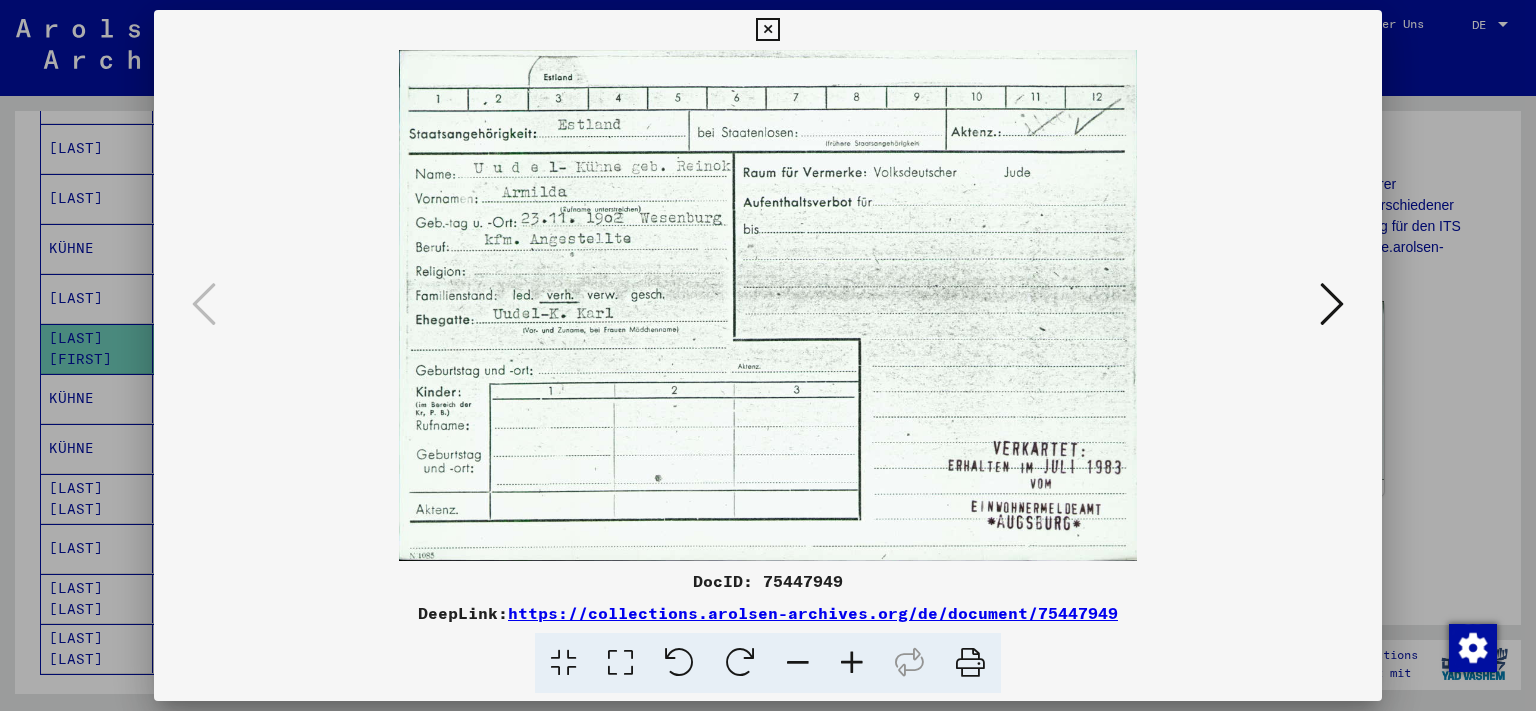 click at bounding box center [852, 663] 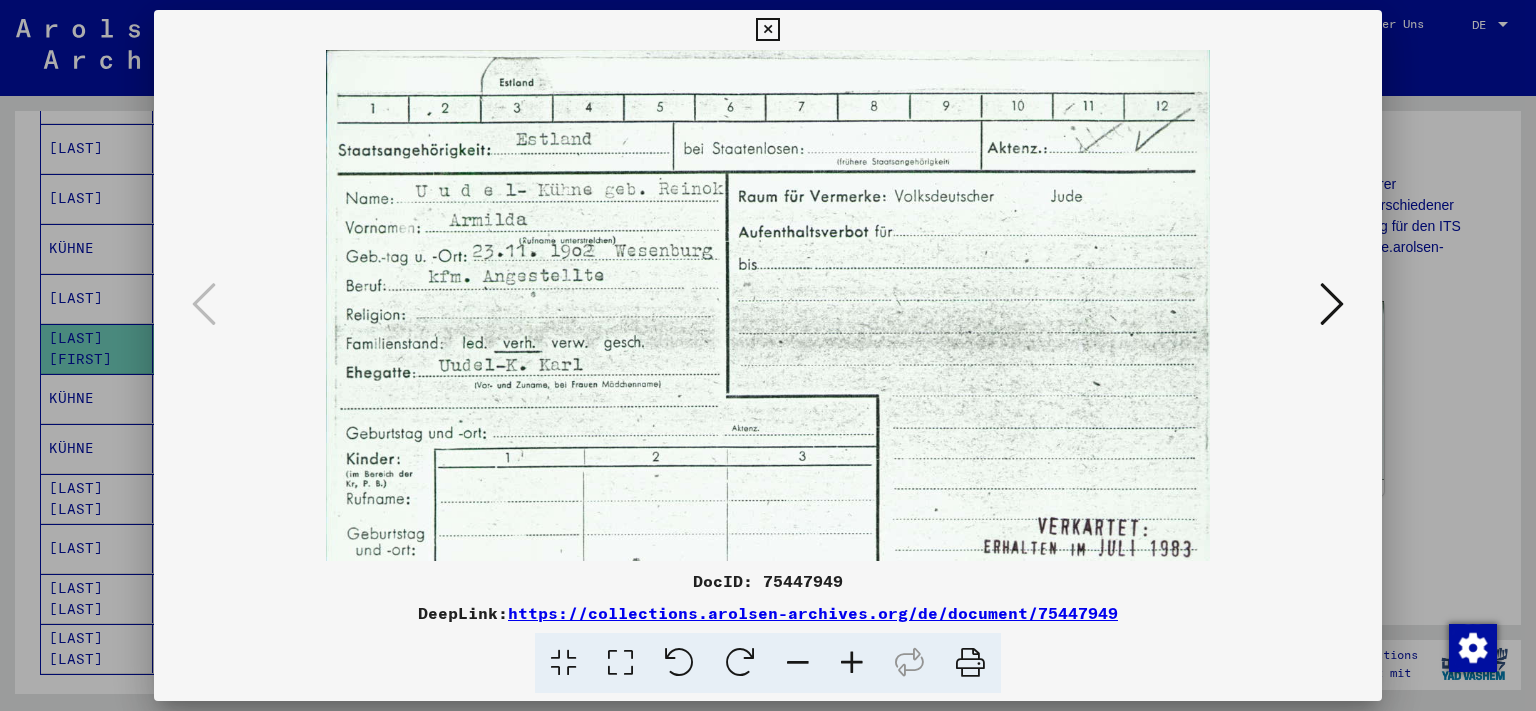 click at bounding box center (852, 663) 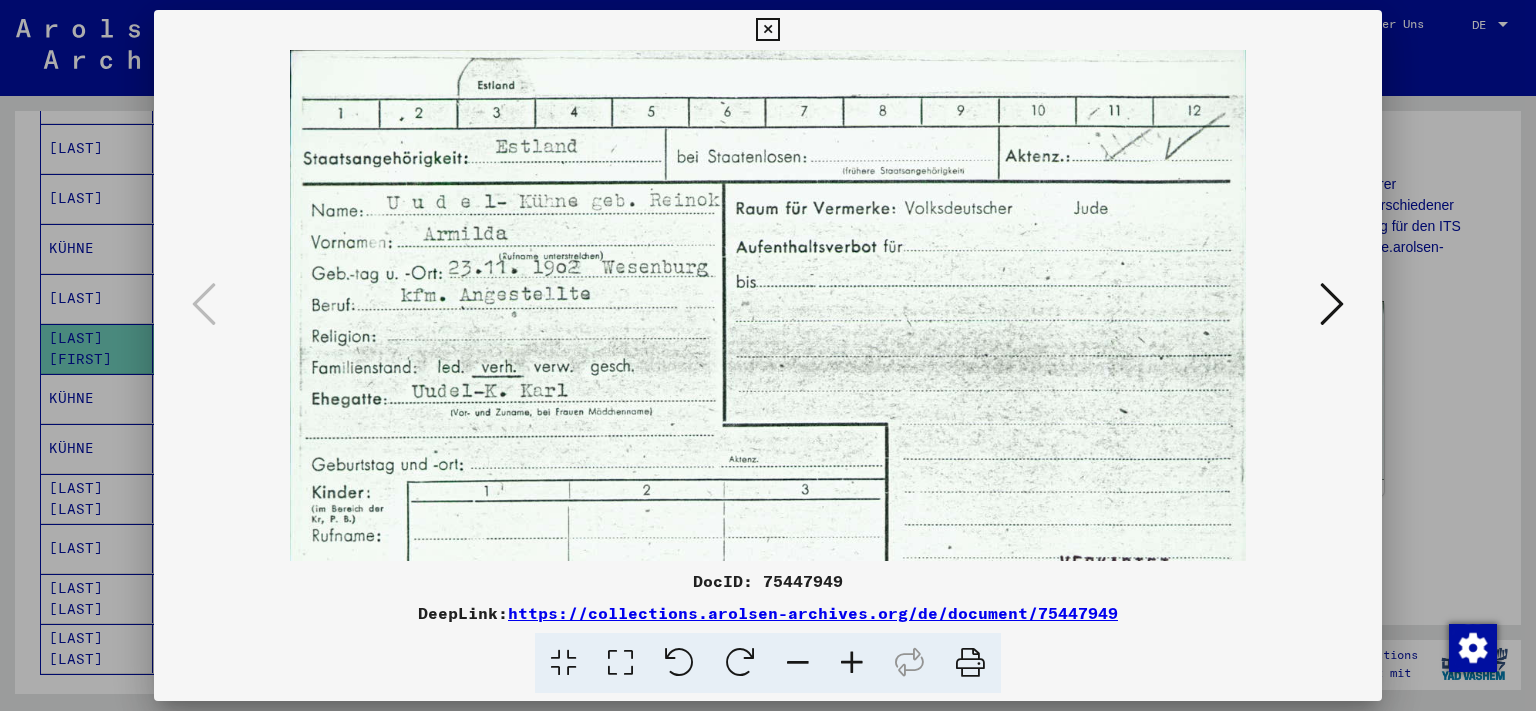 click at bounding box center (852, 663) 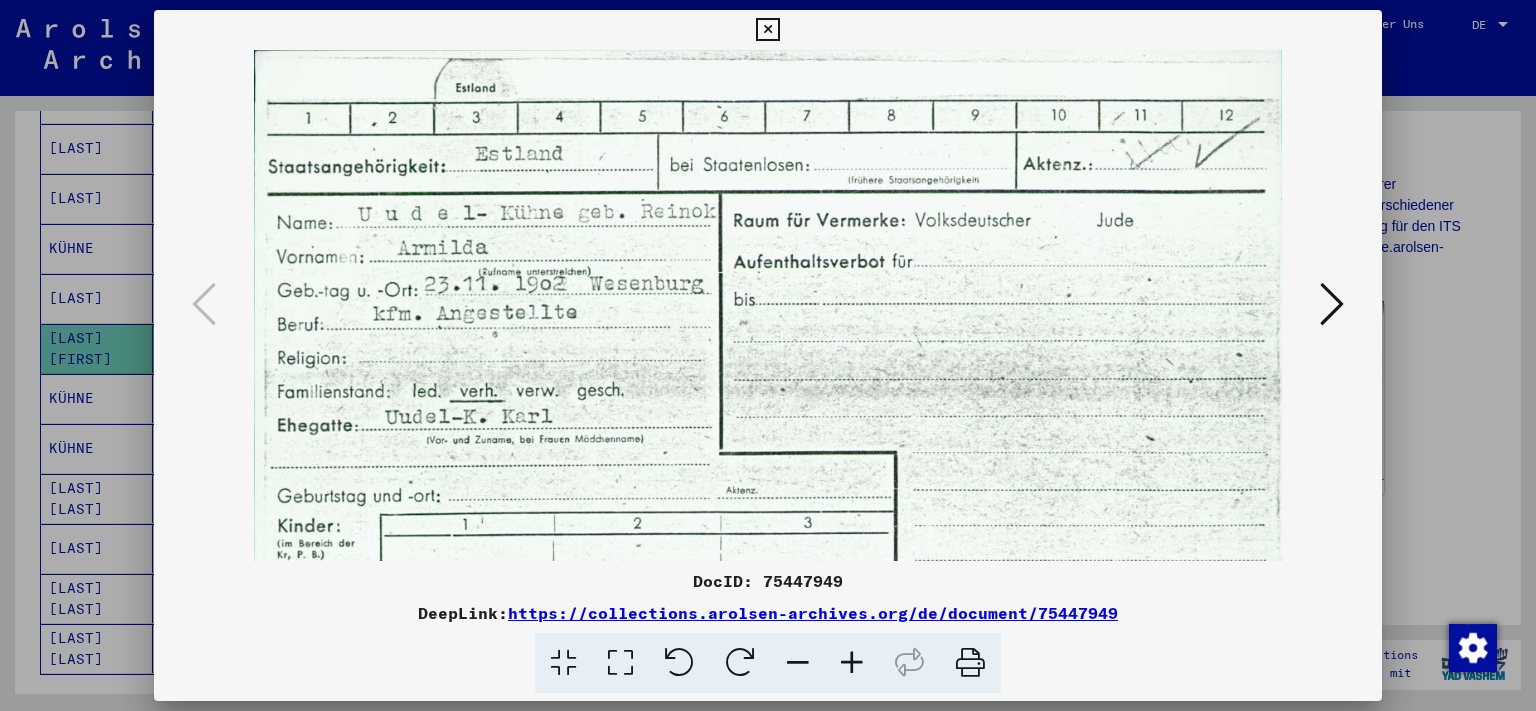 click at bounding box center [852, 663] 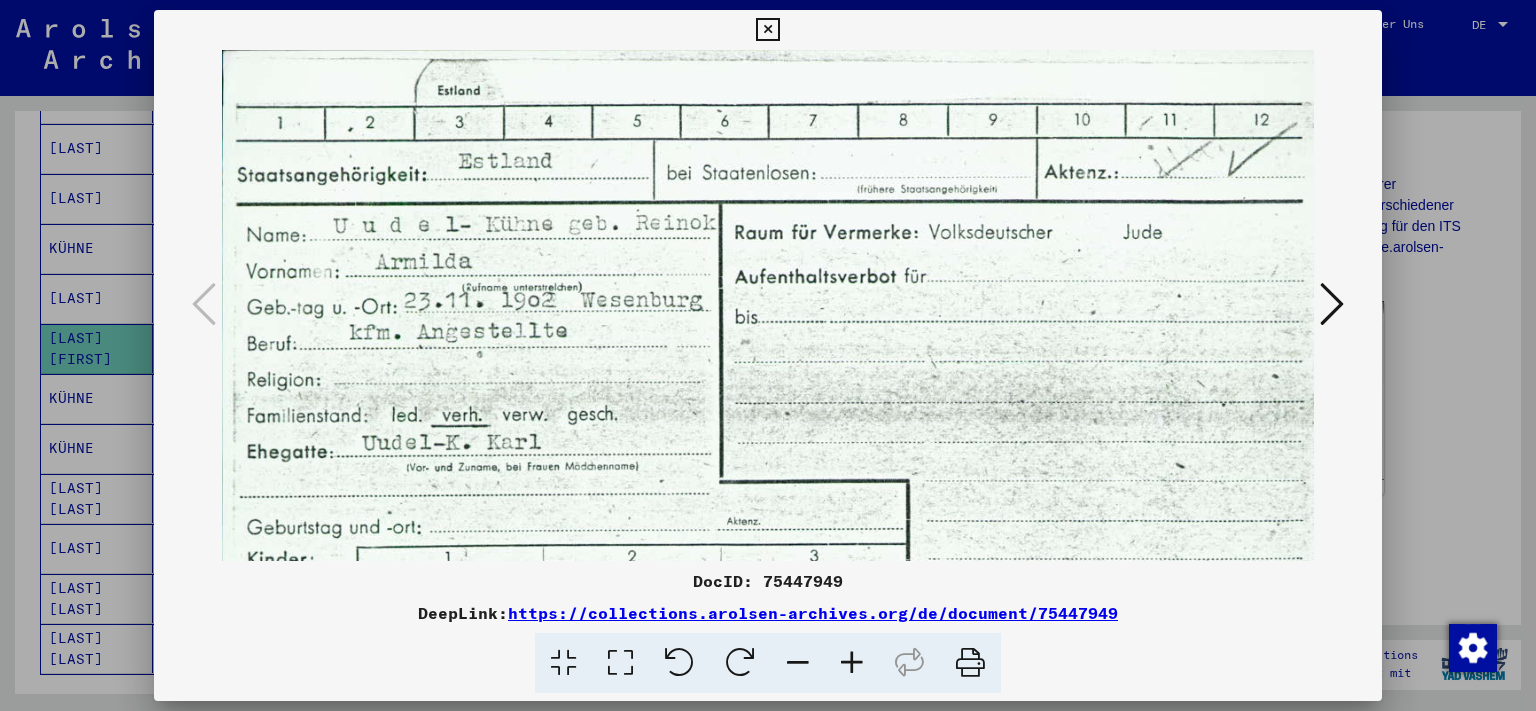 click at bounding box center [852, 663] 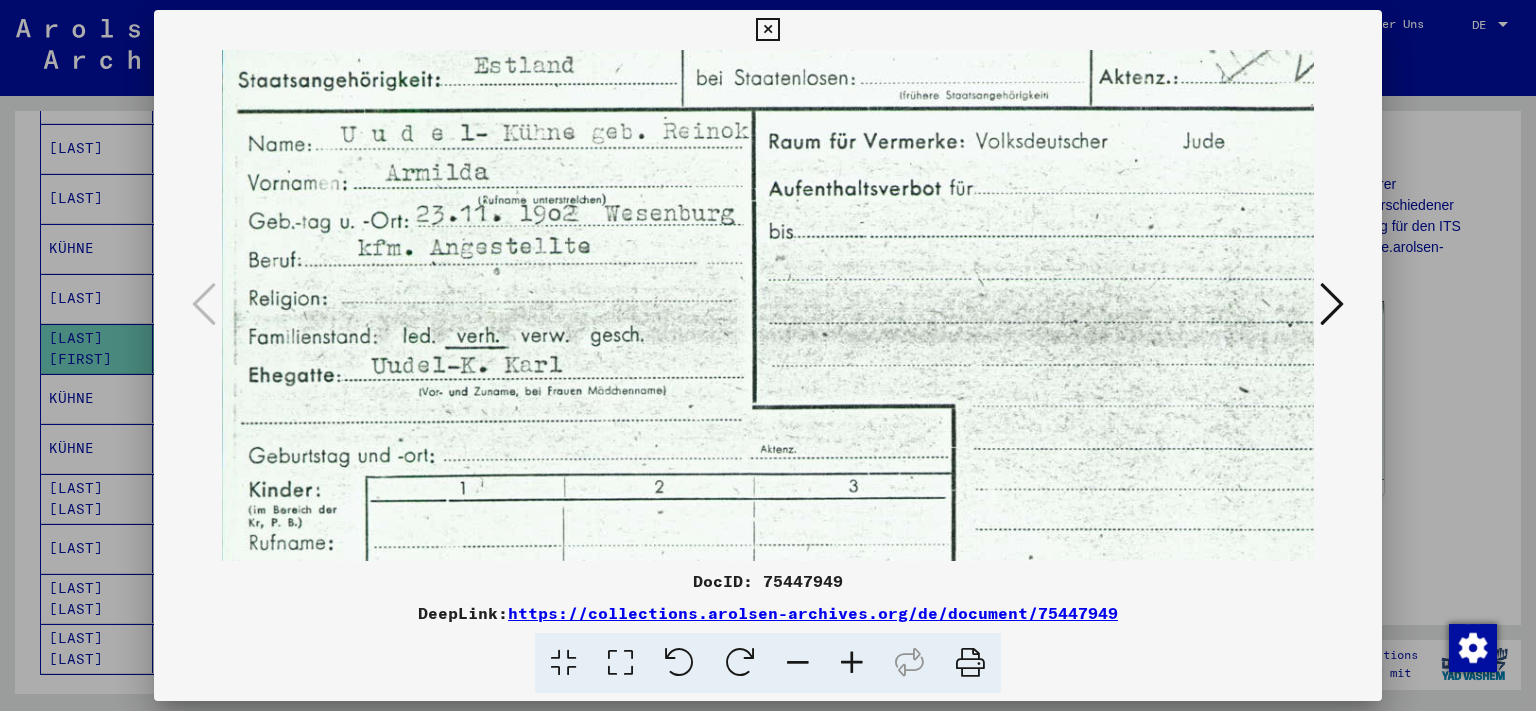 scroll, scrollTop: 172, scrollLeft: 0, axis: vertical 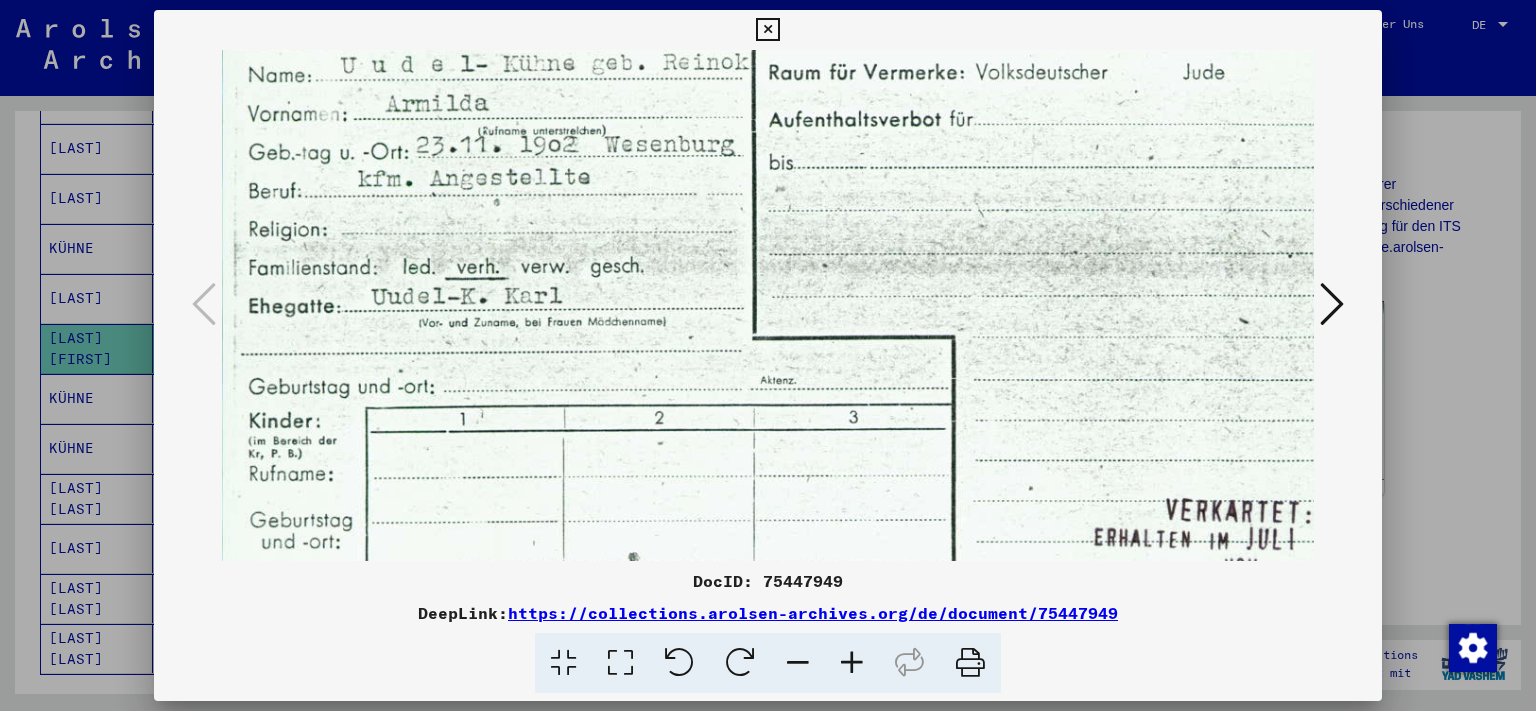 drag, startPoint x: 587, startPoint y: 414, endPoint x: 603, endPoint y: 242, distance: 172.74258 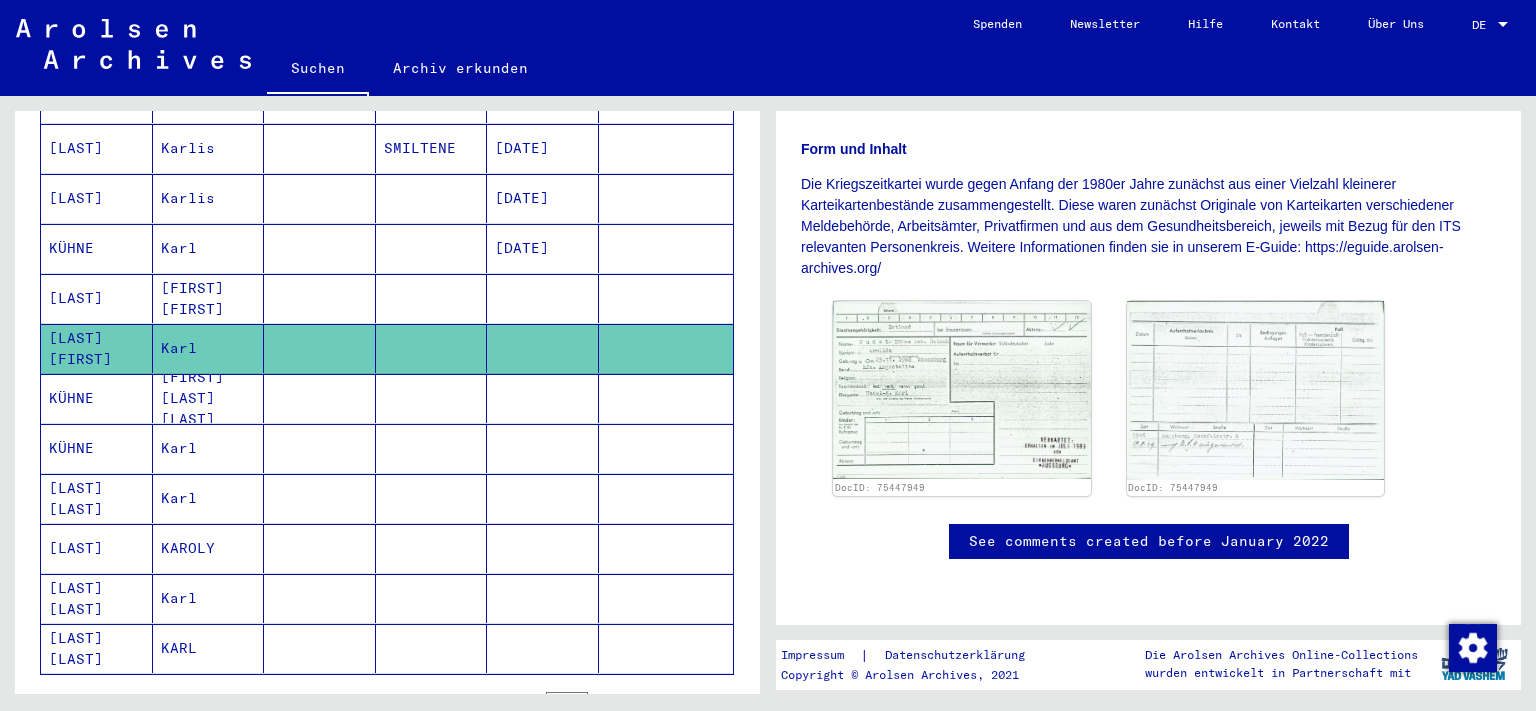 click on "[FIRST] [FIRST]" at bounding box center [209, 348] 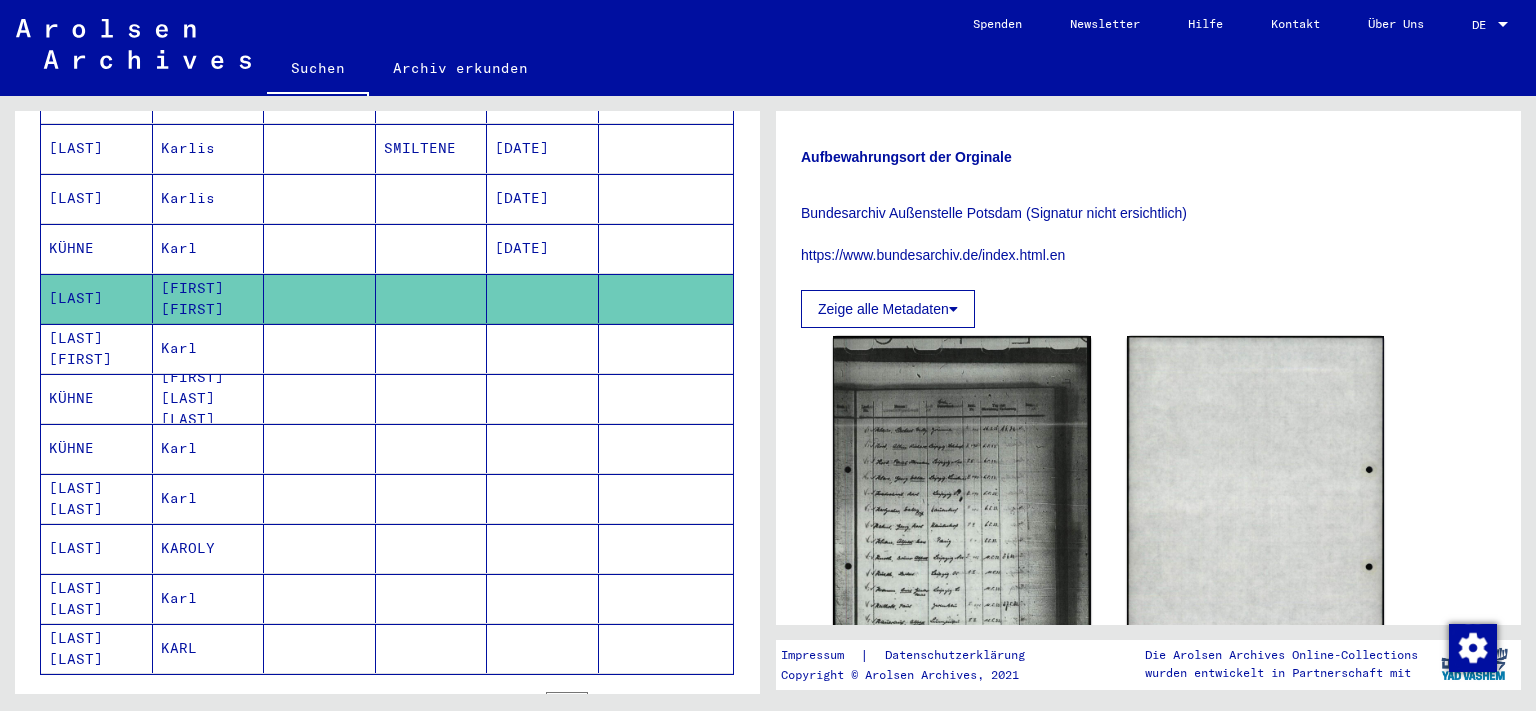 scroll, scrollTop: 883, scrollLeft: 0, axis: vertical 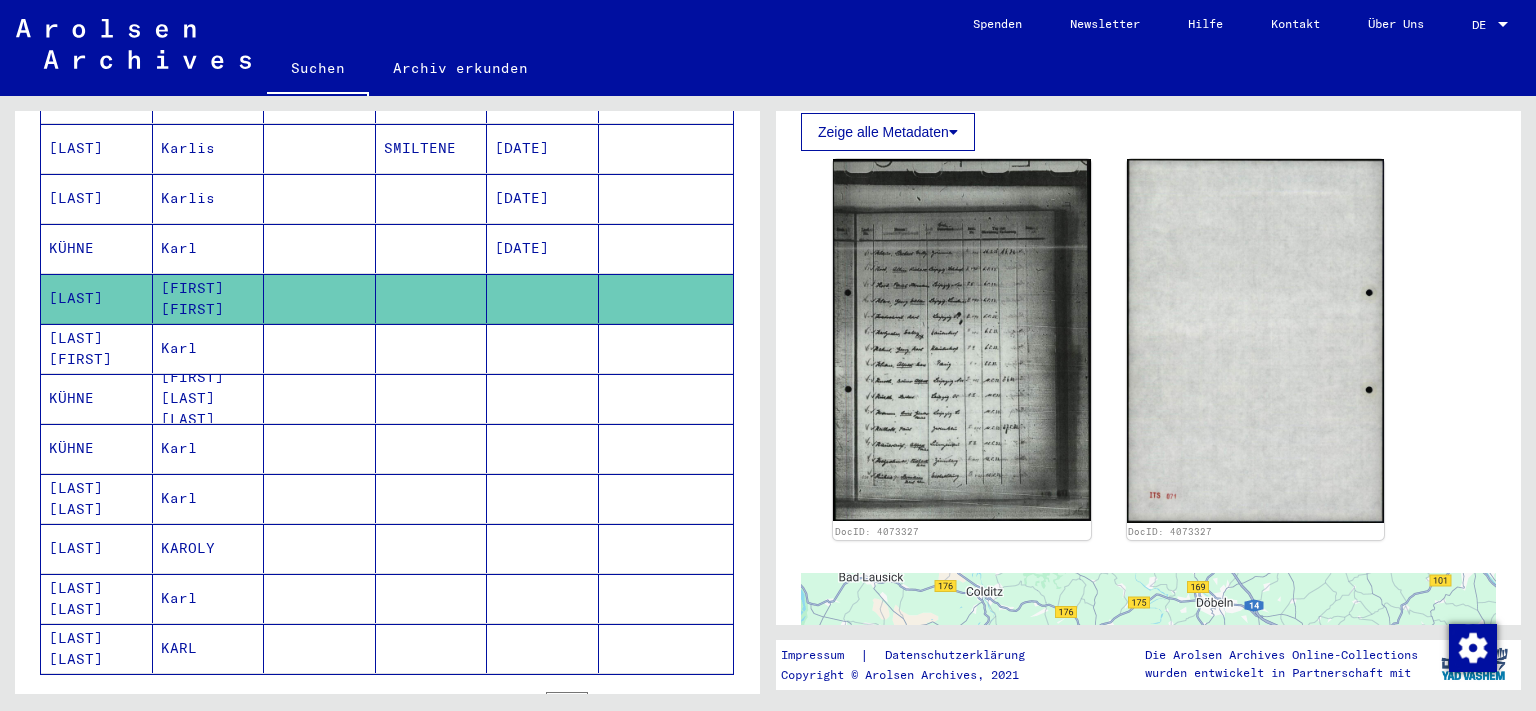 click 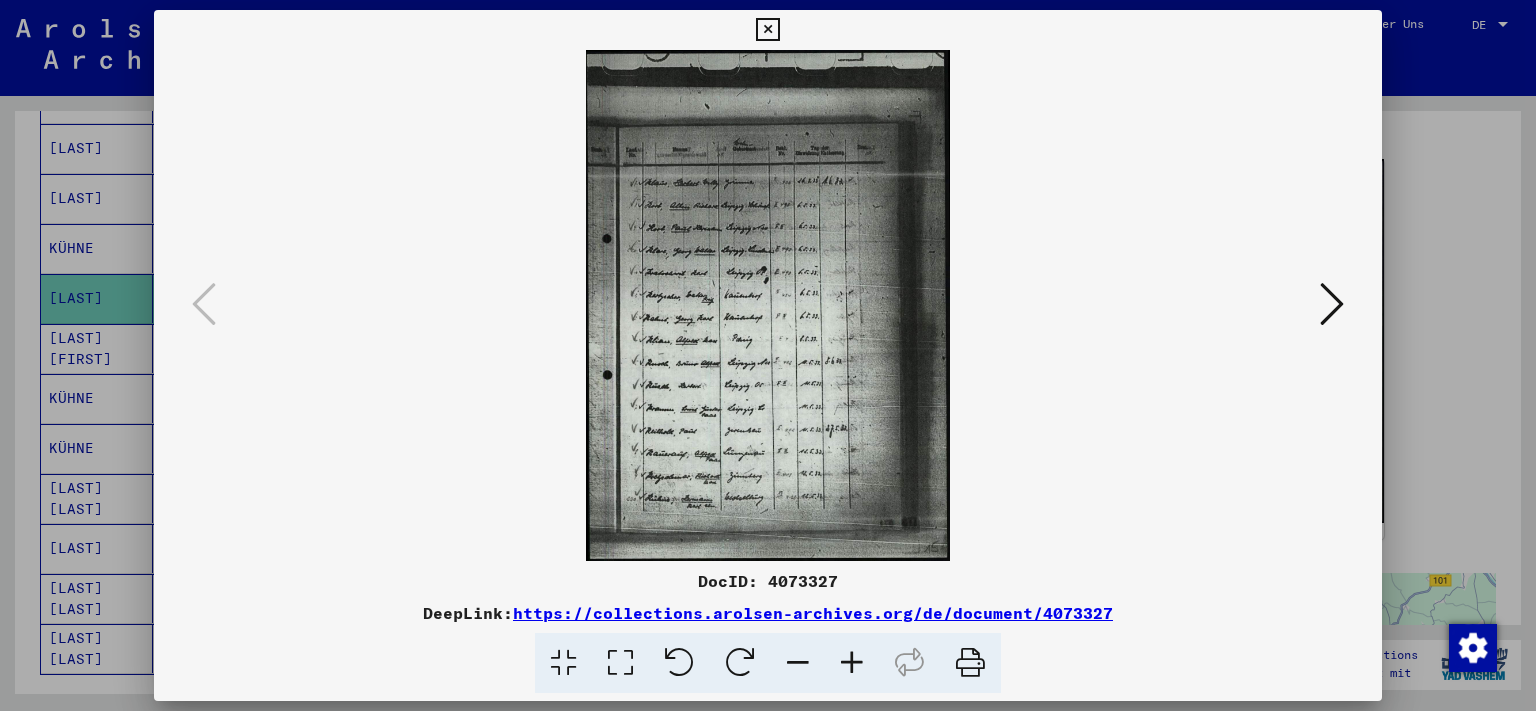 click at bounding box center [852, 663] 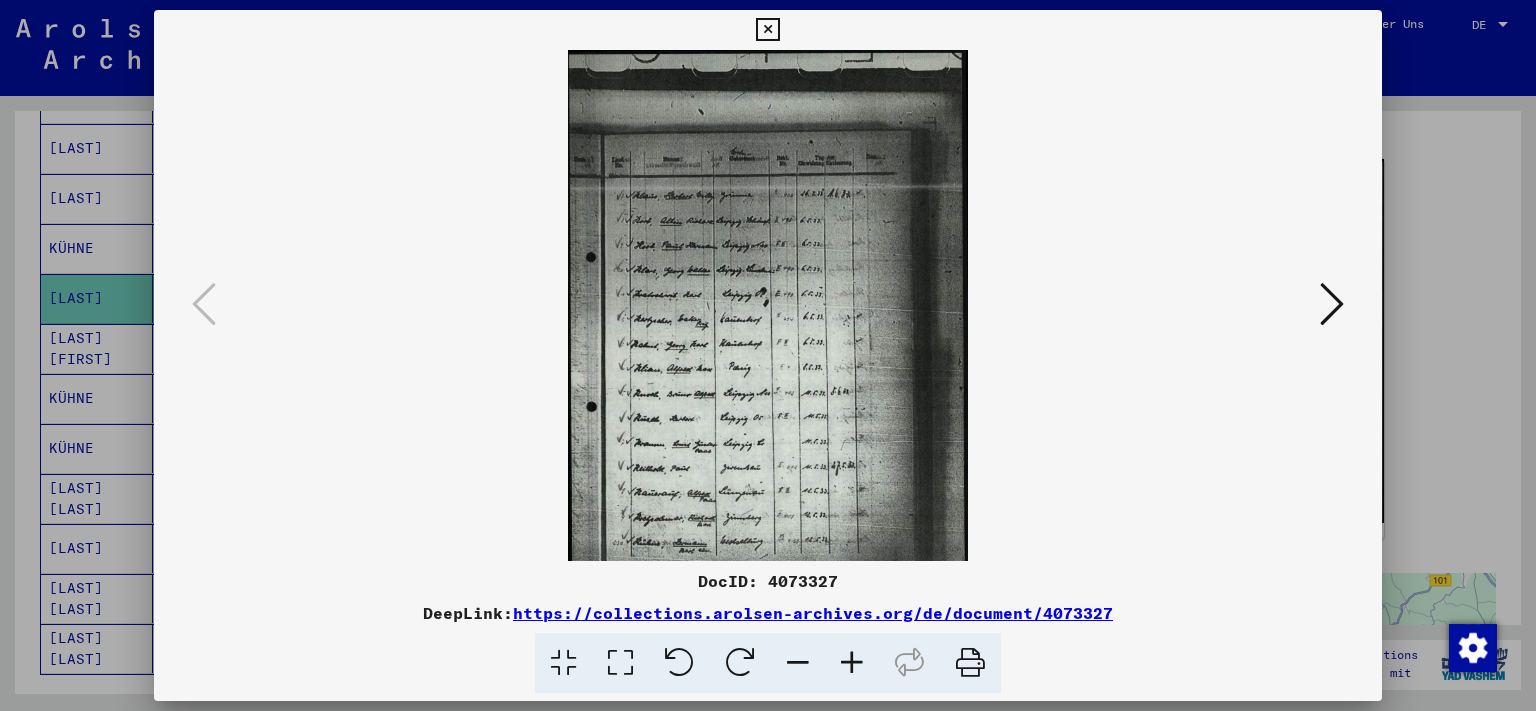 click at bounding box center [852, 663] 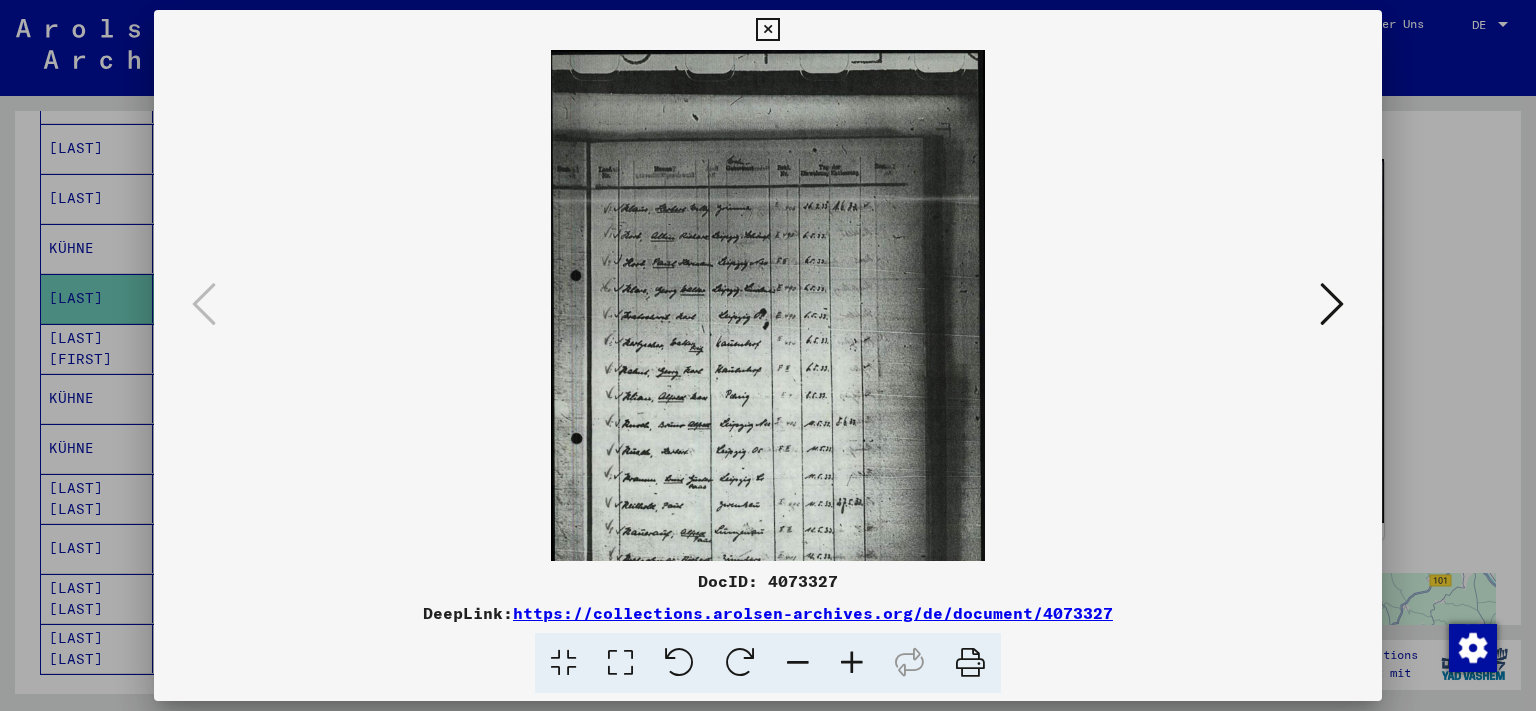 click at bounding box center [852, 663] 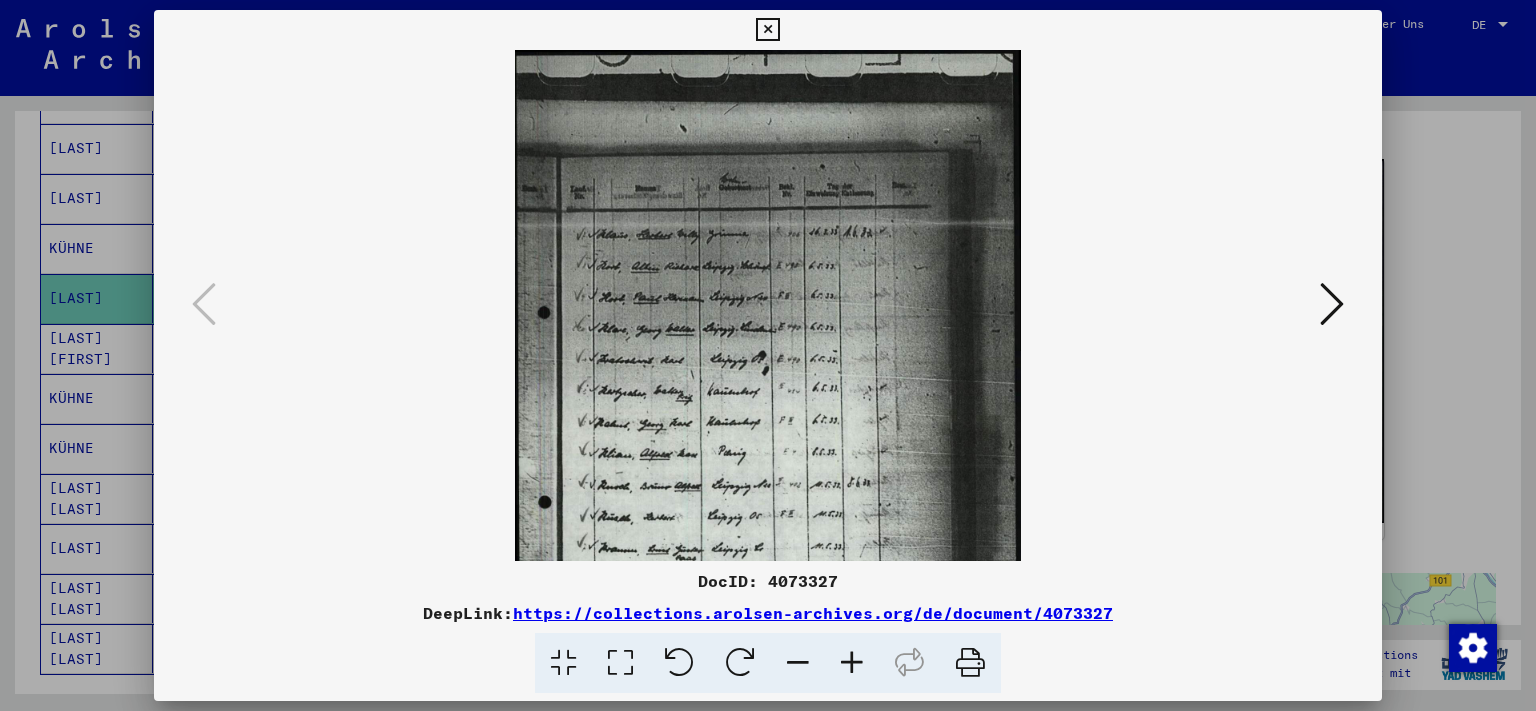click at bounding box center [852, 663] 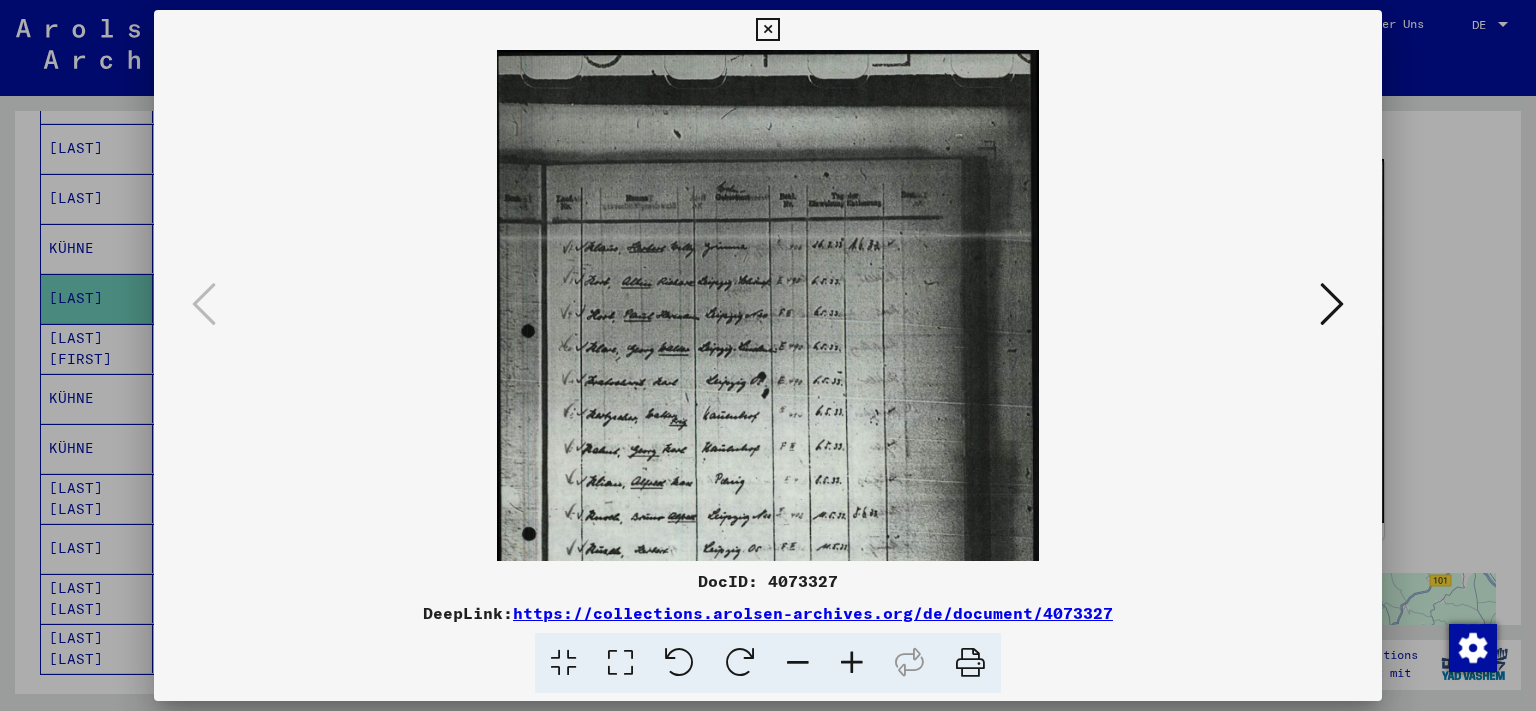 click at bounding box center (852, 663) 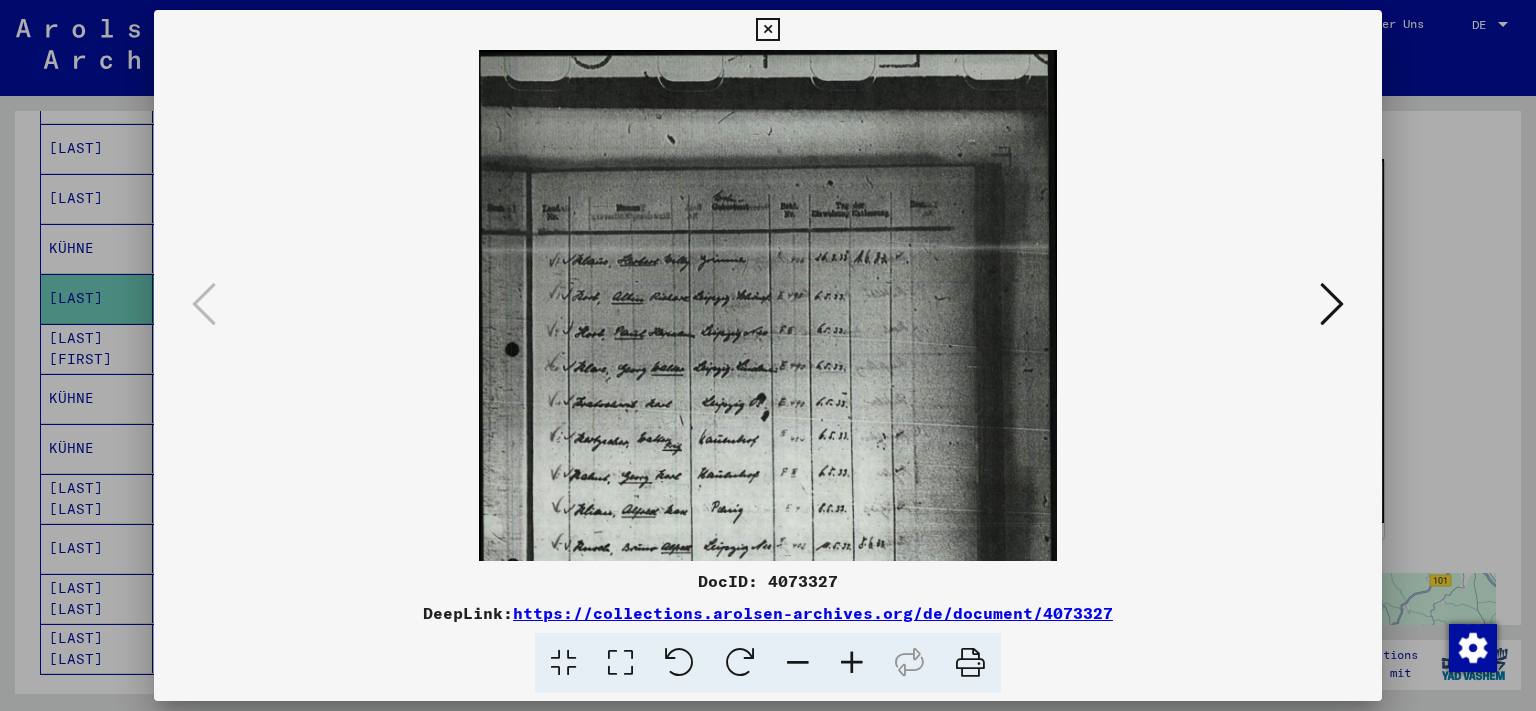 click at bounding box center [852, 663] 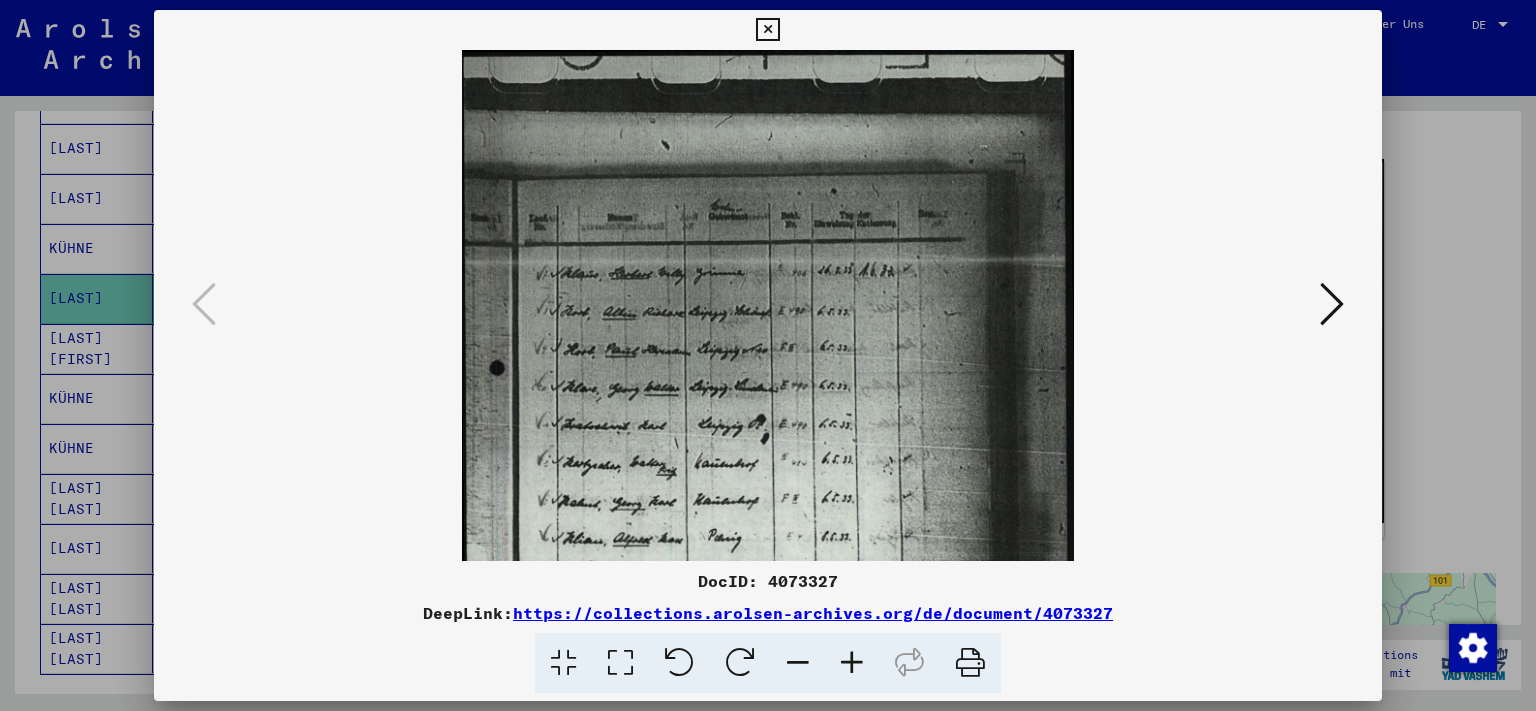 click at bounding box center (852, 663) 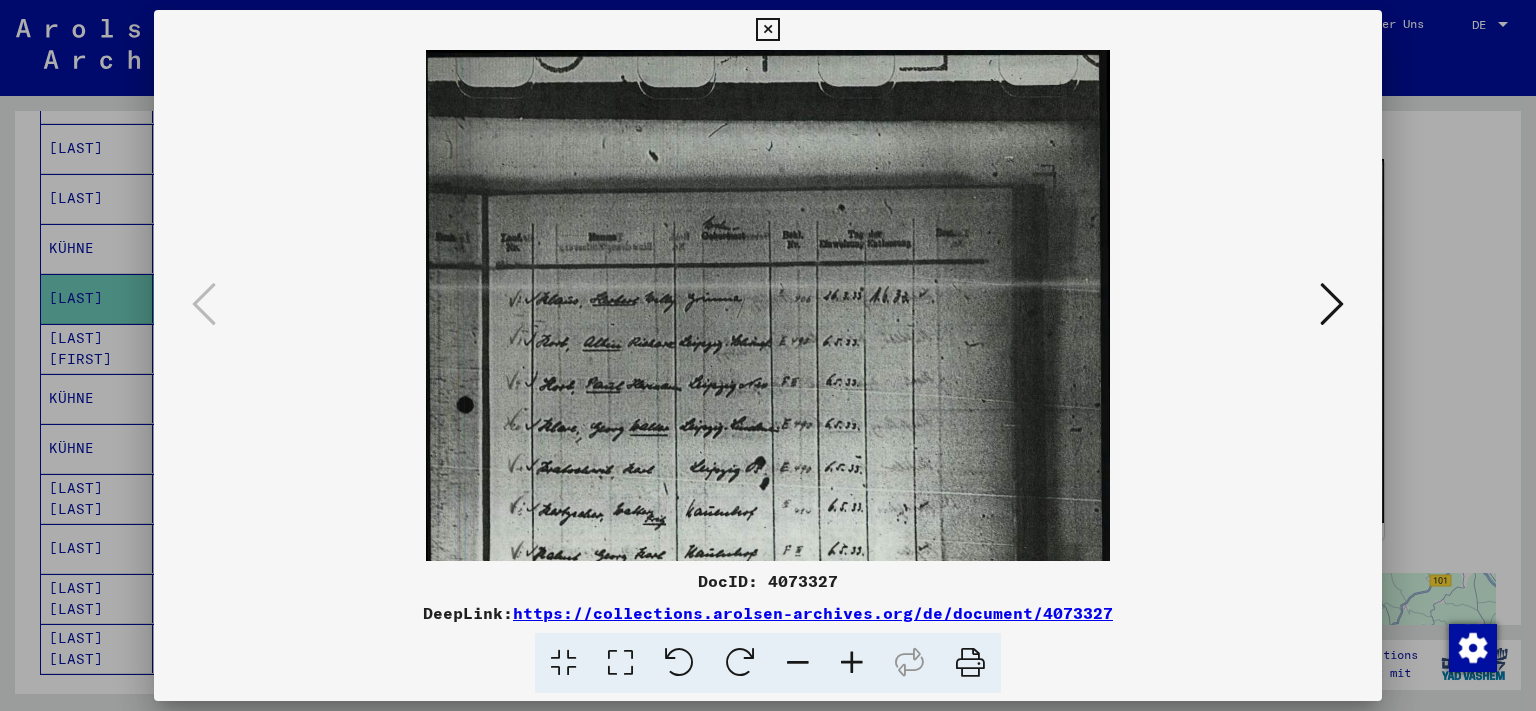 click at bounding box center [852, 663] 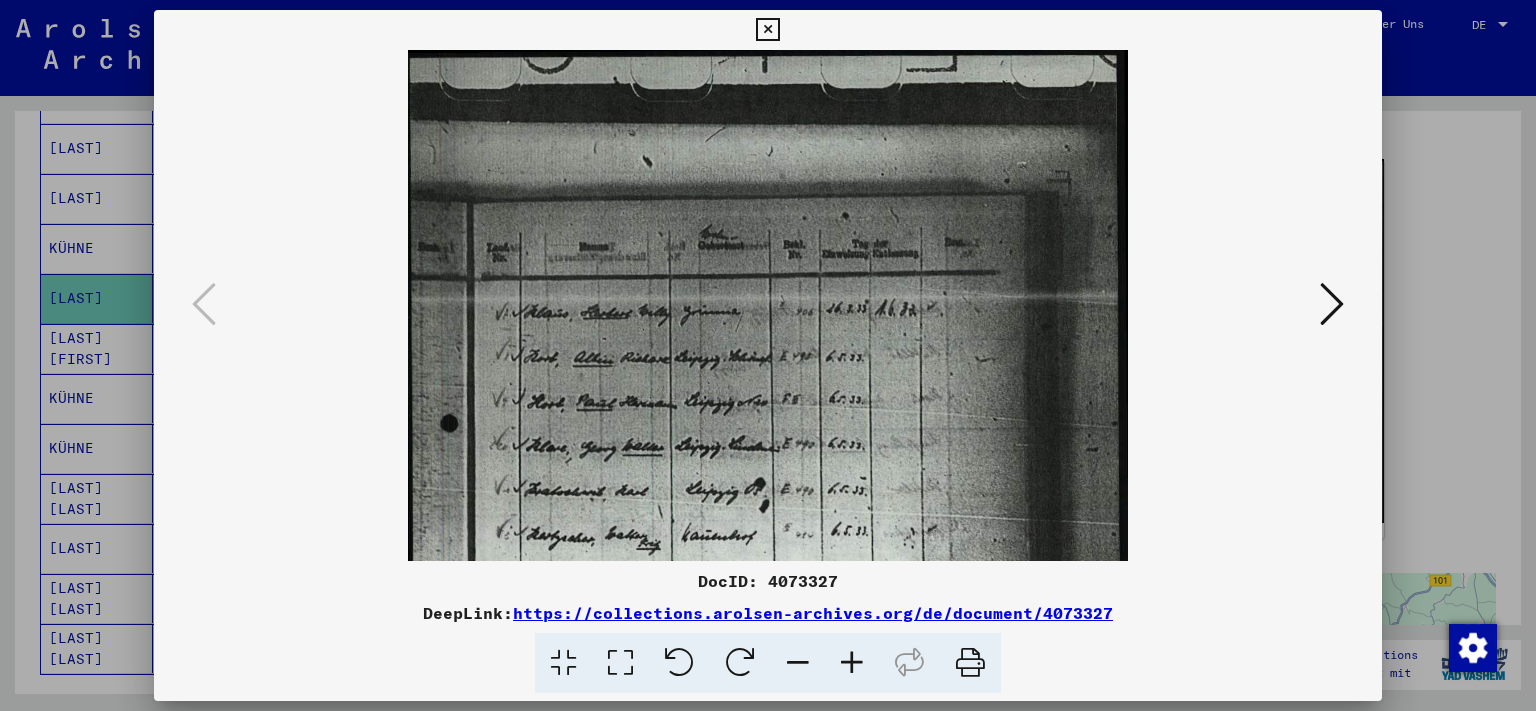 click at bounding box center [852, 663] 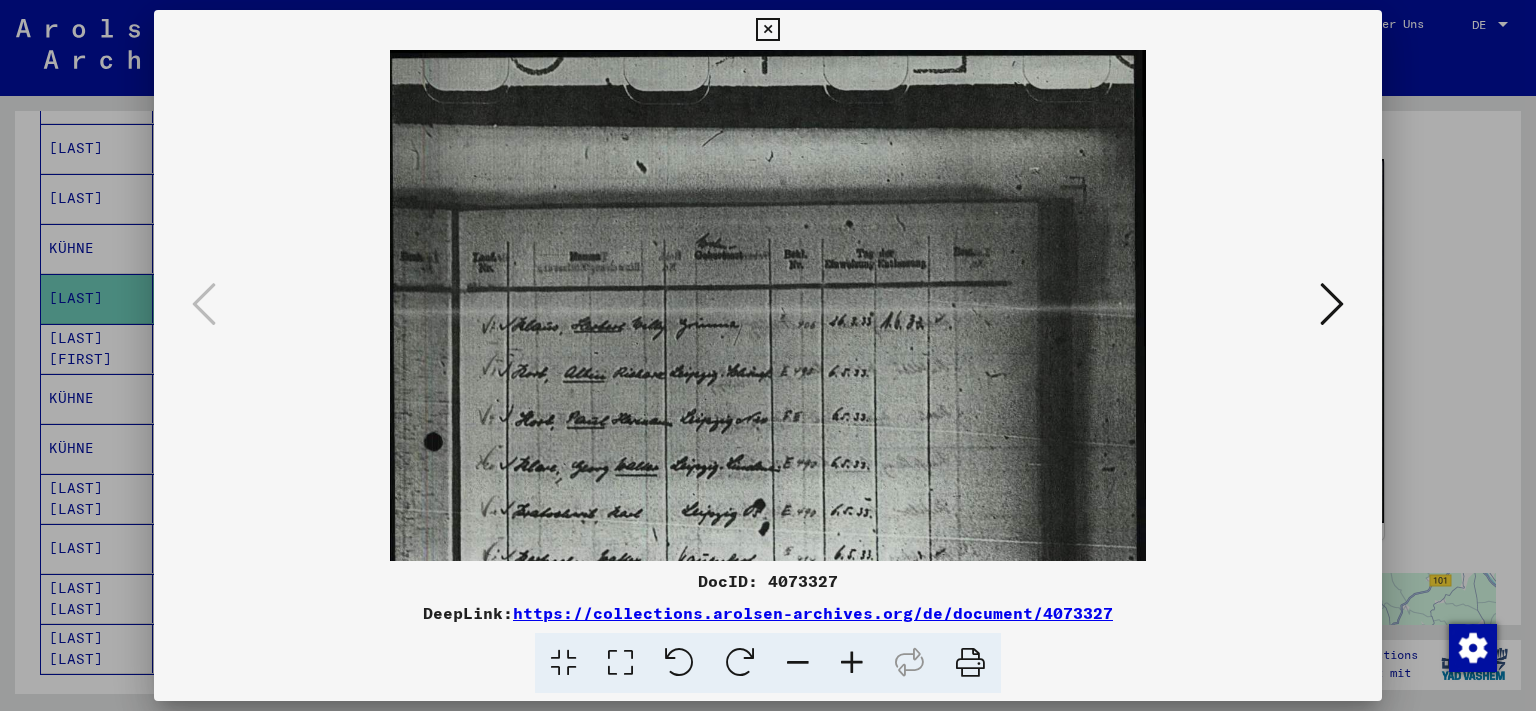 click at bounding box center (852, 663) 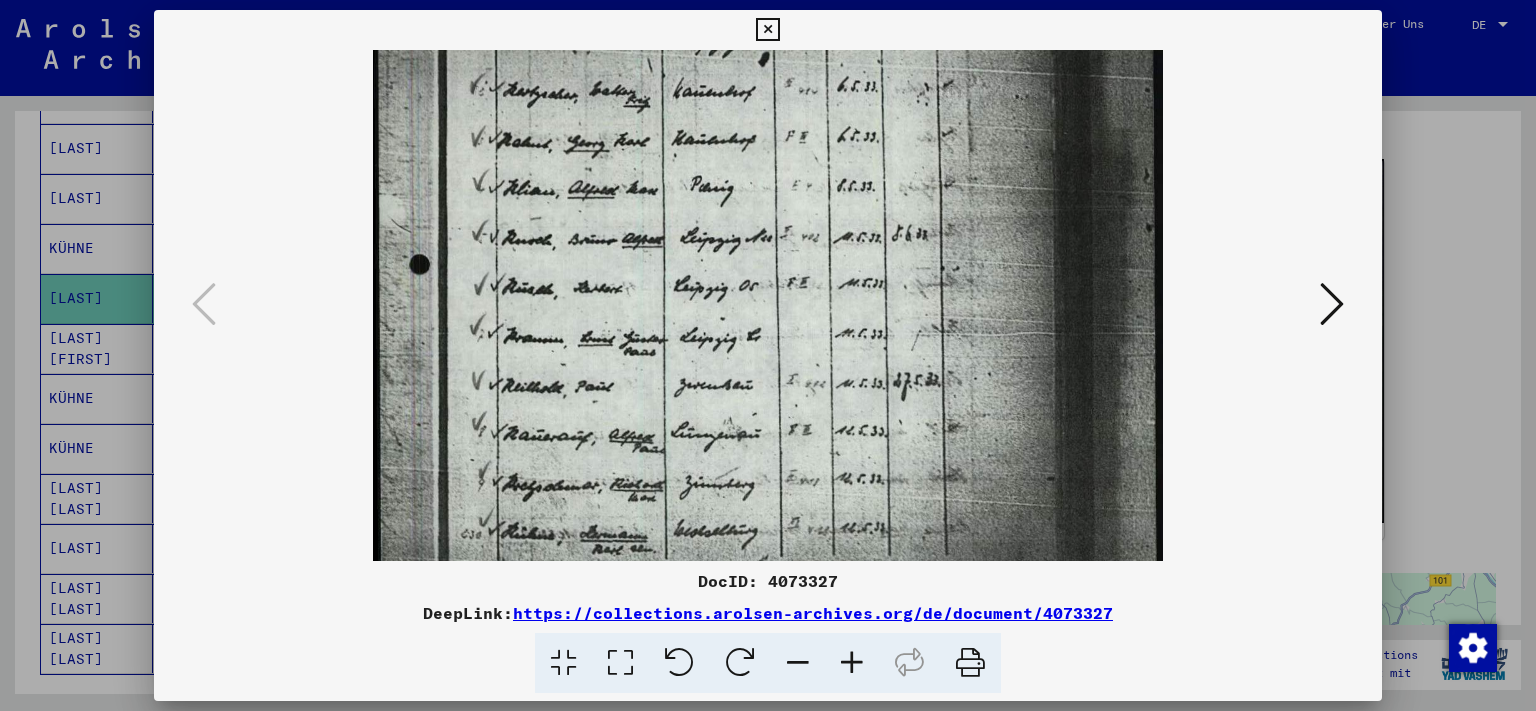 drag, startPoint x: 756, startPoint y: 522, endPoint x: 778, endPoint y: 34, distance: 488.49564 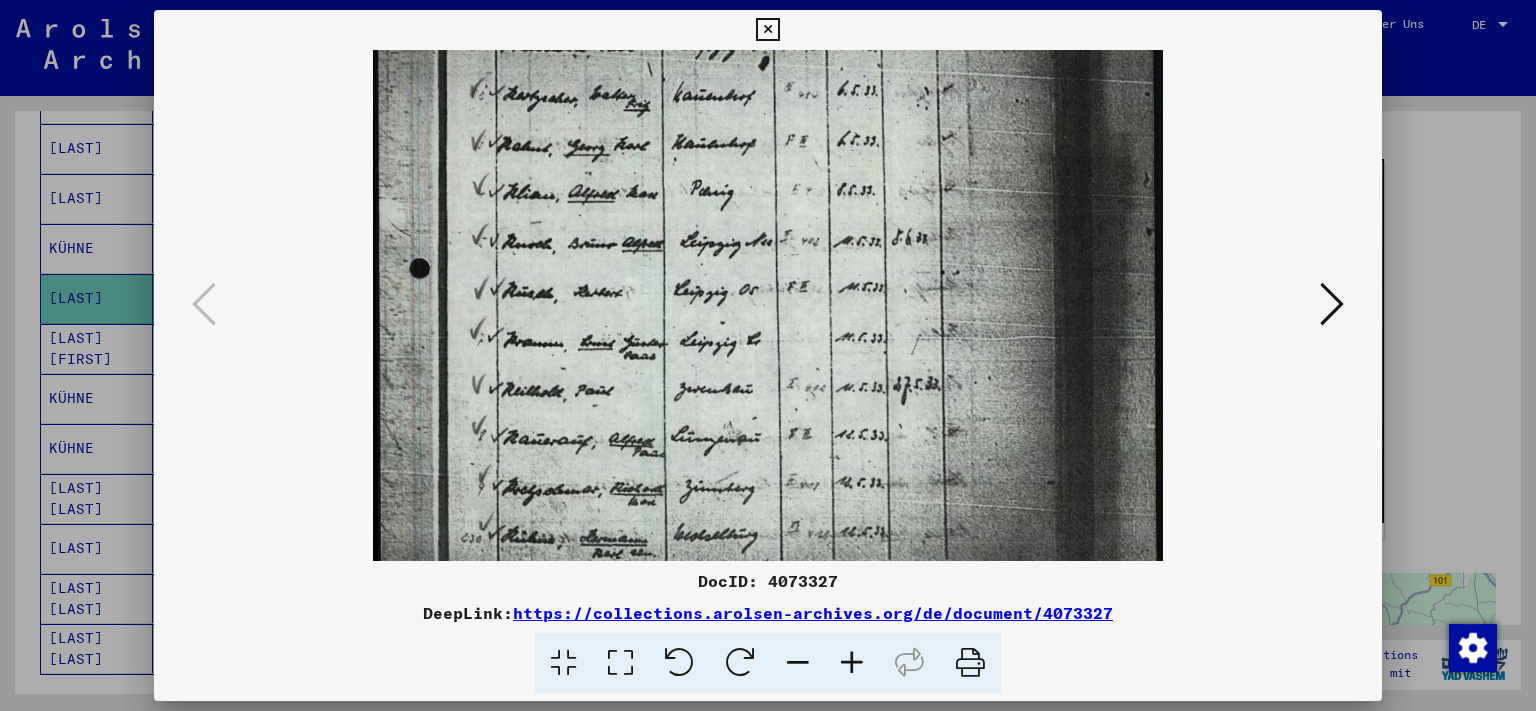 click at bounding box center [767, 30] 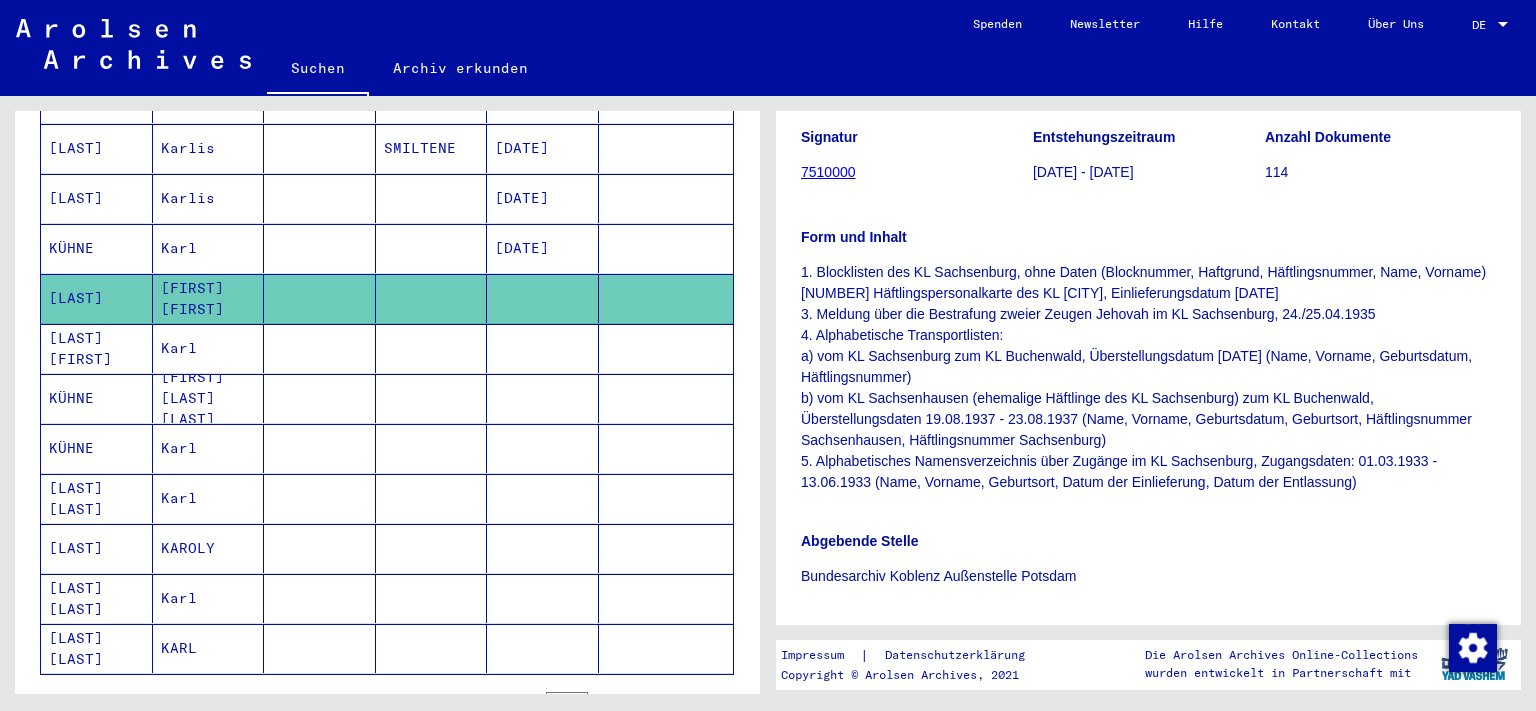 scroll, scrollTop: 221, scrollLeft: 0, axis: vertical 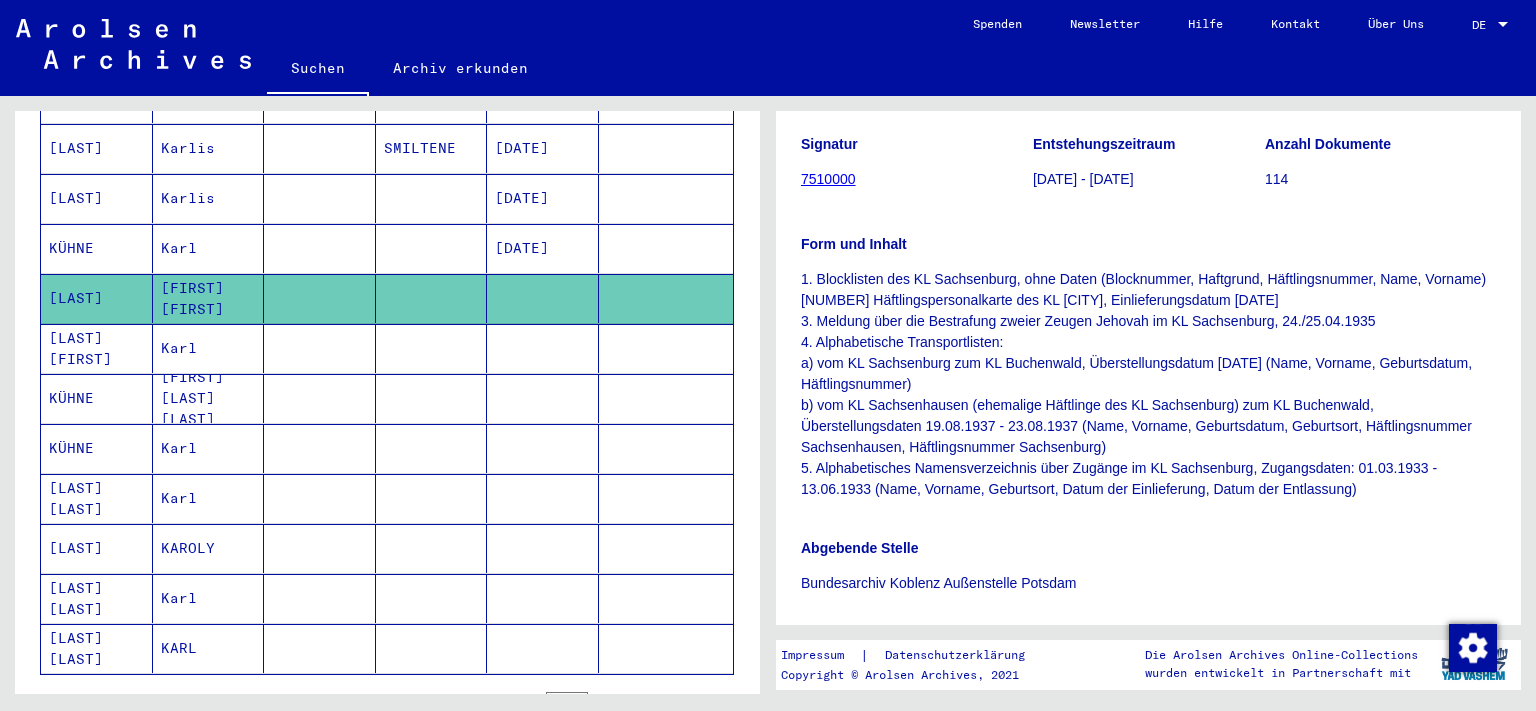 click on "Karl" at bounding box center [209, 298] 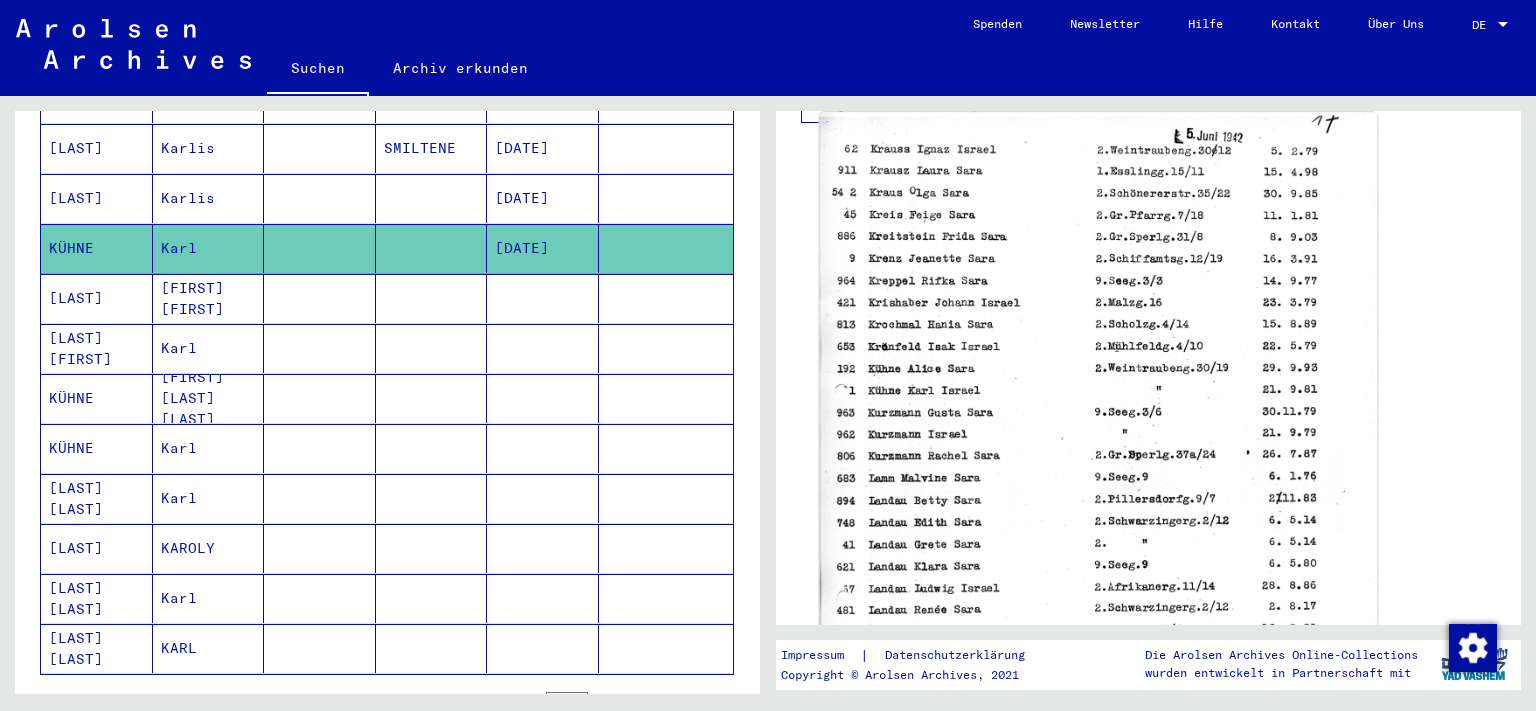 scroll, scrollTop: 552, scrollLeft: 0, axis: vertical 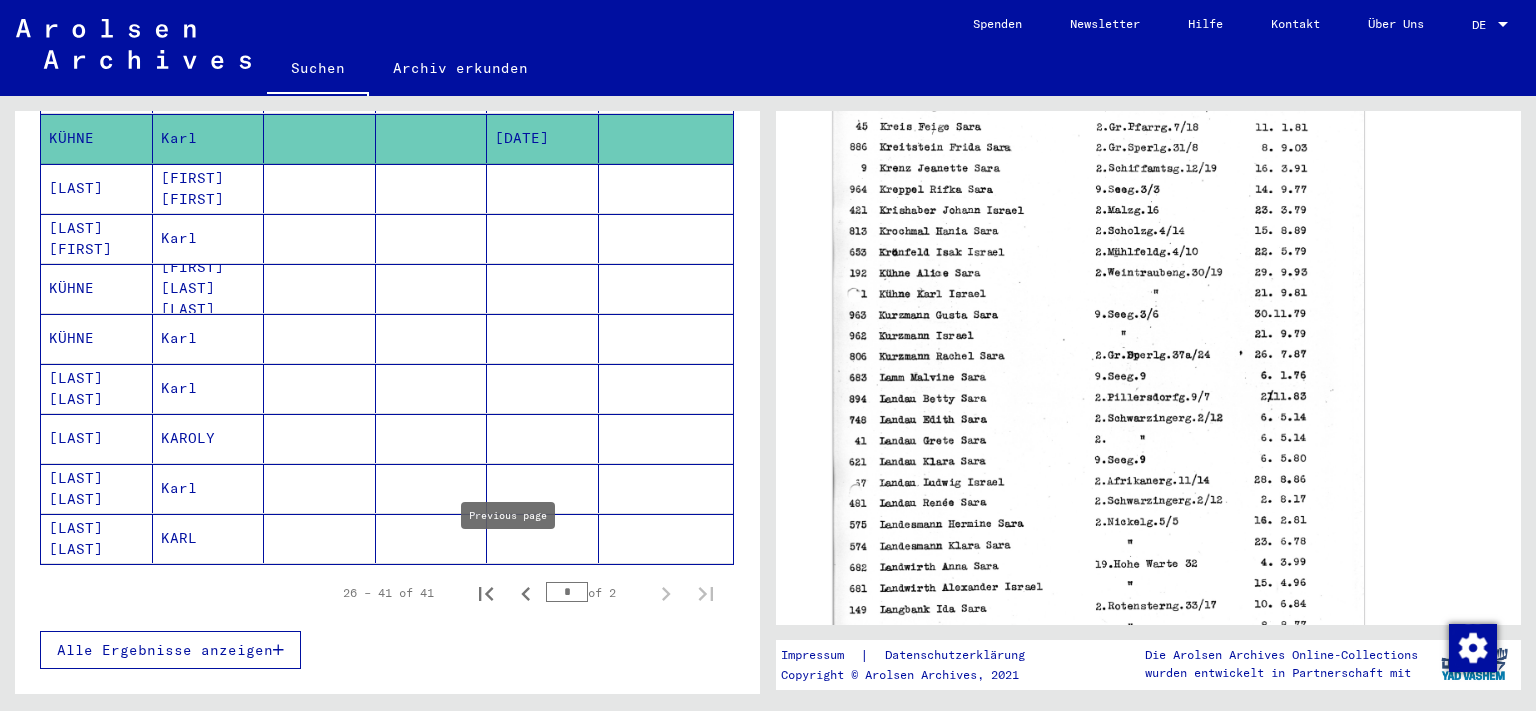 click 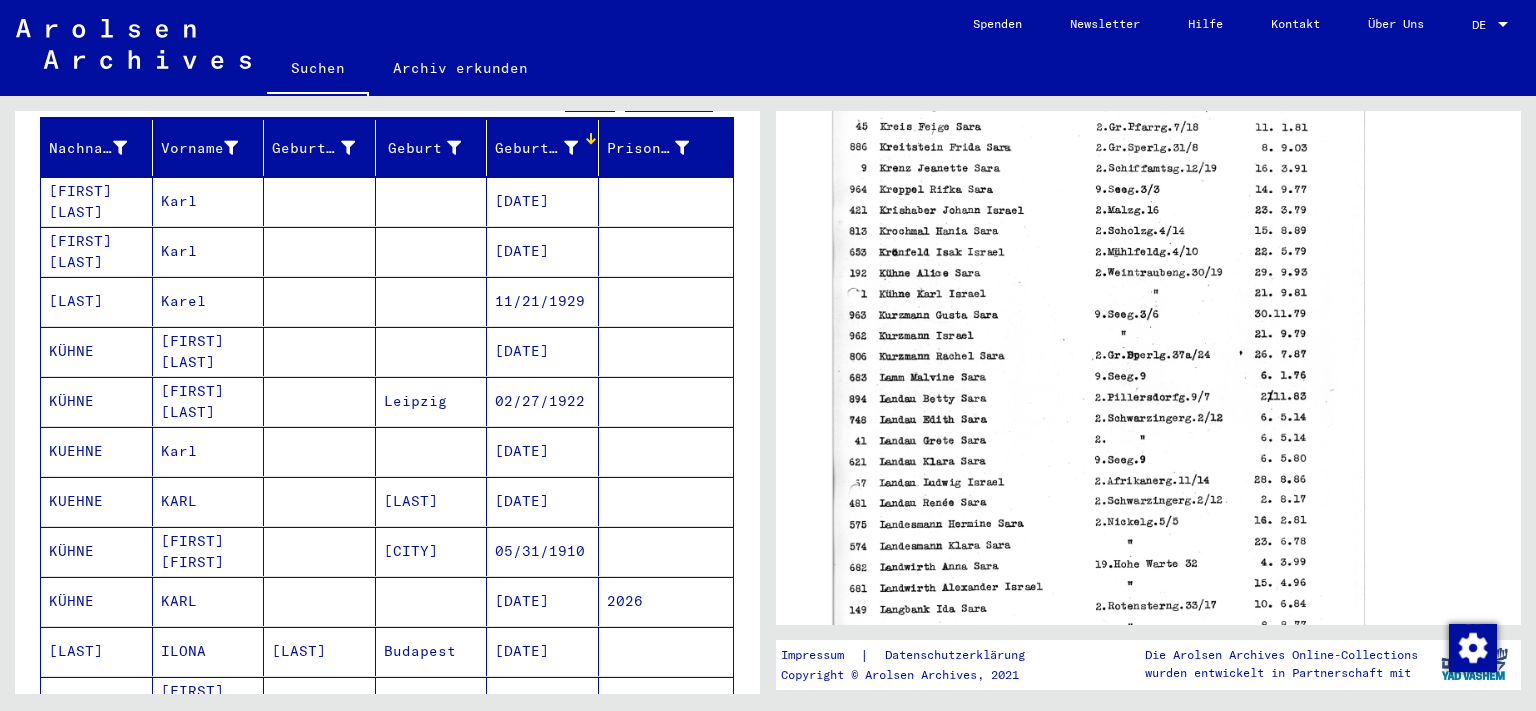 scroll, scrollTop: 221, scrollLeft: 0, axis: vertical 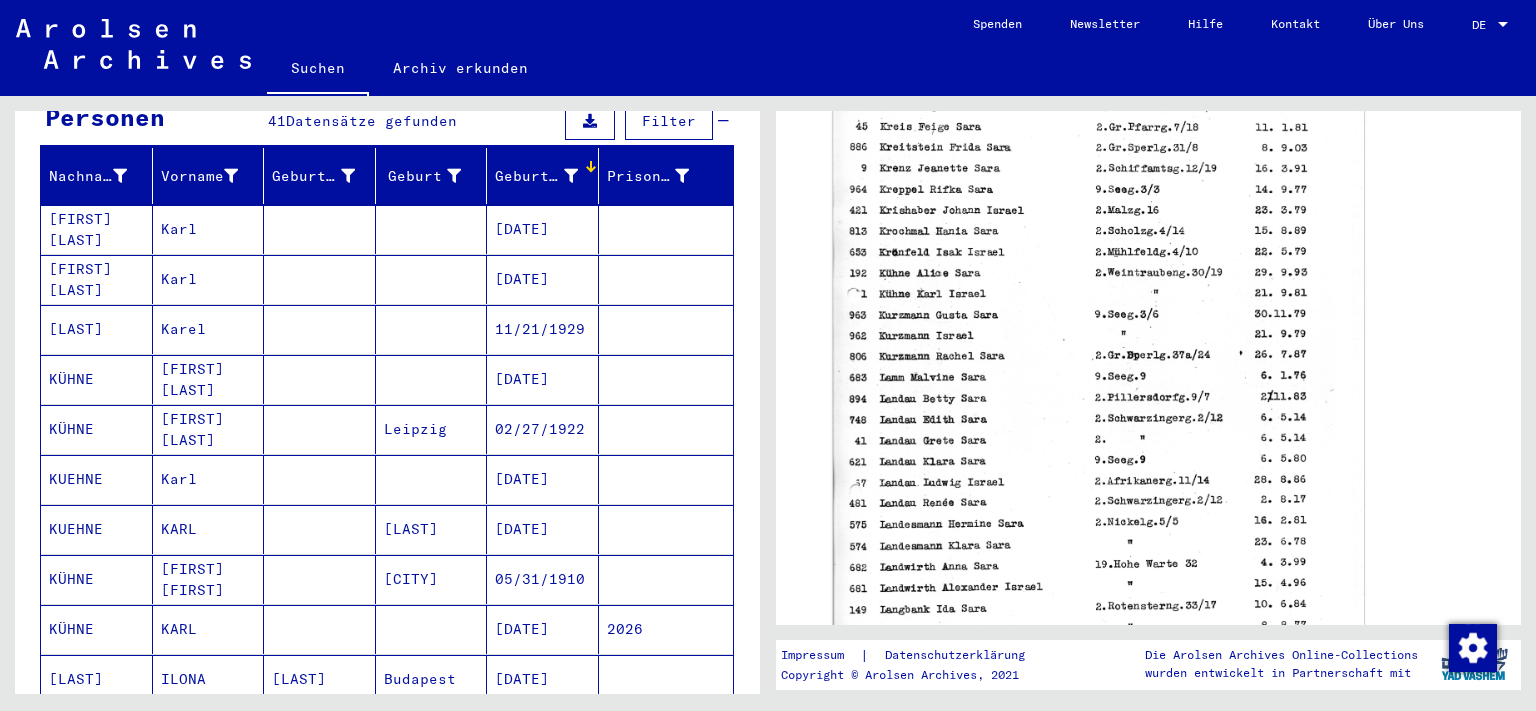 click on "KUEHNE" at bounding box center [97, 529] 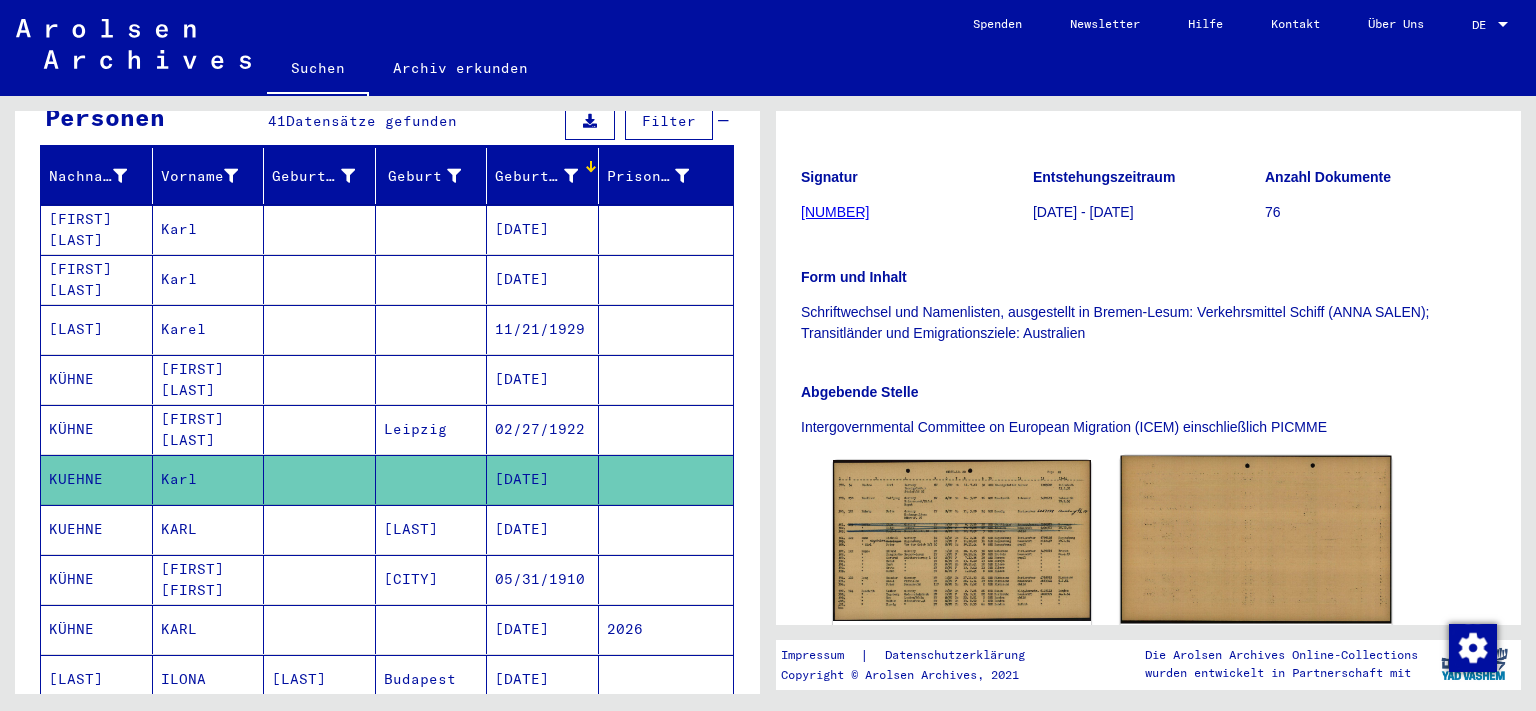 scroll, scrollTop: 442, scrollLeft: 0, axis: vertical 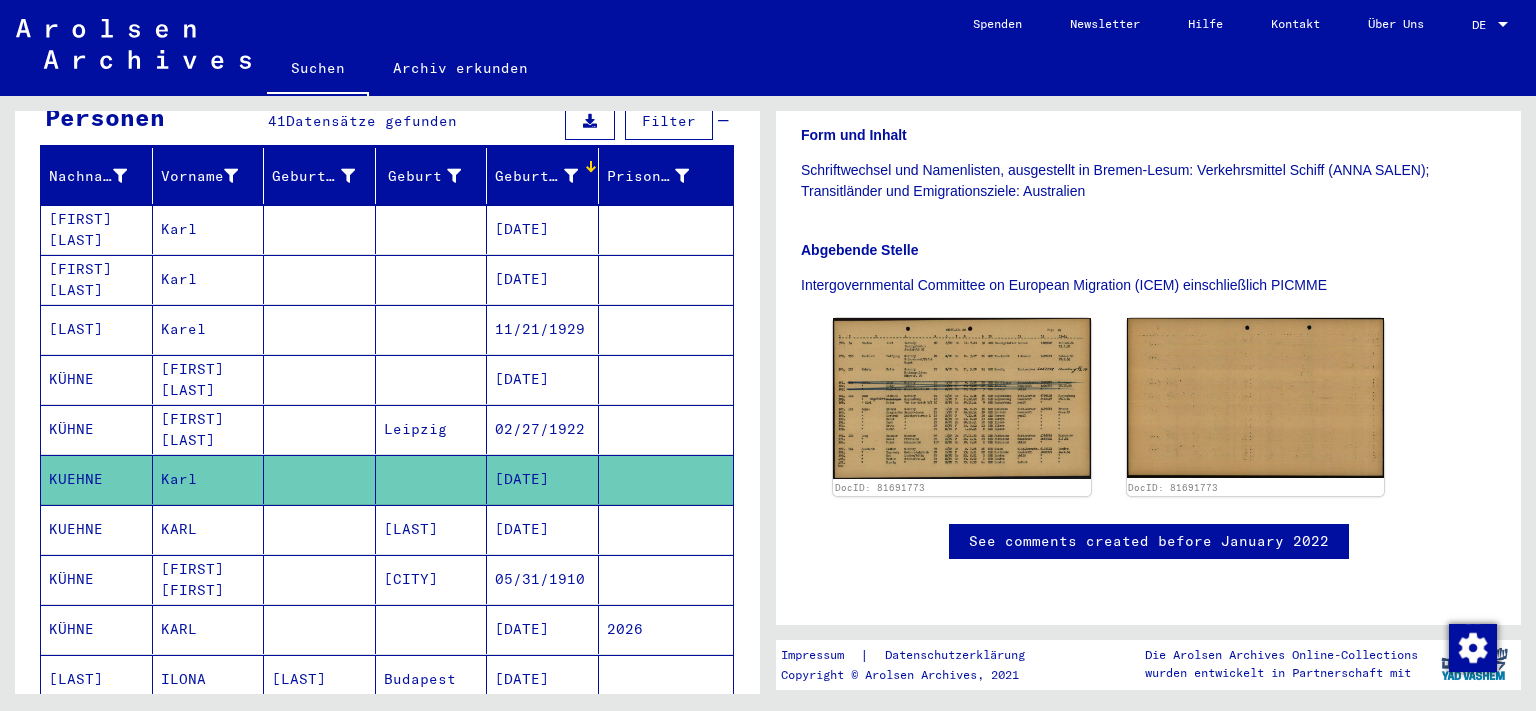 drag, startPoint x: 183, startPoint y: 402, endPoint x: 190, endPoint y: 390, distance: 13.892444 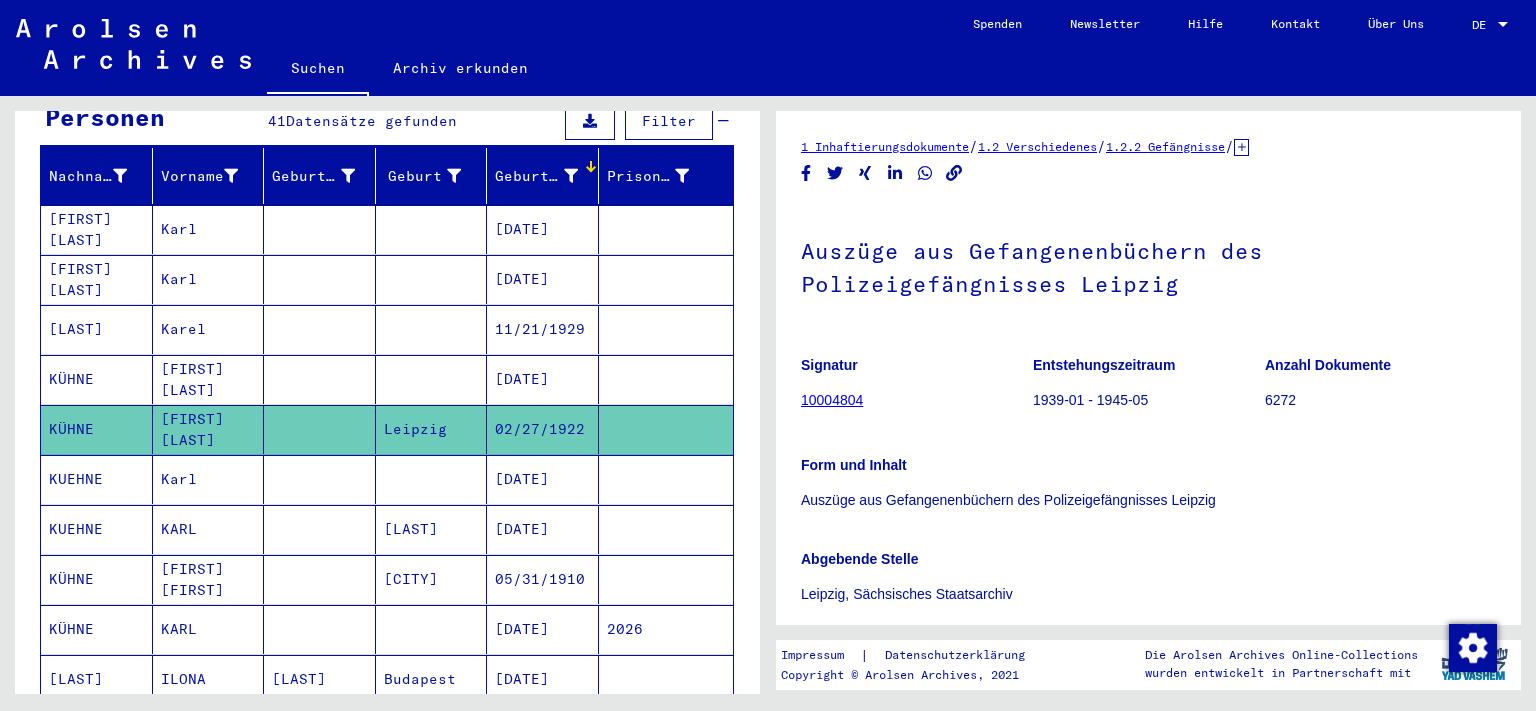 click on "[FIRST] [LAST]" at bounding box center [209, 429] 